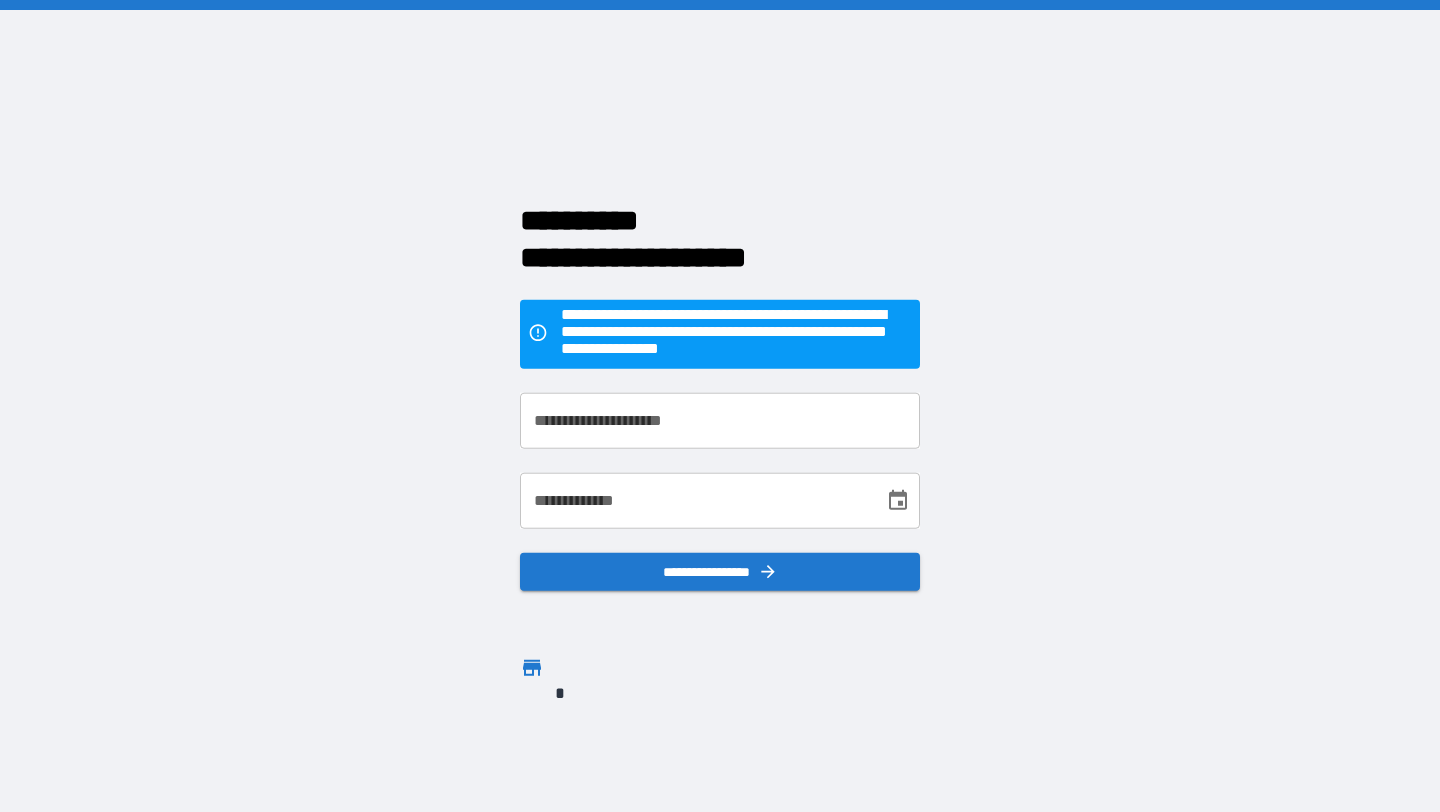 scroll, scrollTop: 0, scrollLeft: 0, axis: both 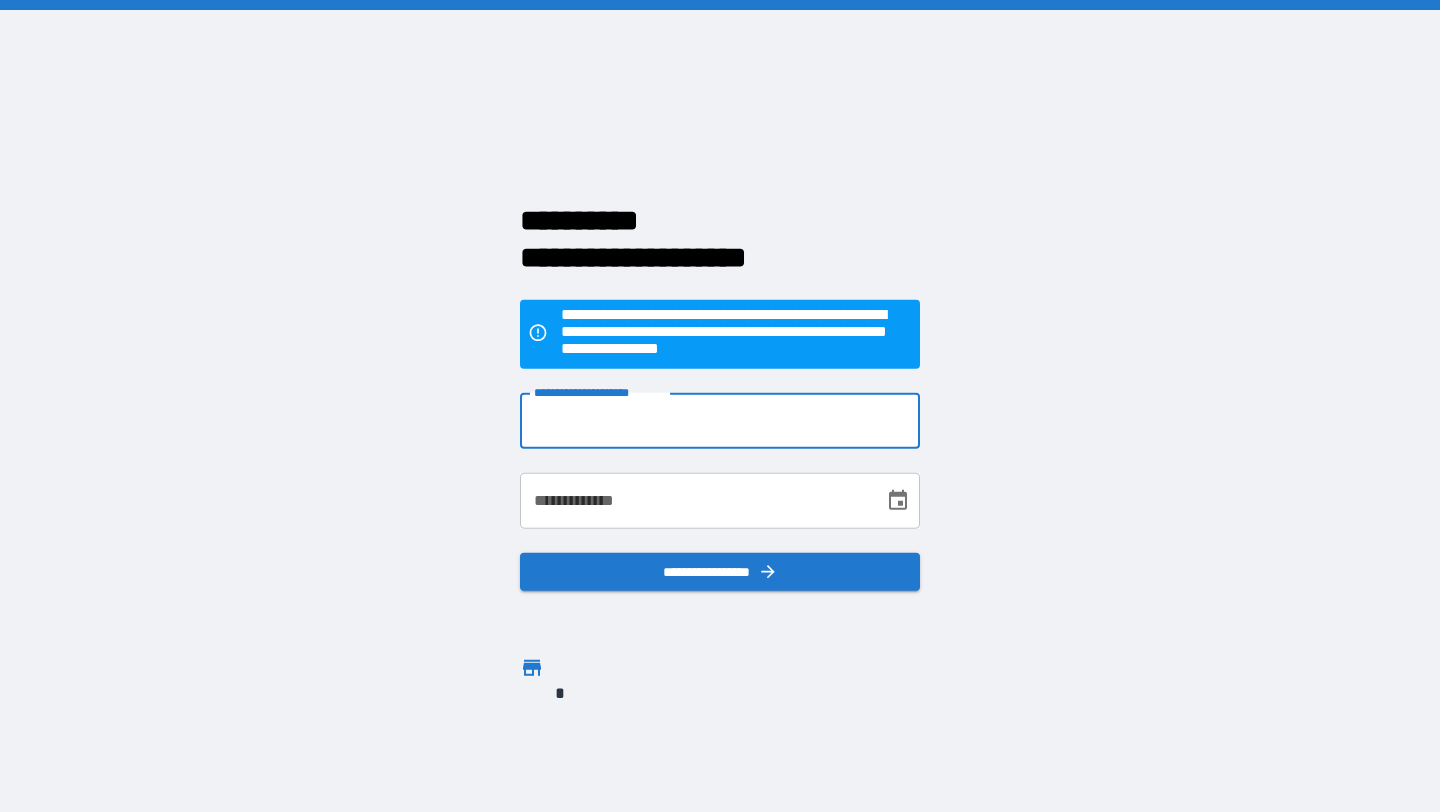 click on "**********" at bounding box center (720, 421) 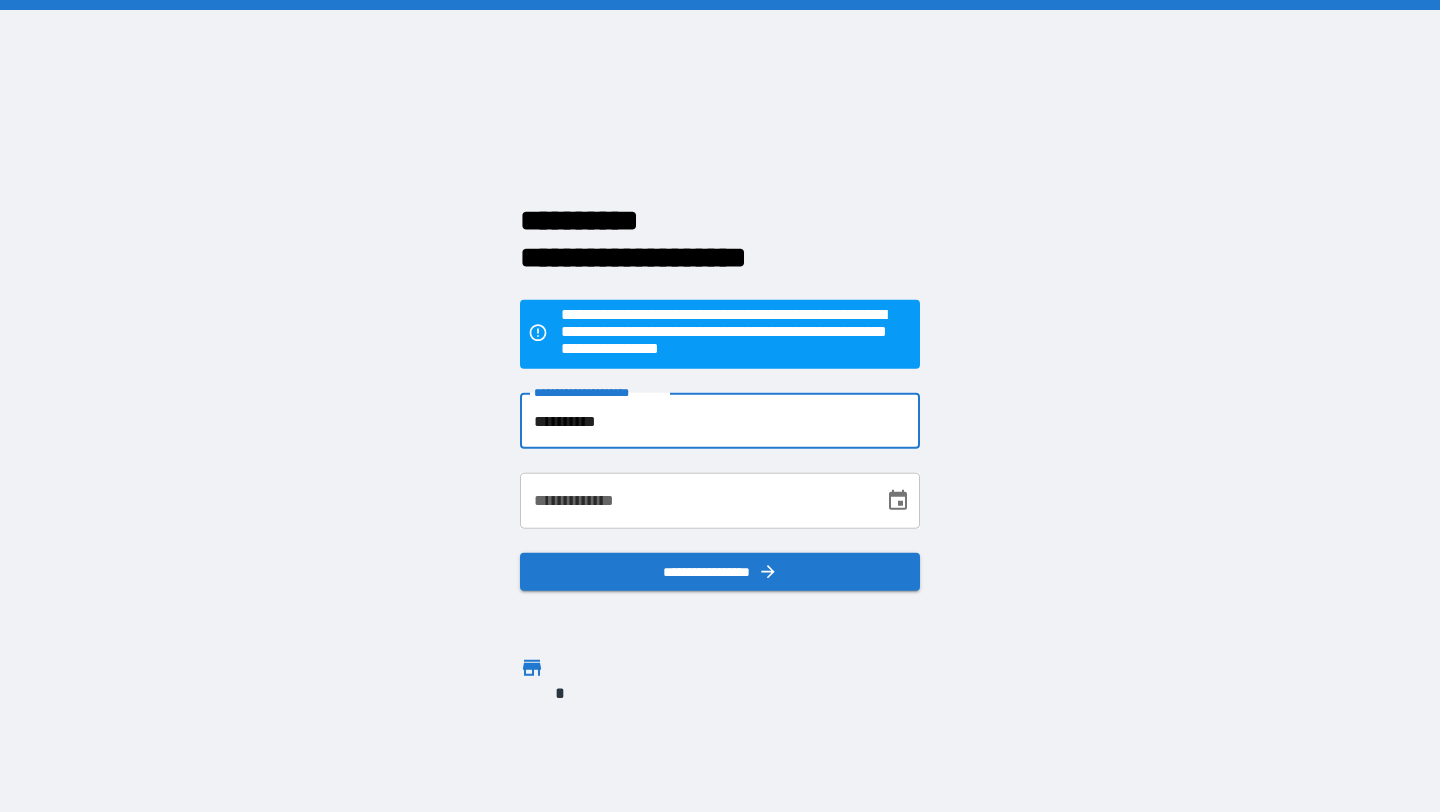 type on "**********" 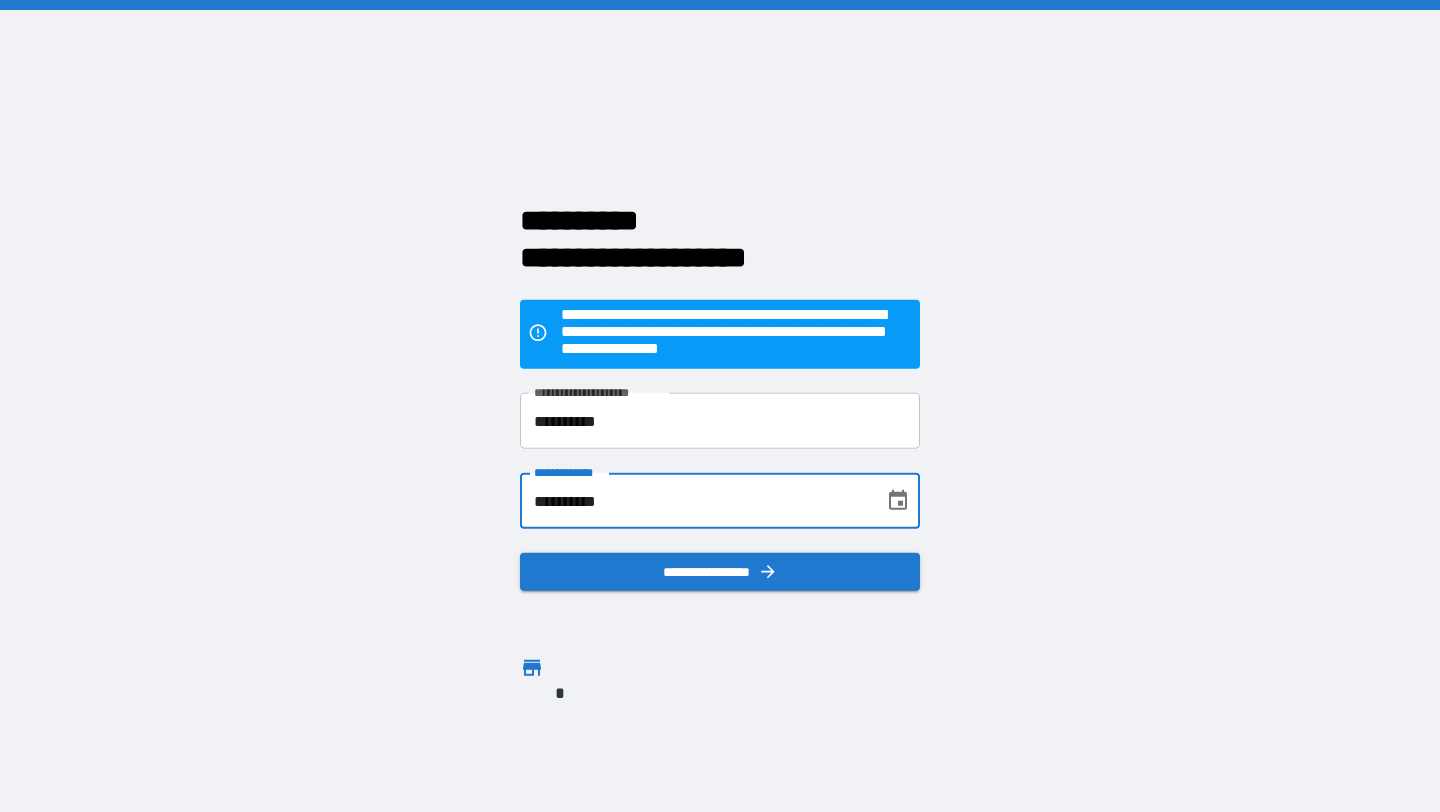 type on "**********" 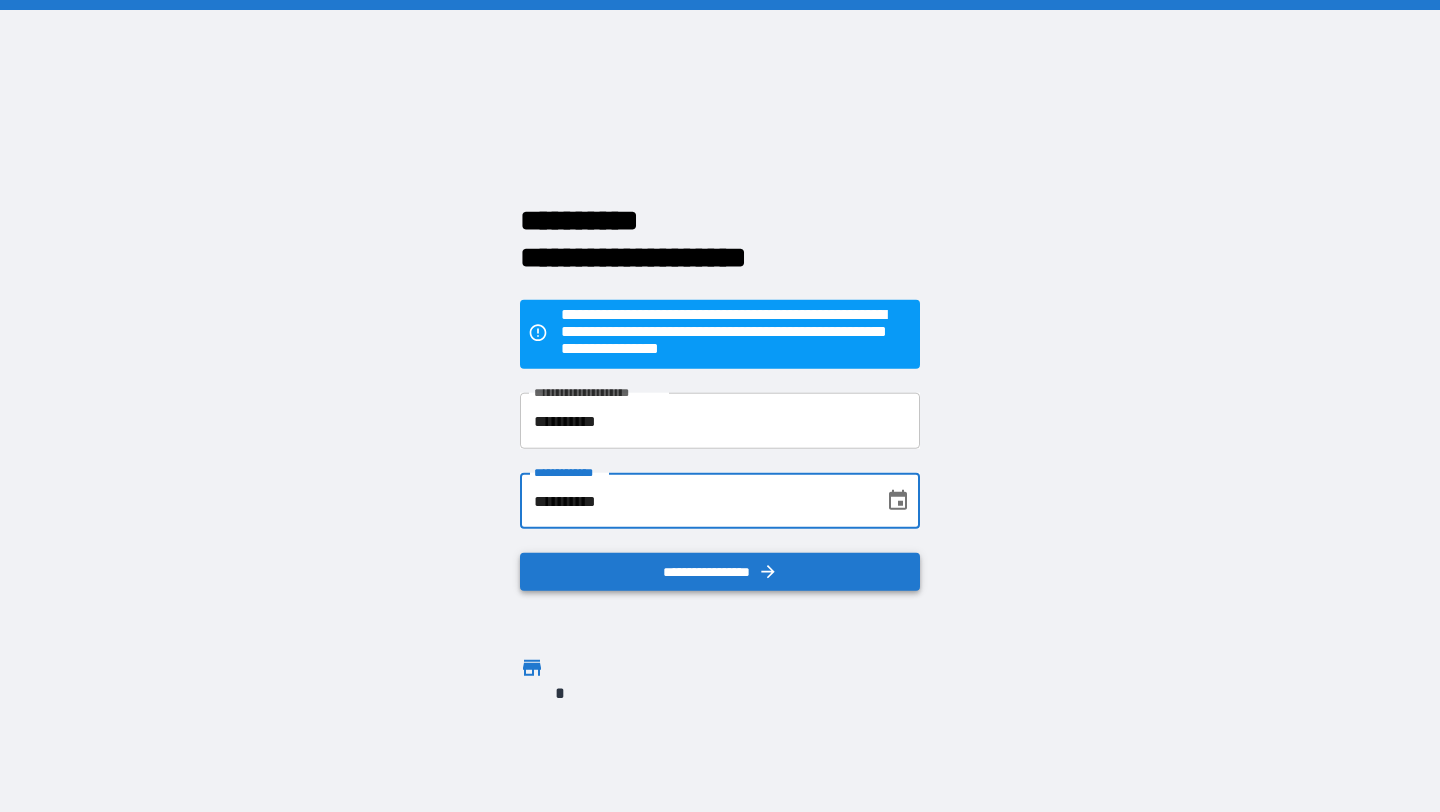 click on "**********" at bounding box center (720, 572) 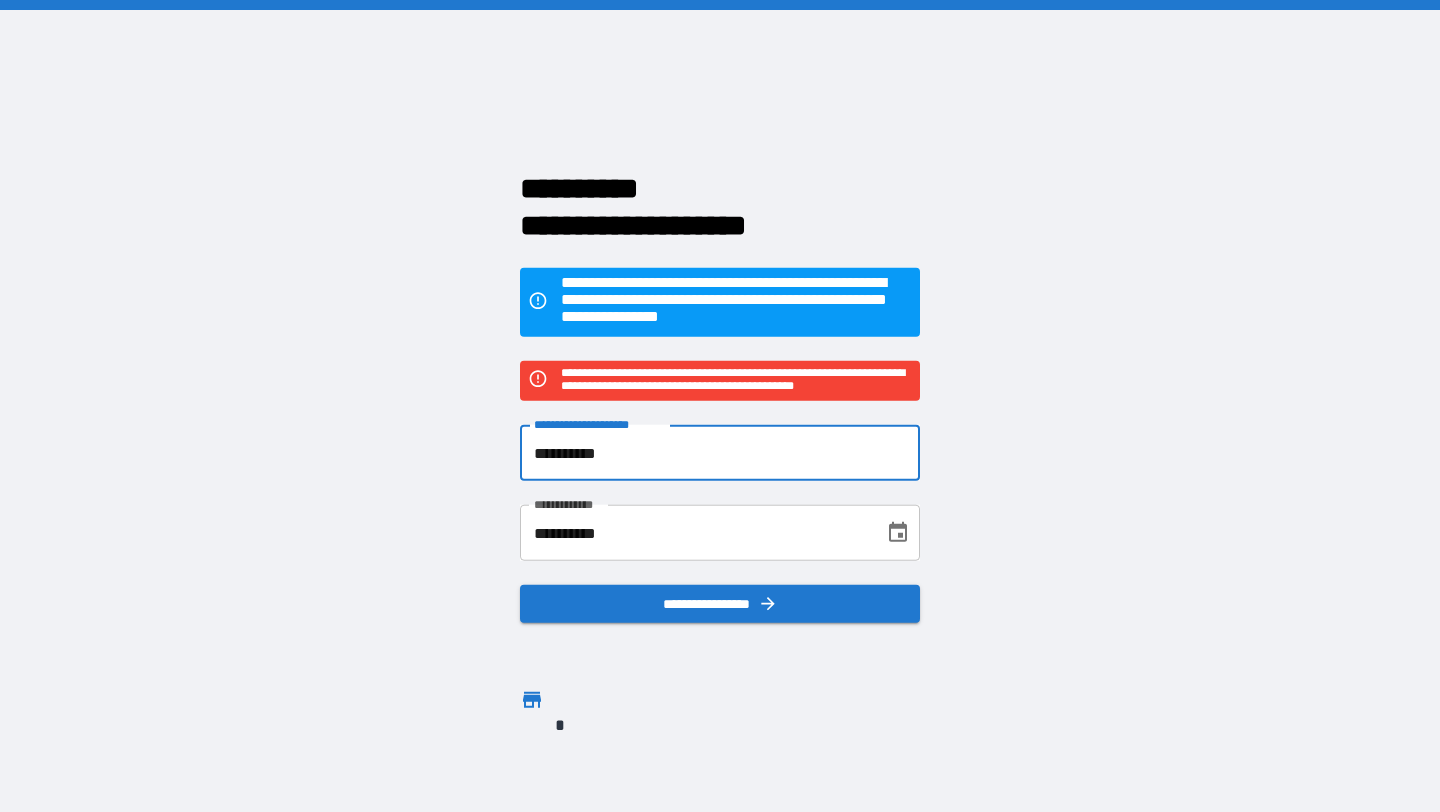 click on "**********" at bounding box center [720, 453] 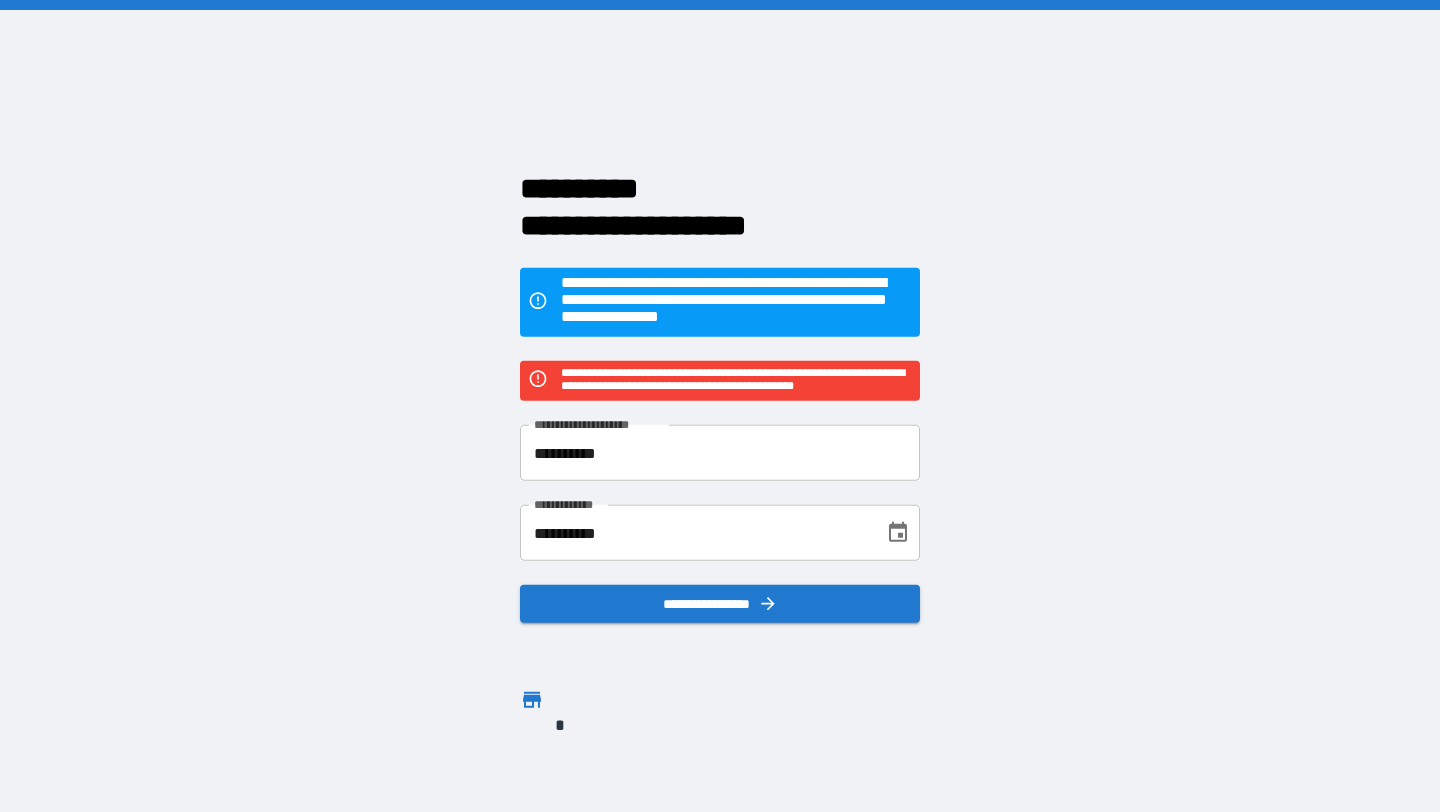 click 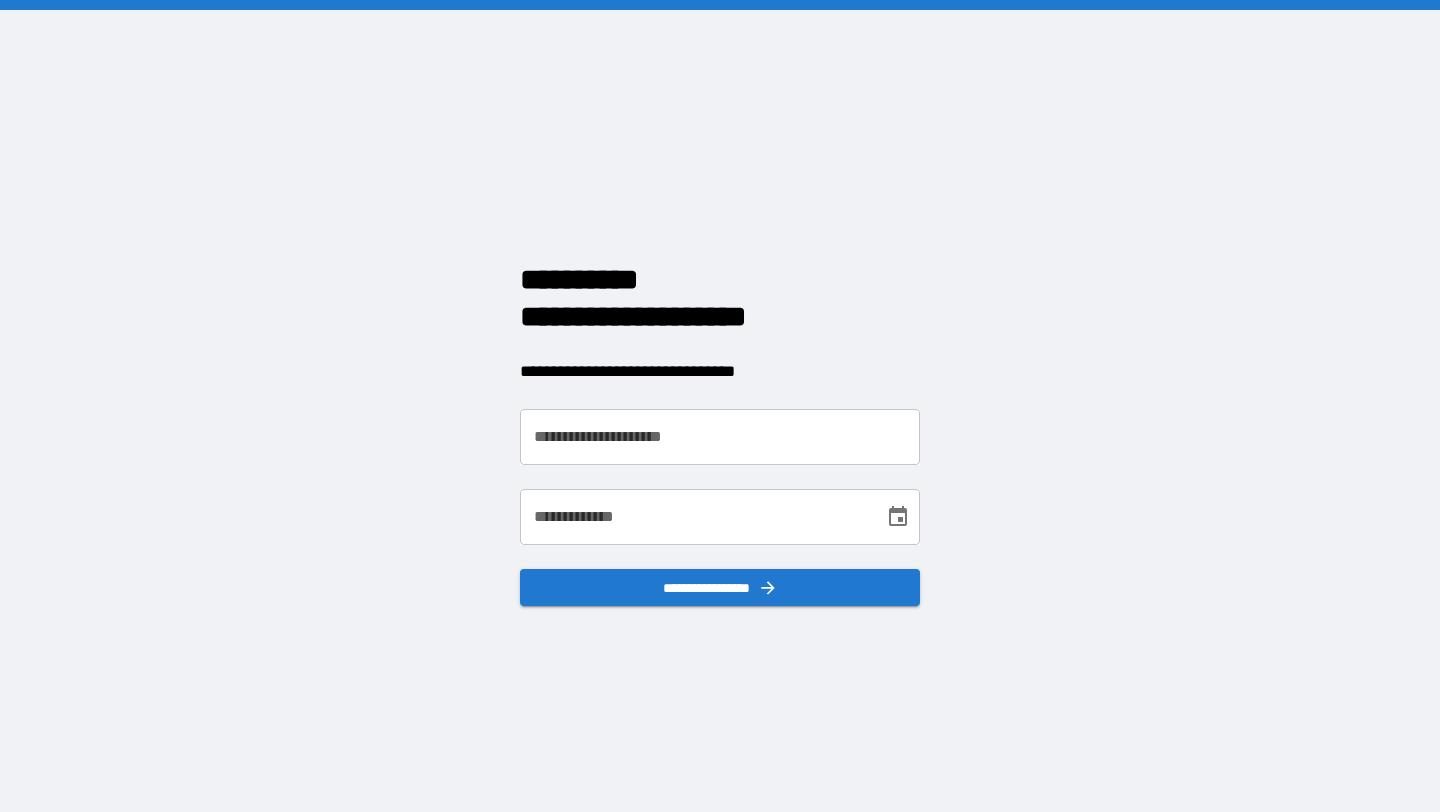 scroll, scrollTop: 0, scrollLeft: 0, axis: both 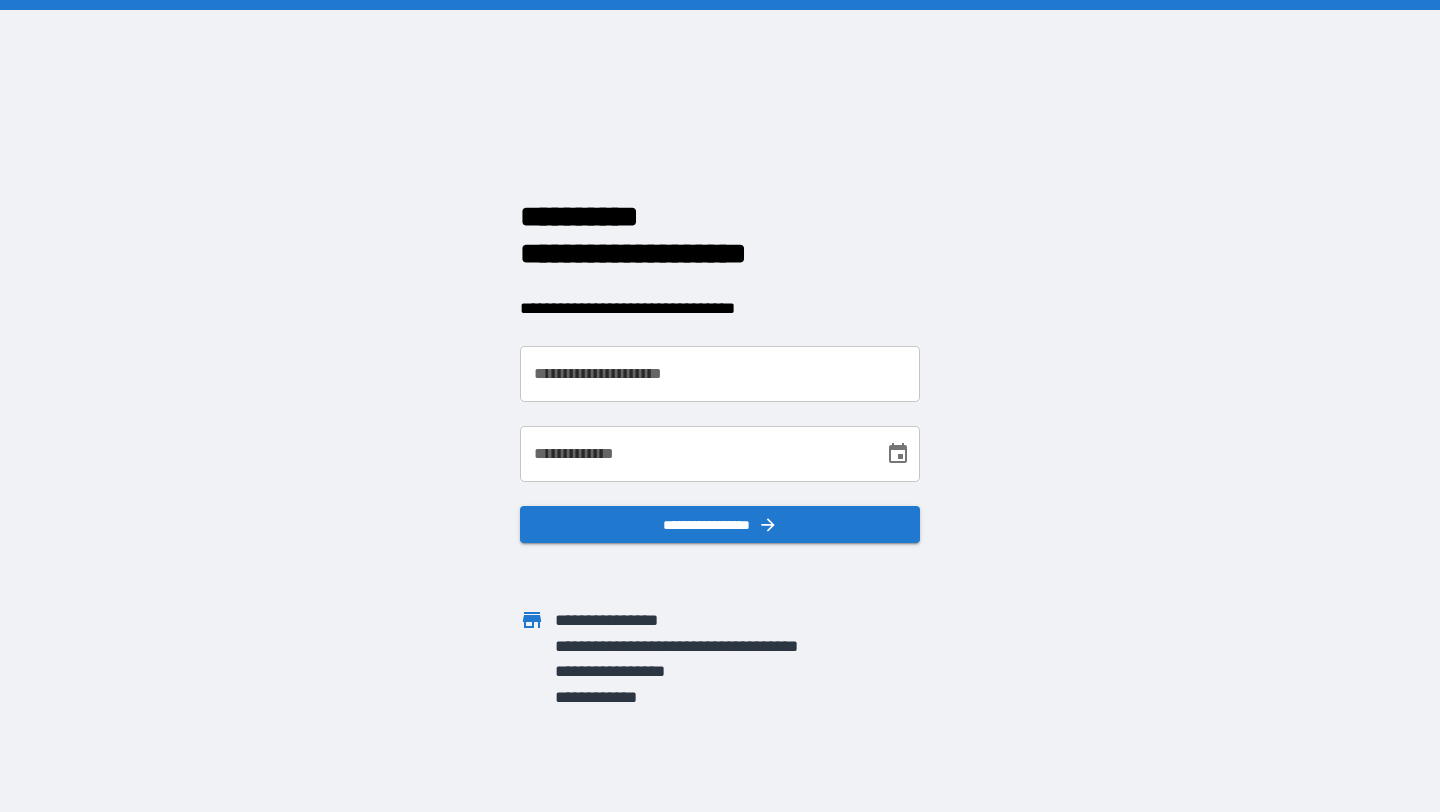 click on "**********" at bounding box center [708, 362] 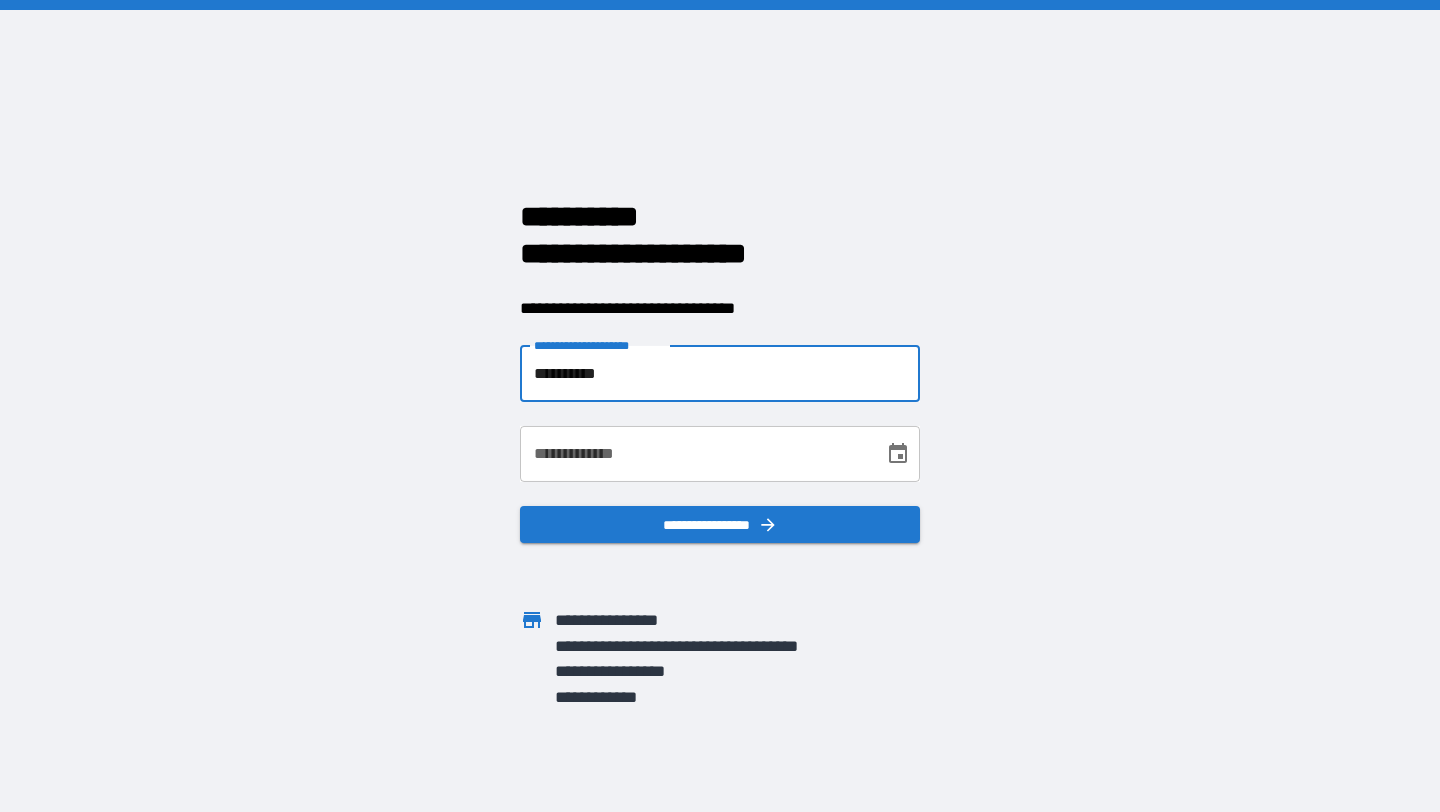 type on "**********" 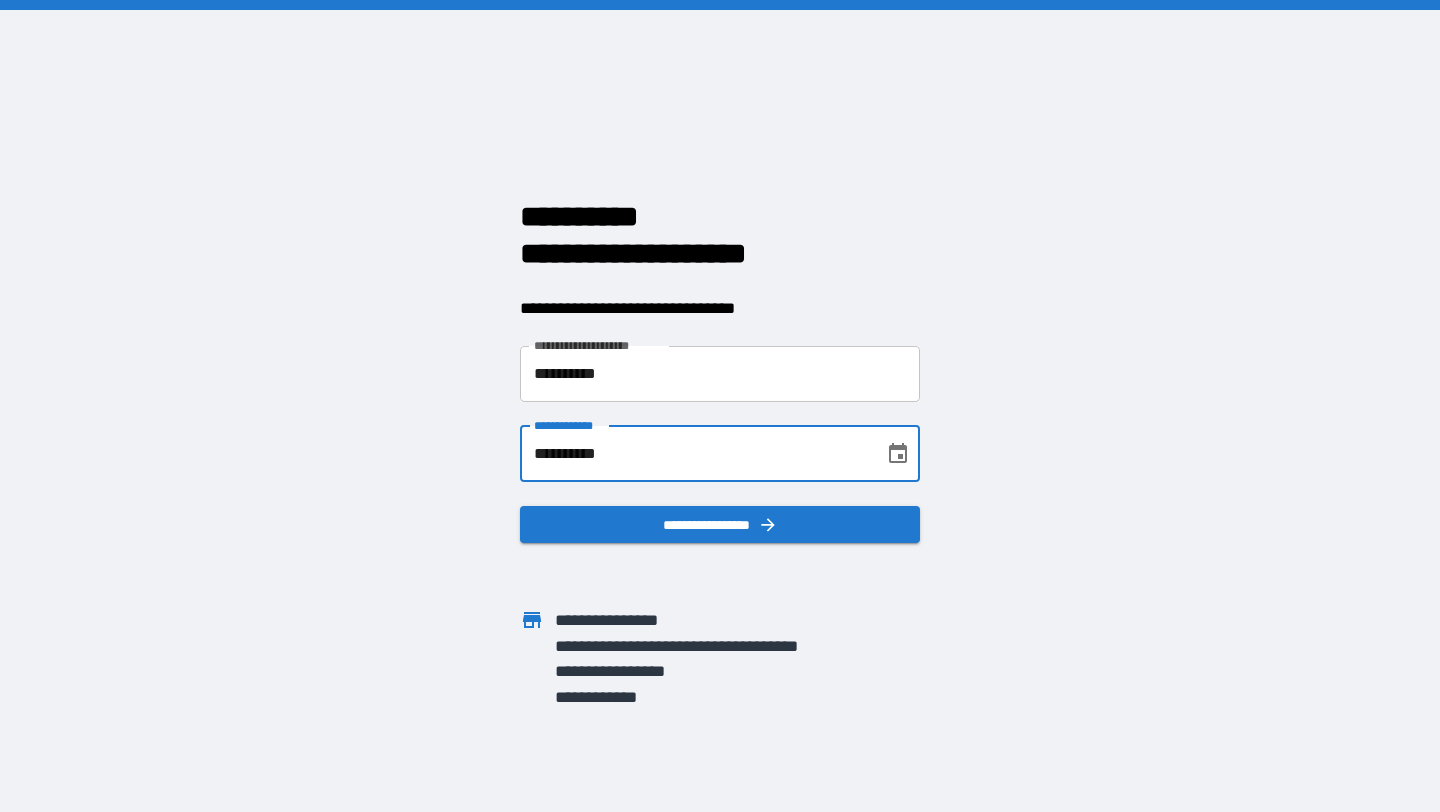 type on "**********" 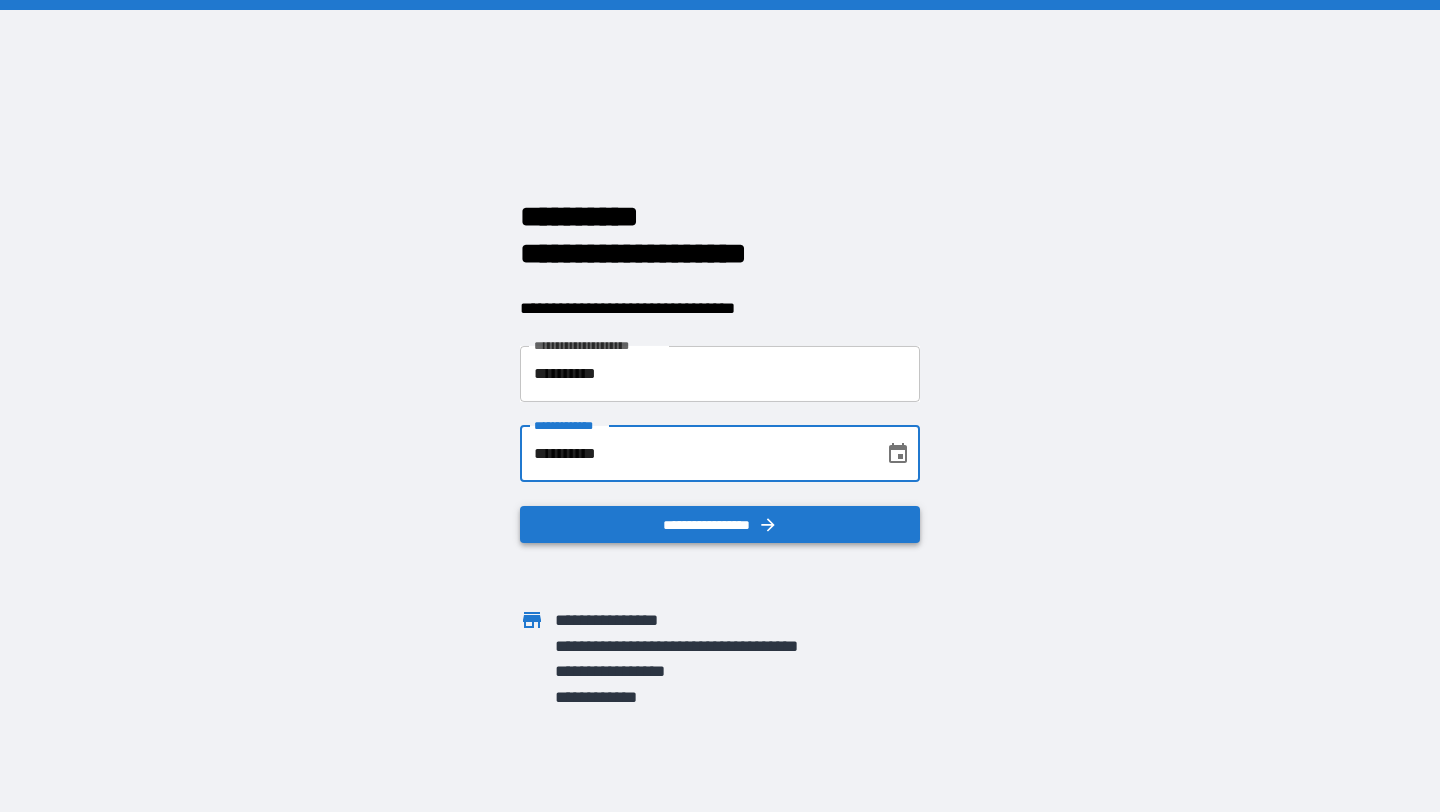 click on "**********" at bounding box center (720, 525) 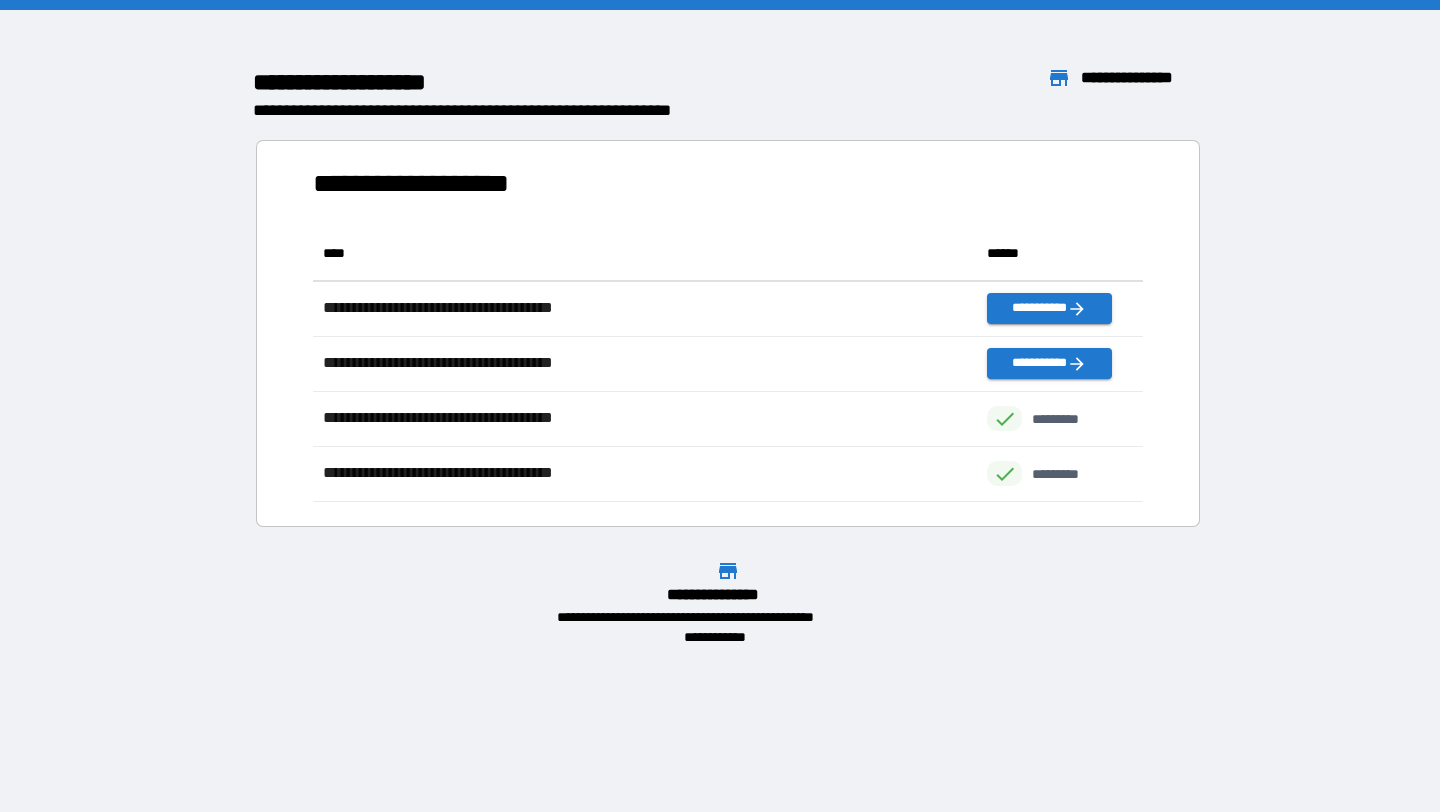 scroll, scrollTop: 1, scrollLeft: 1, axis: both 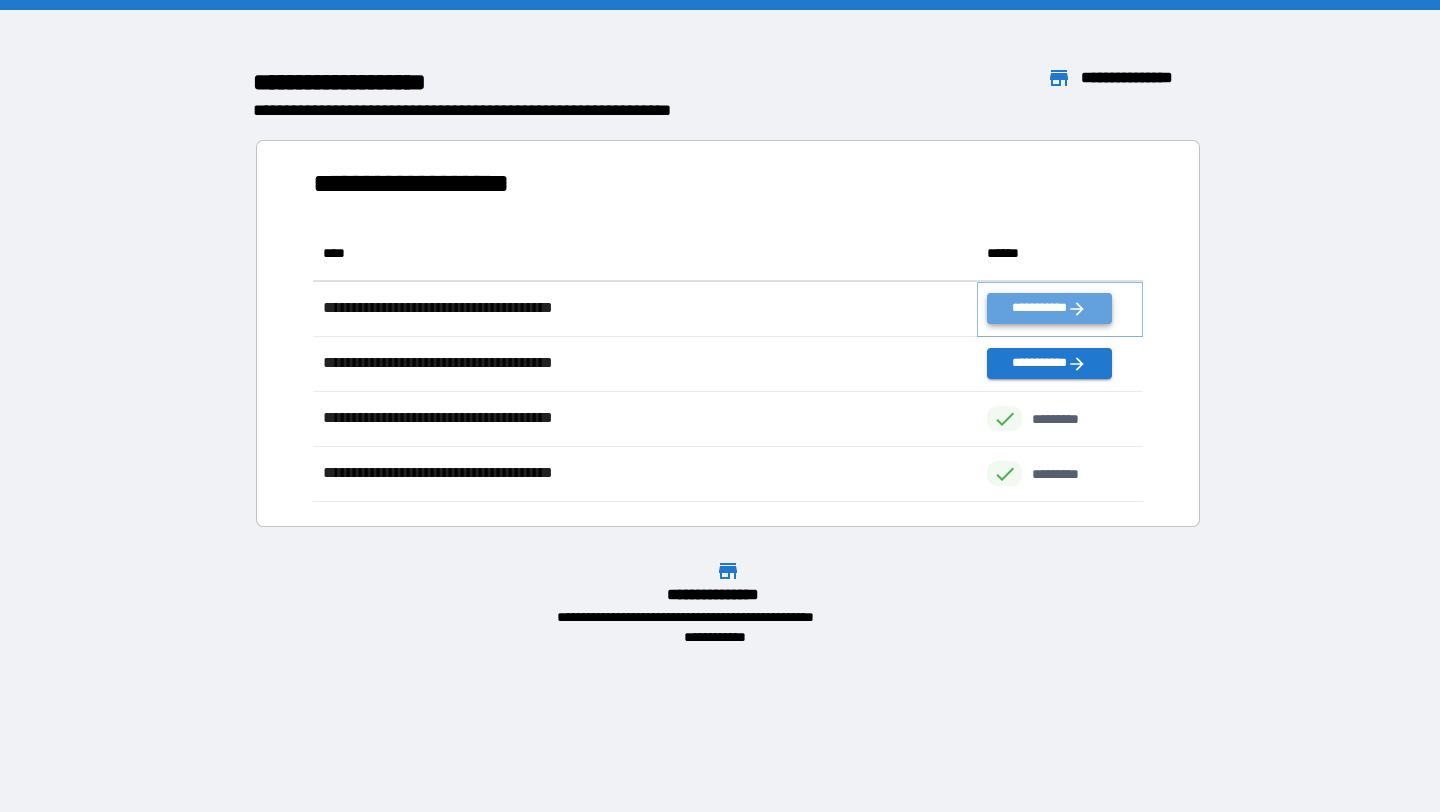 click on "**********" at bounding box center (1049, 308) 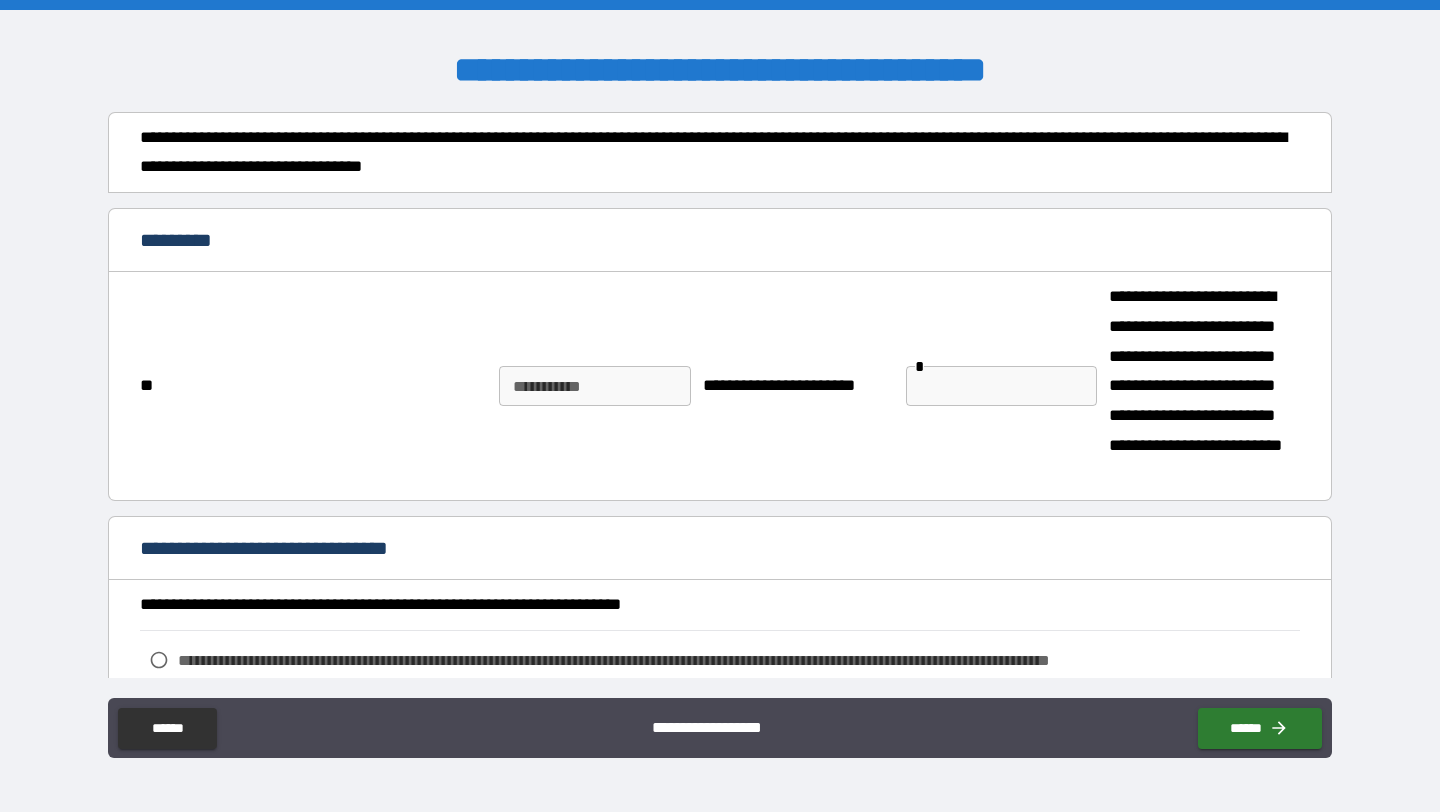 click on "*********   *" at bounding box center (595, 386) 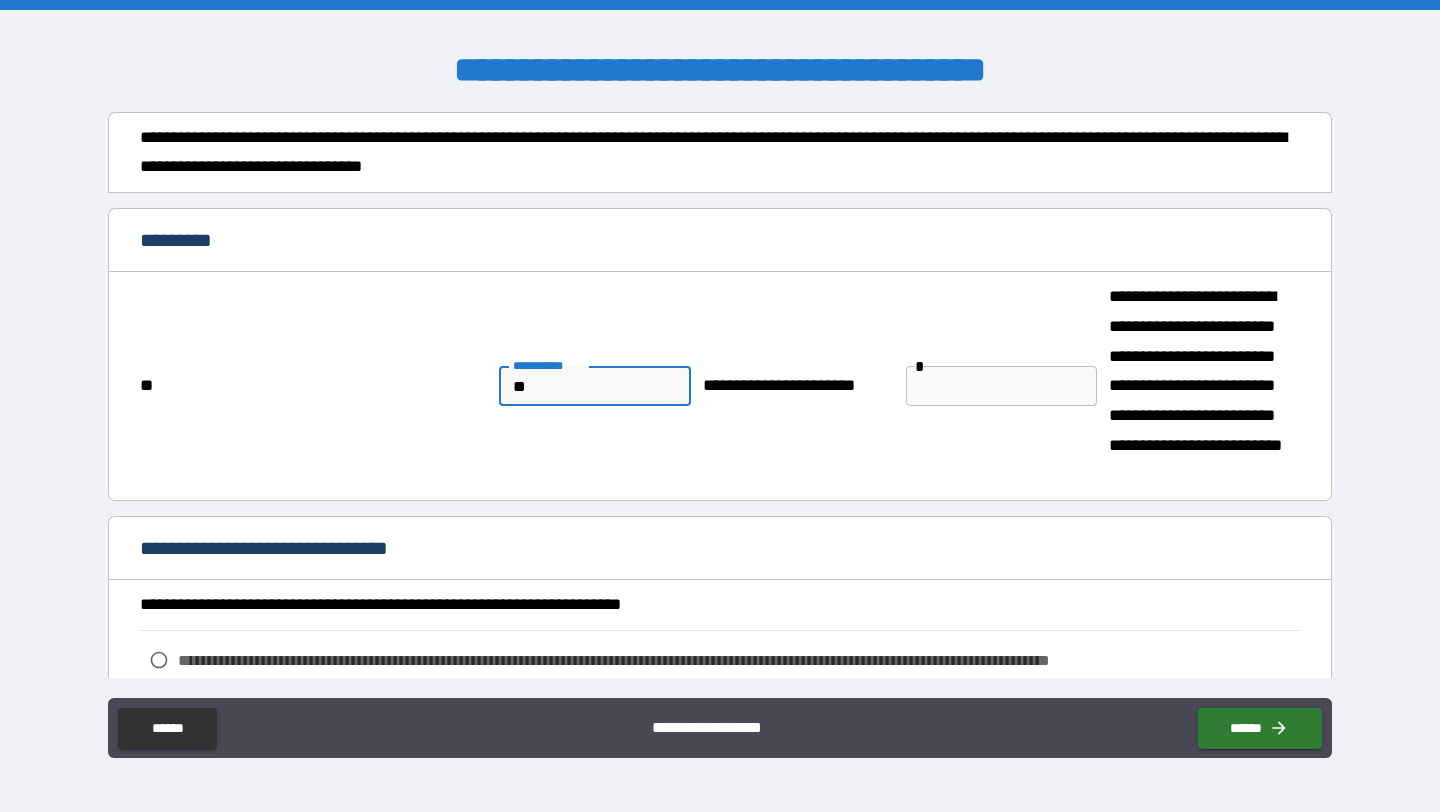 type on "*" 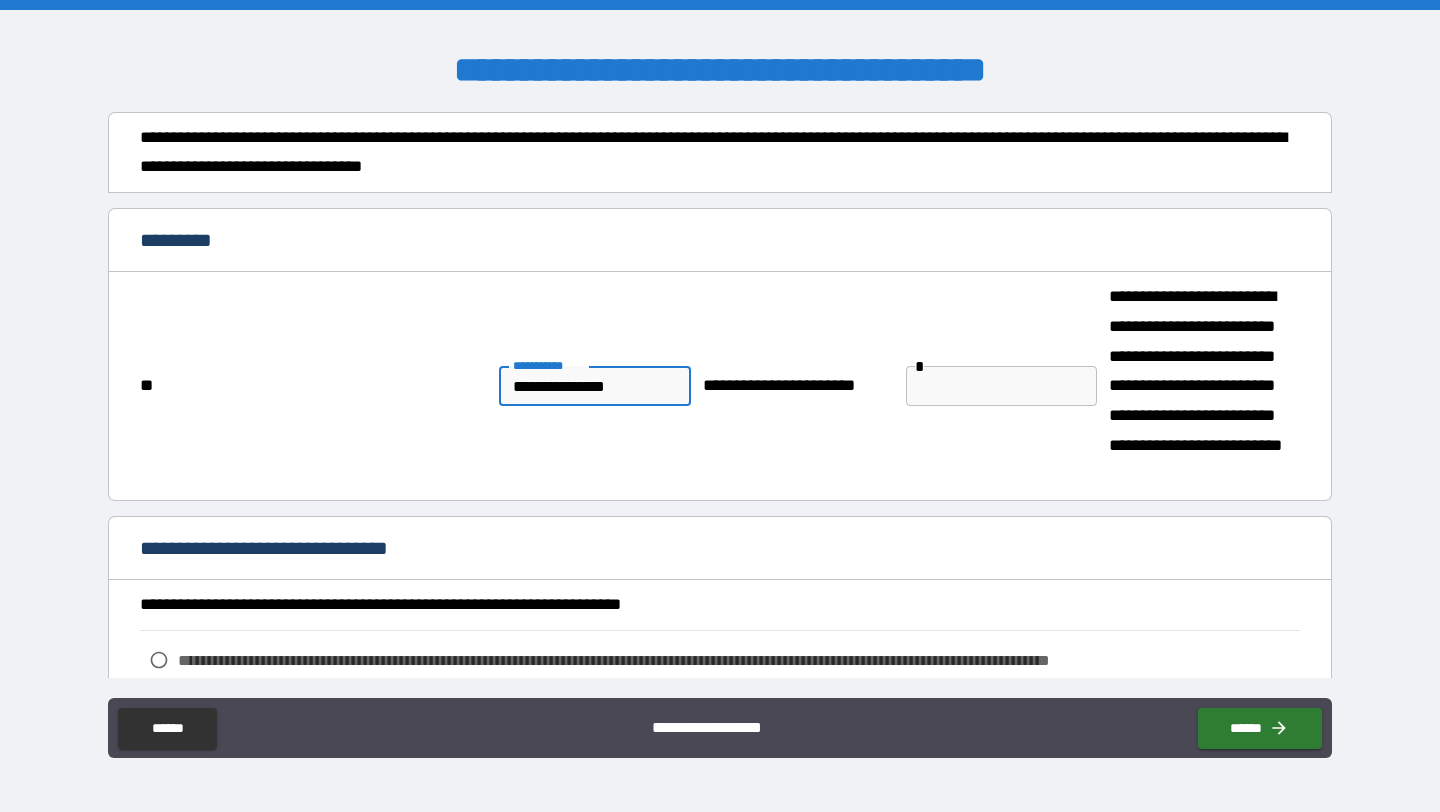 type on "**********" 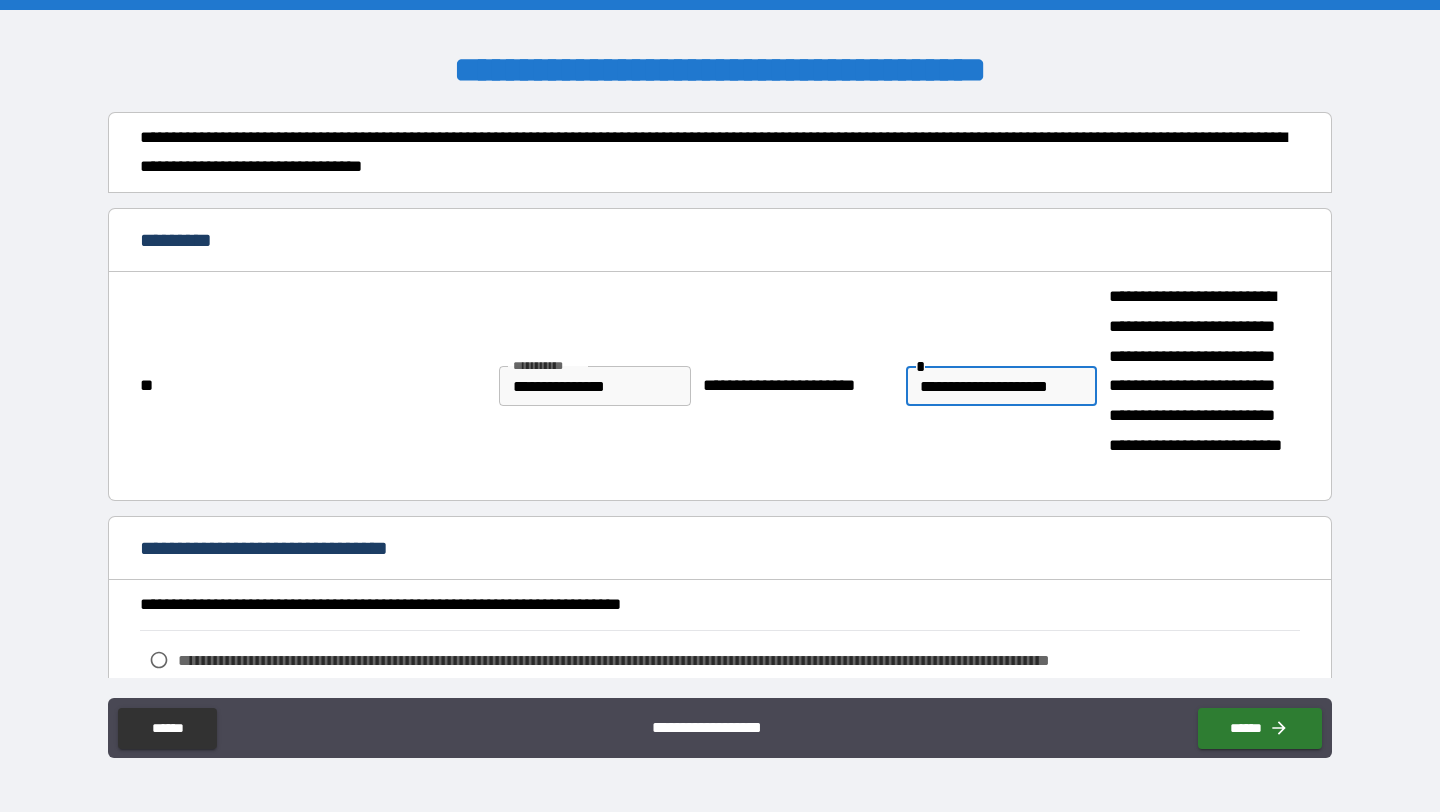 type on "**********" 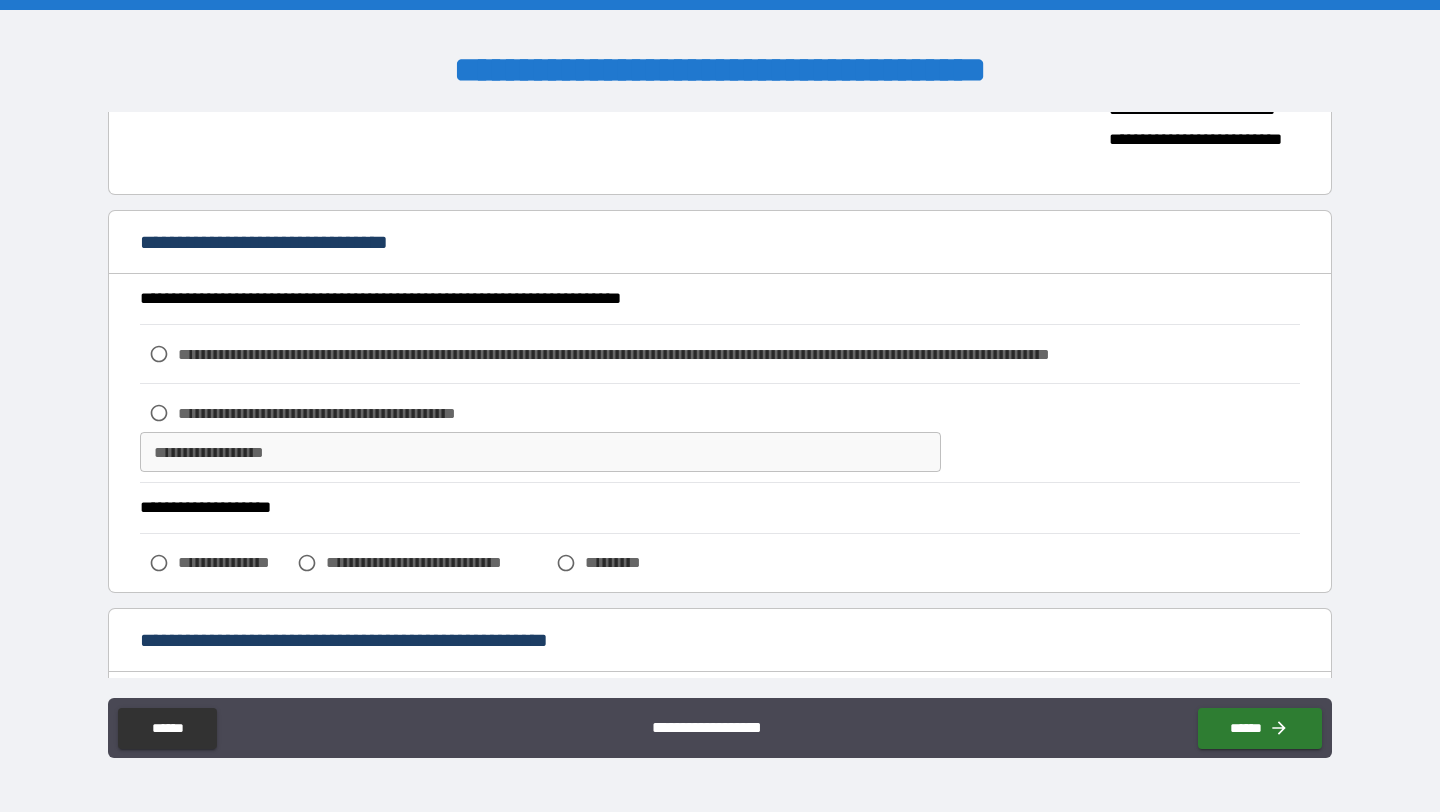 scroll, scrollTop: 355, scrollLeft: 0, axis: vertical 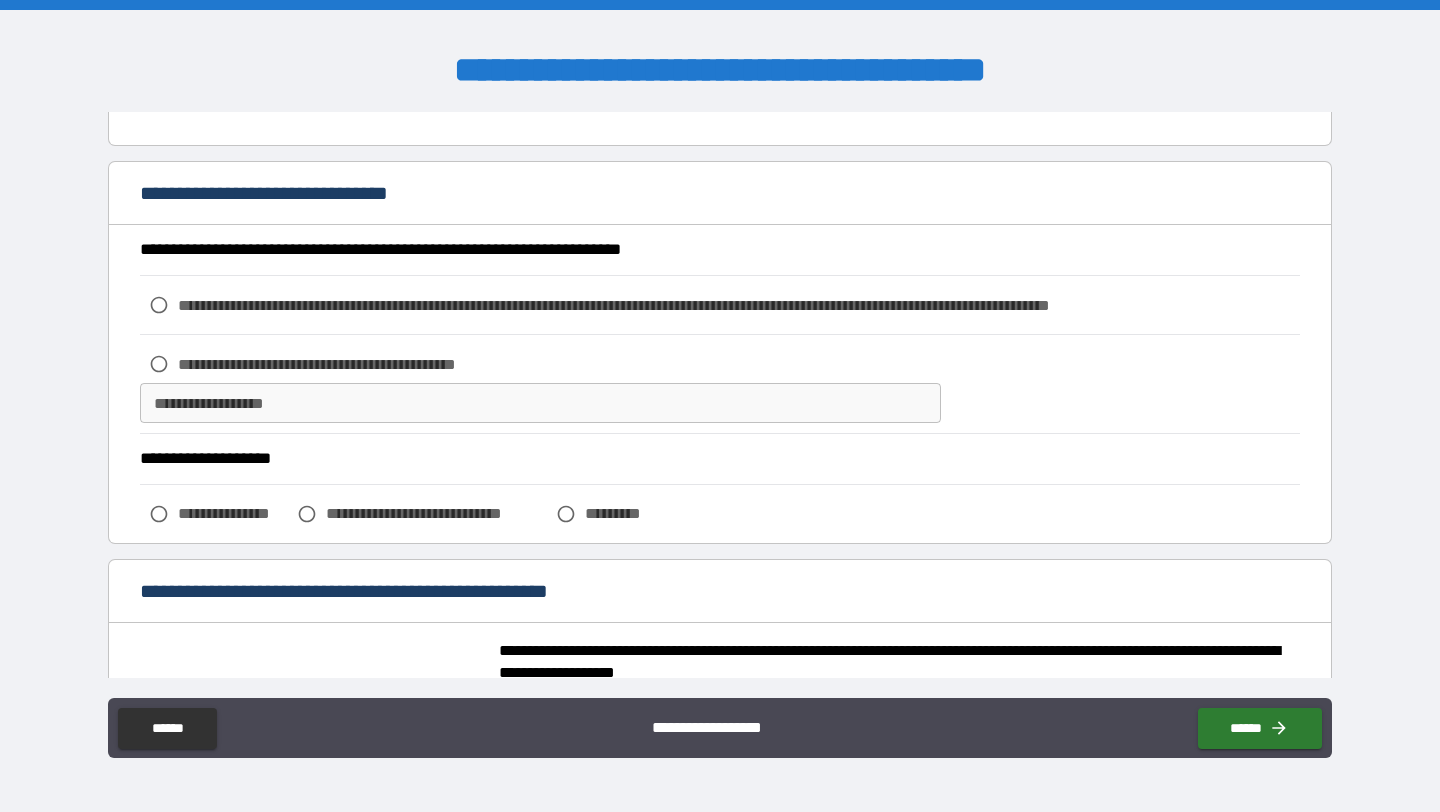 click on "**********" at bounding box center [681, 305] 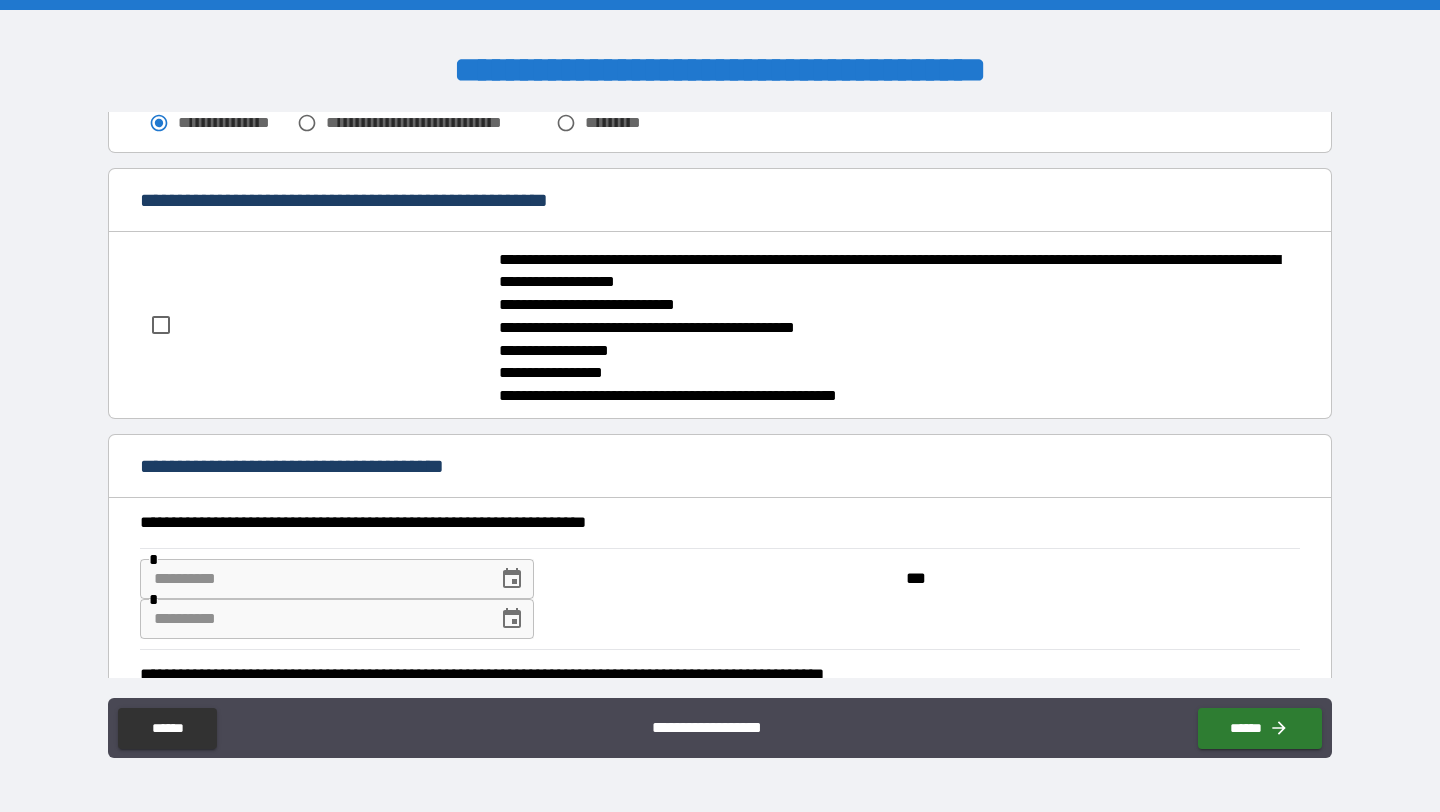 scroll, scrollTop: 770, scrollLeft: 0, axis: vertical 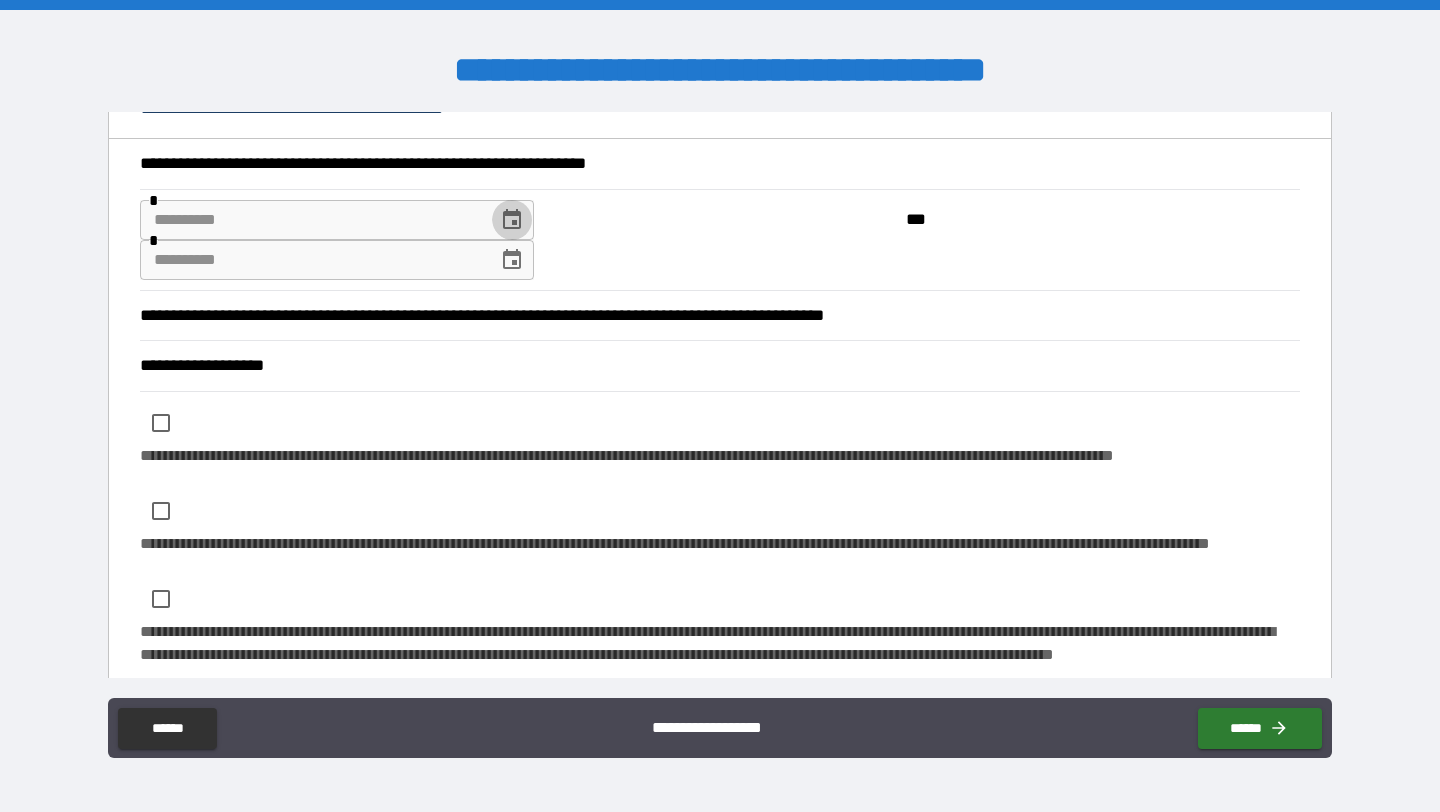 click 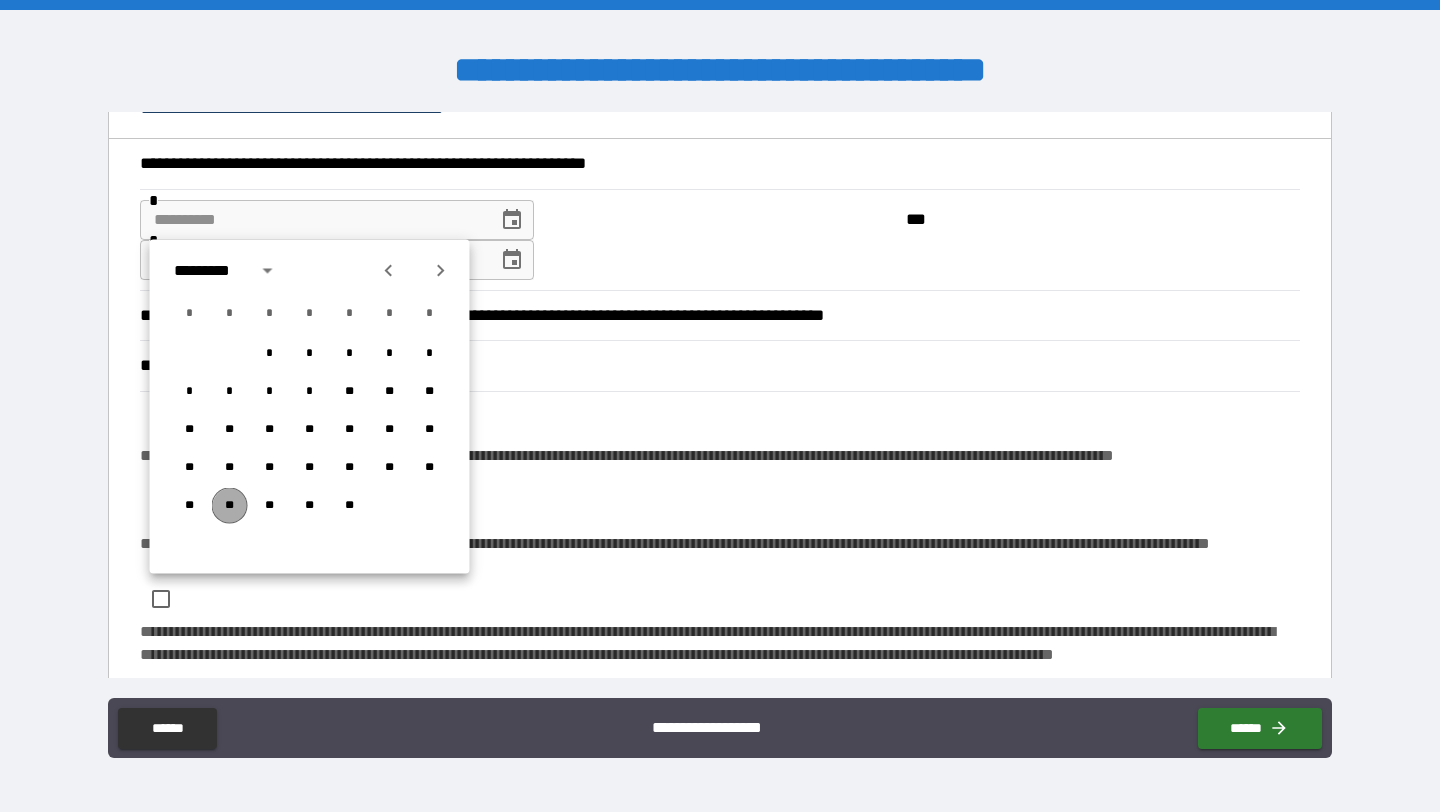 click on "**" at bounding box center [230, 506] 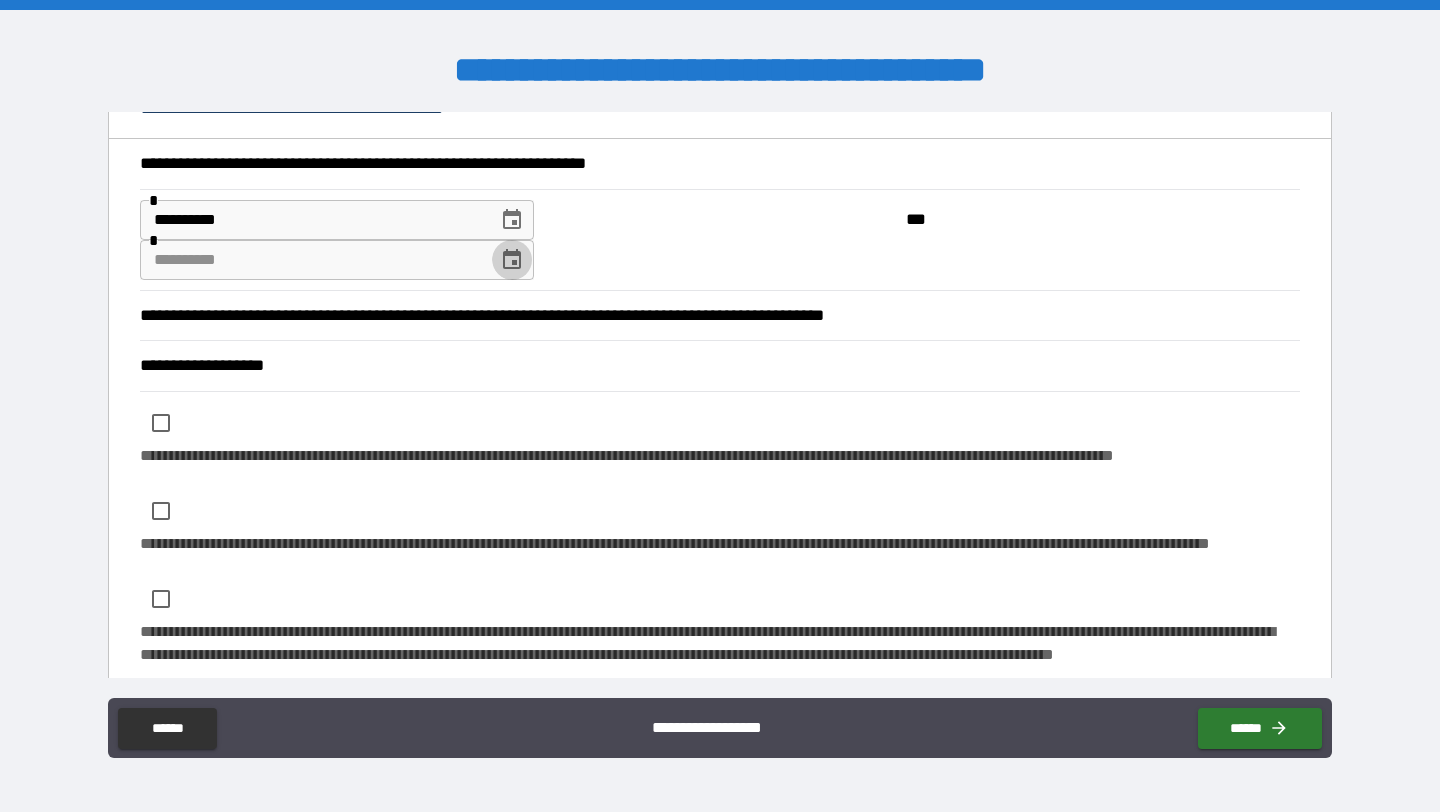 click 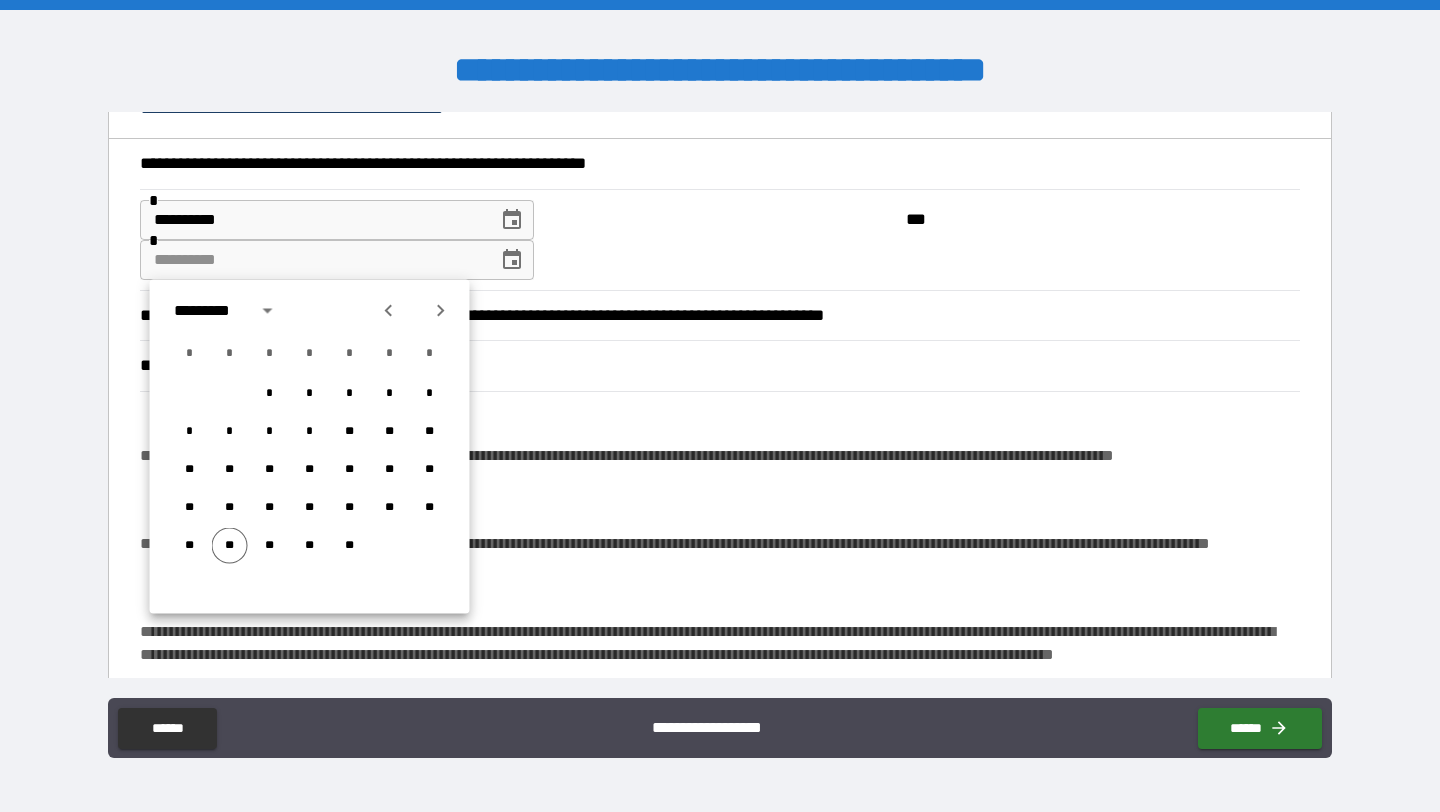 click 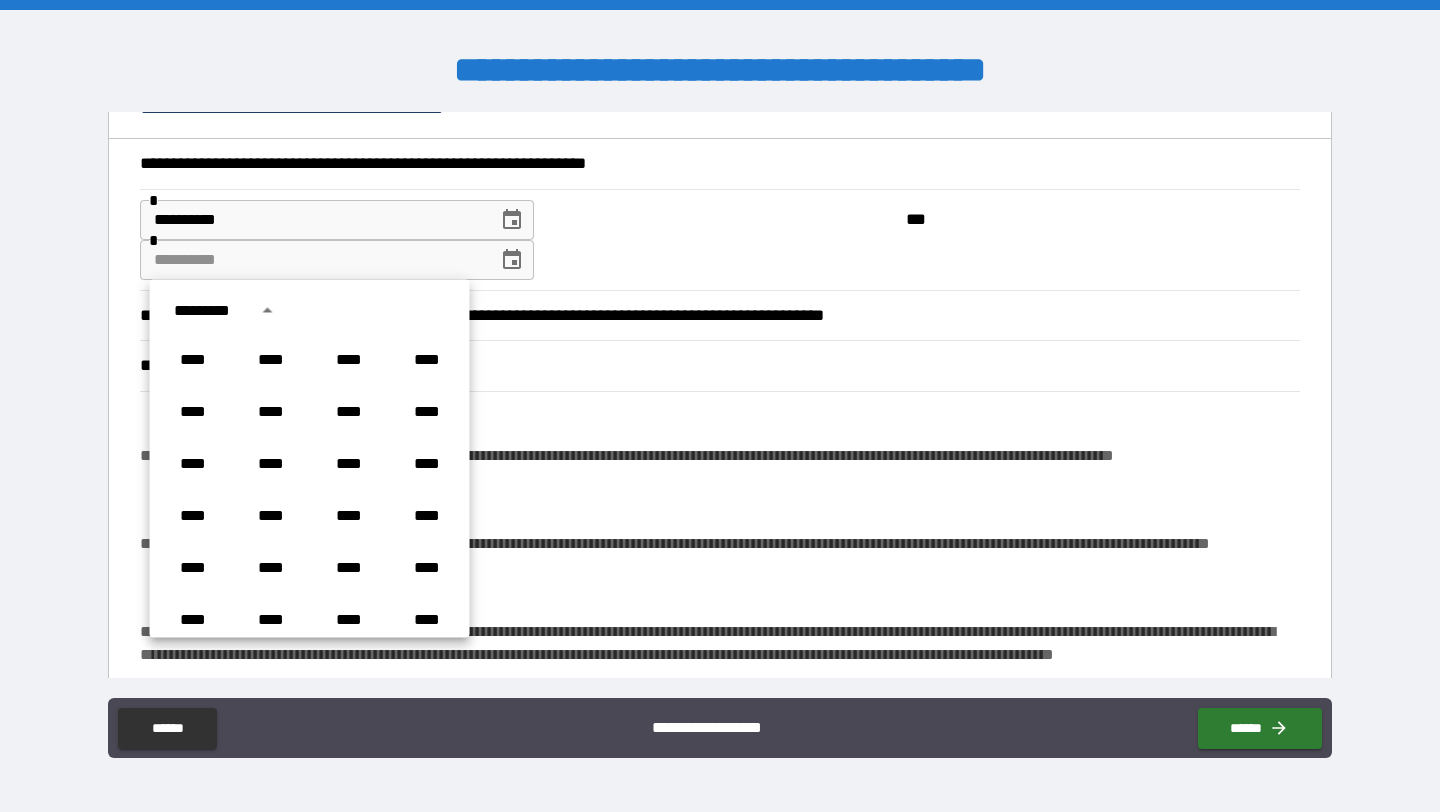 scroll, scrollTop: 1486, scrollLeft: 0, axis: vertical 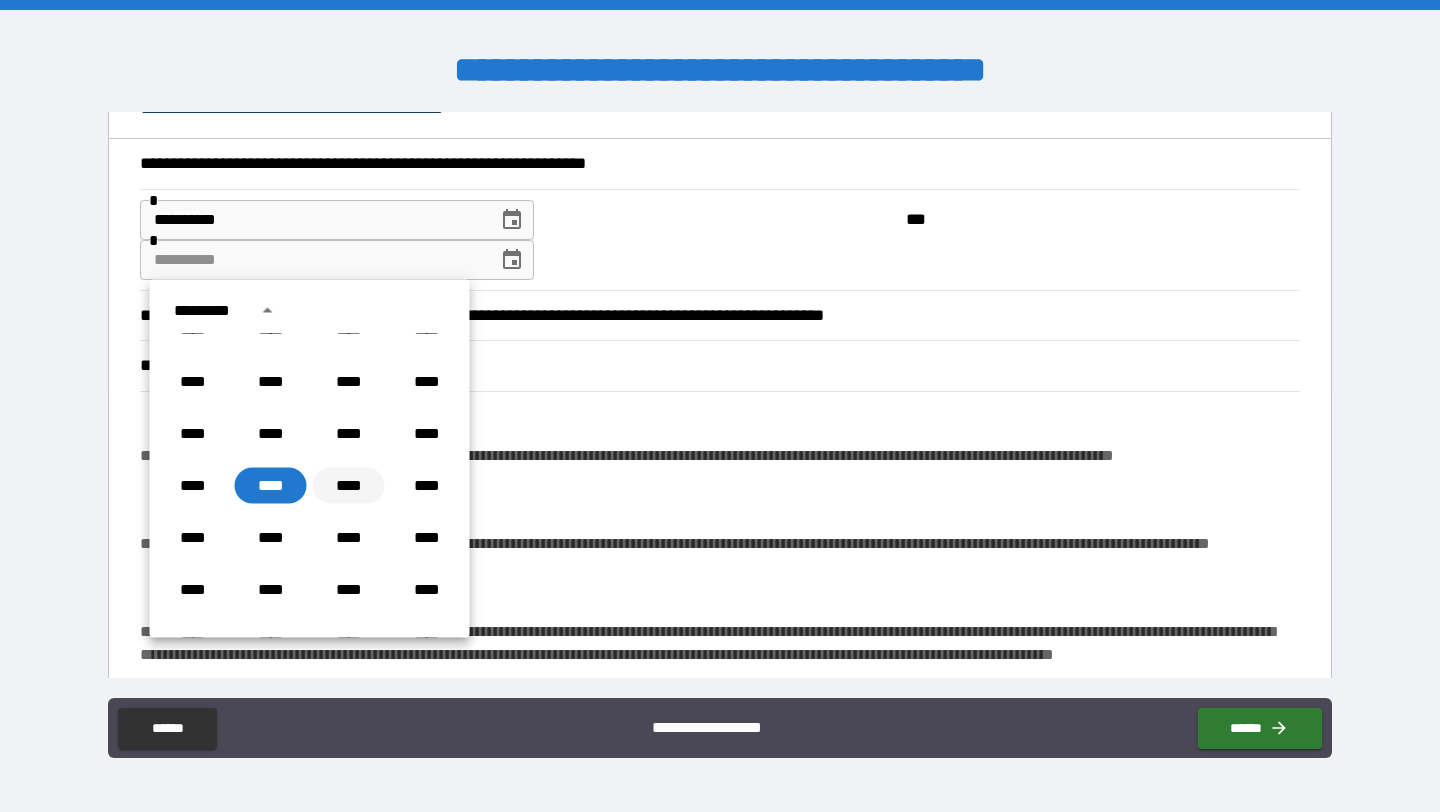 click on "****" at bounding box center [349, 486] 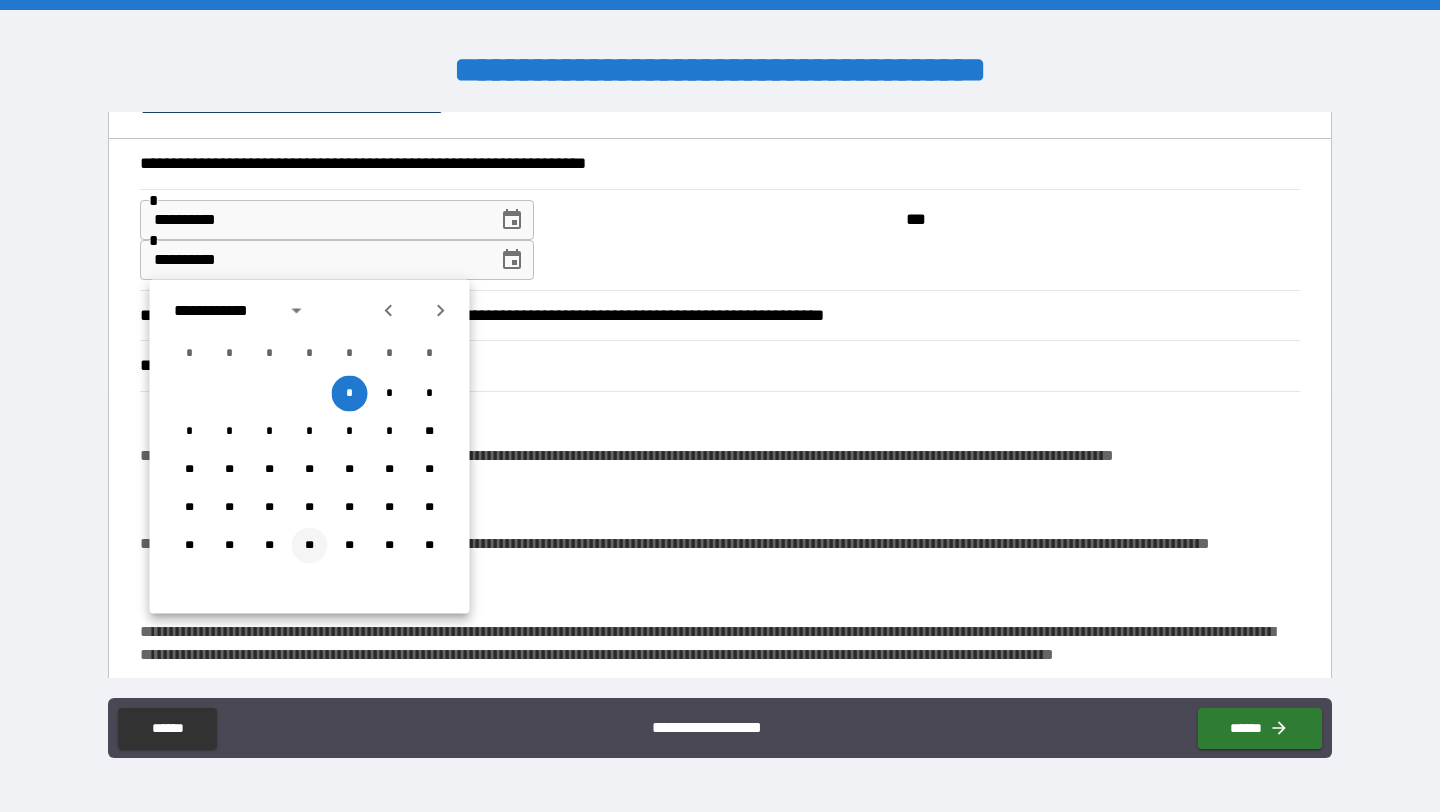 click on "**" at bounding box center [310, 546] 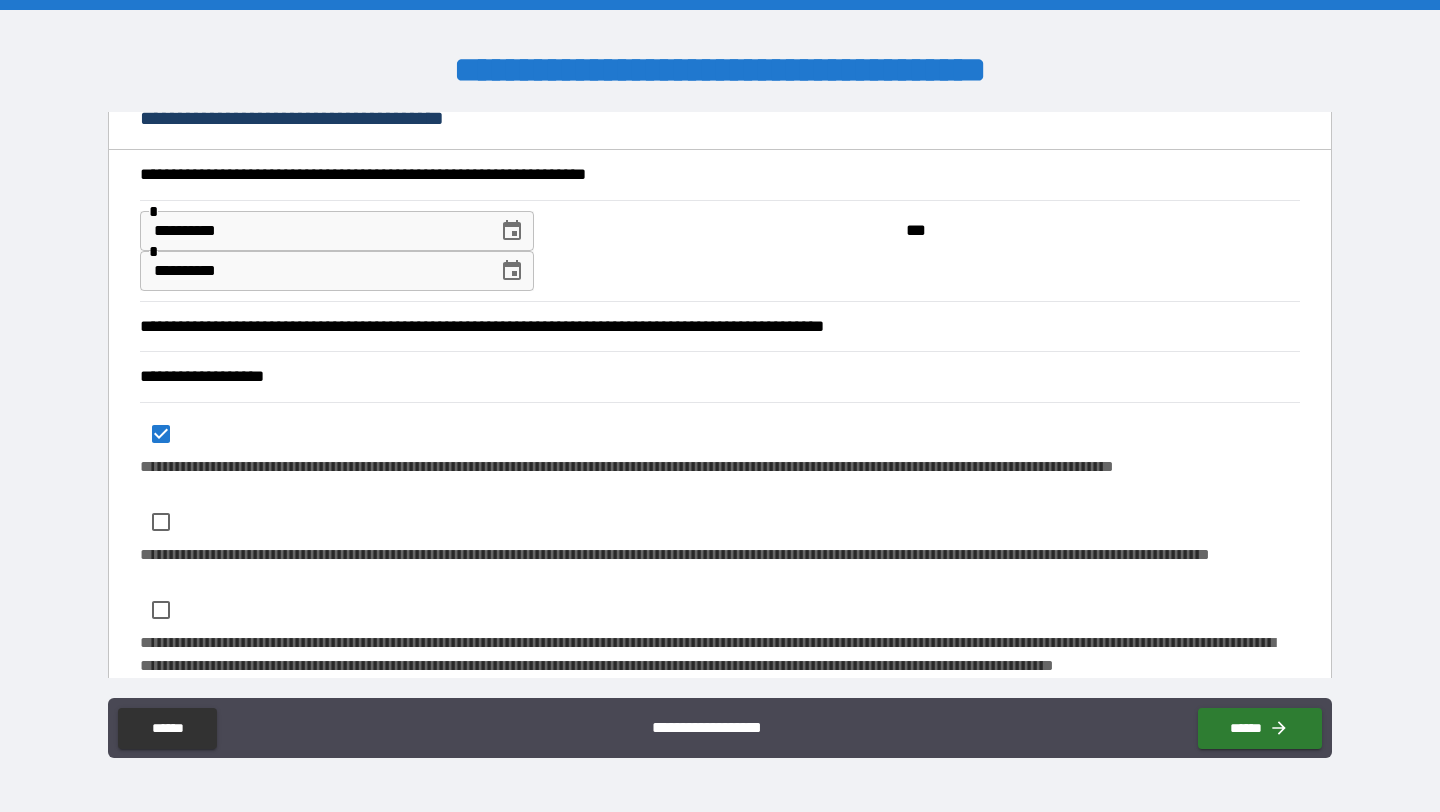 scroll, scrollTop: 1096, scrollLeft: 0, axis: vertical 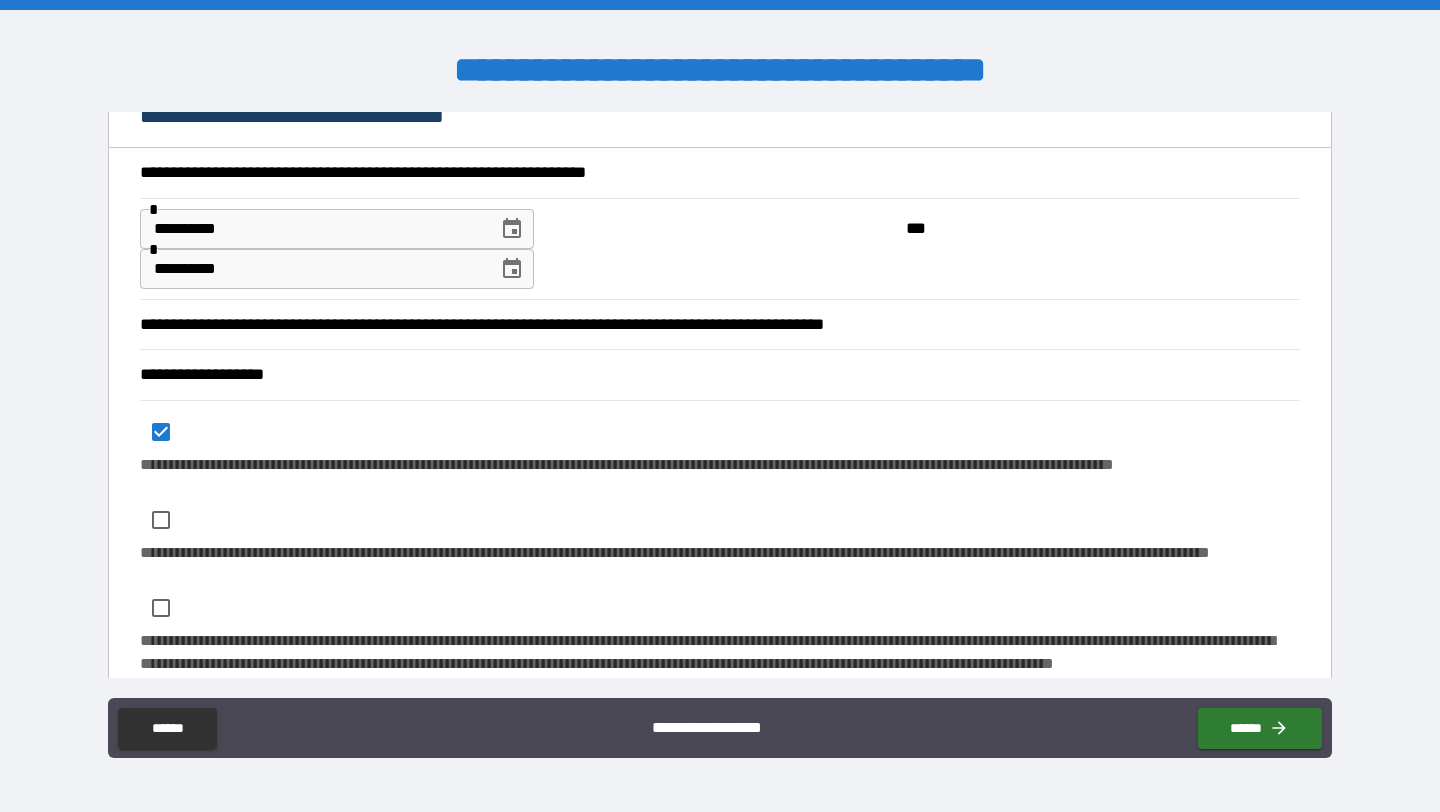 click on "***" at bounding box center [1103, 229] 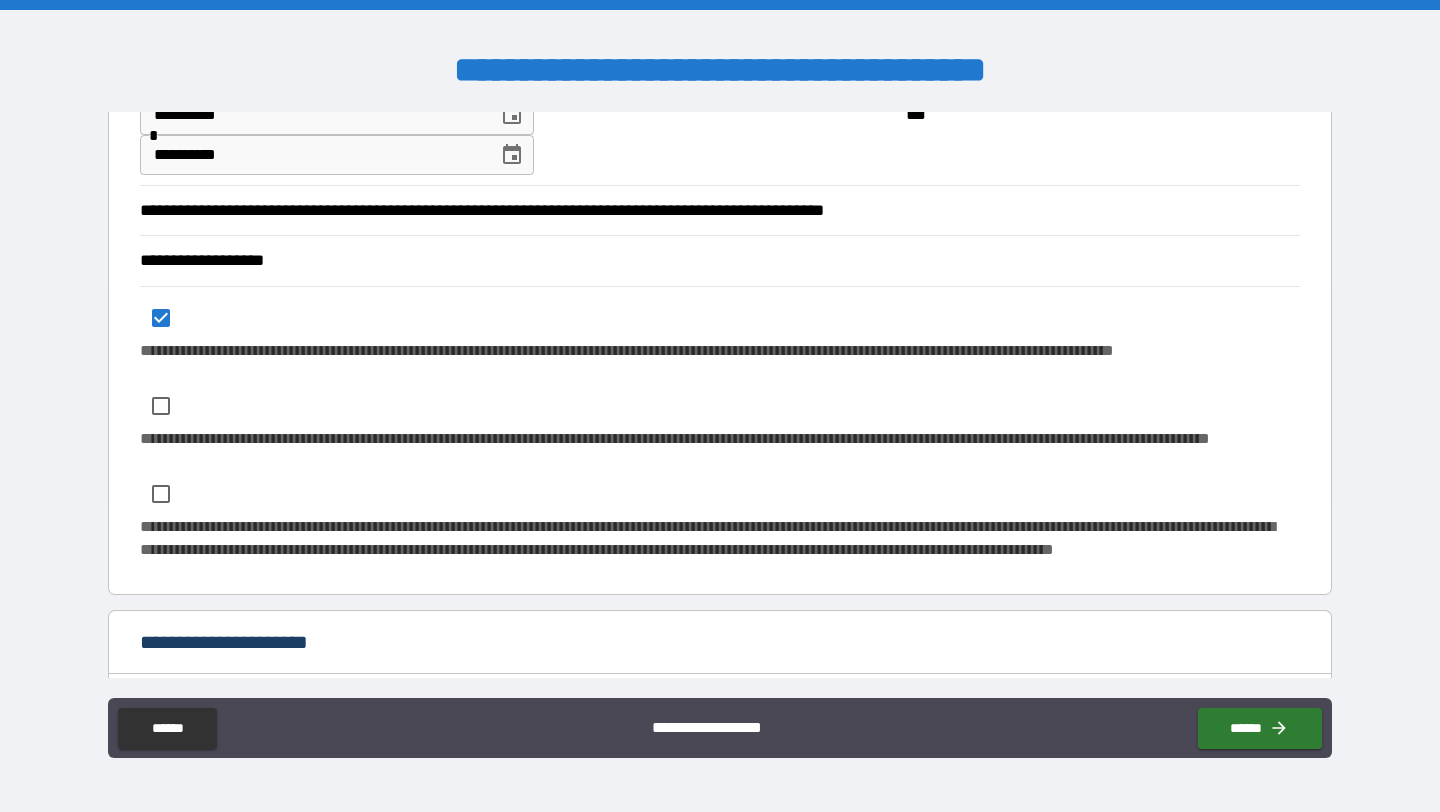 scroll, scrollTop: 1225, scrollLeft: 0, axis: vertical 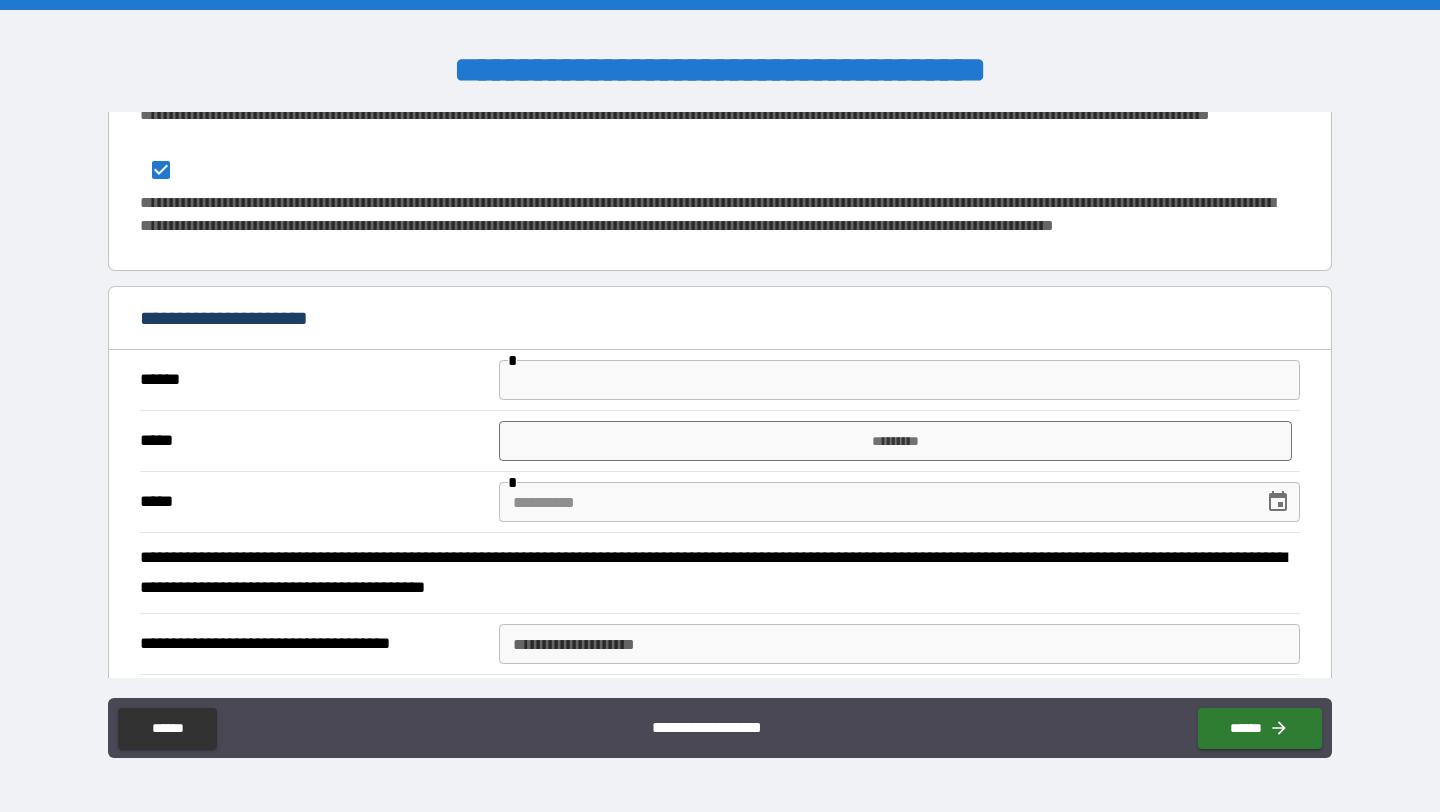 click at bounding box center (899, 380) 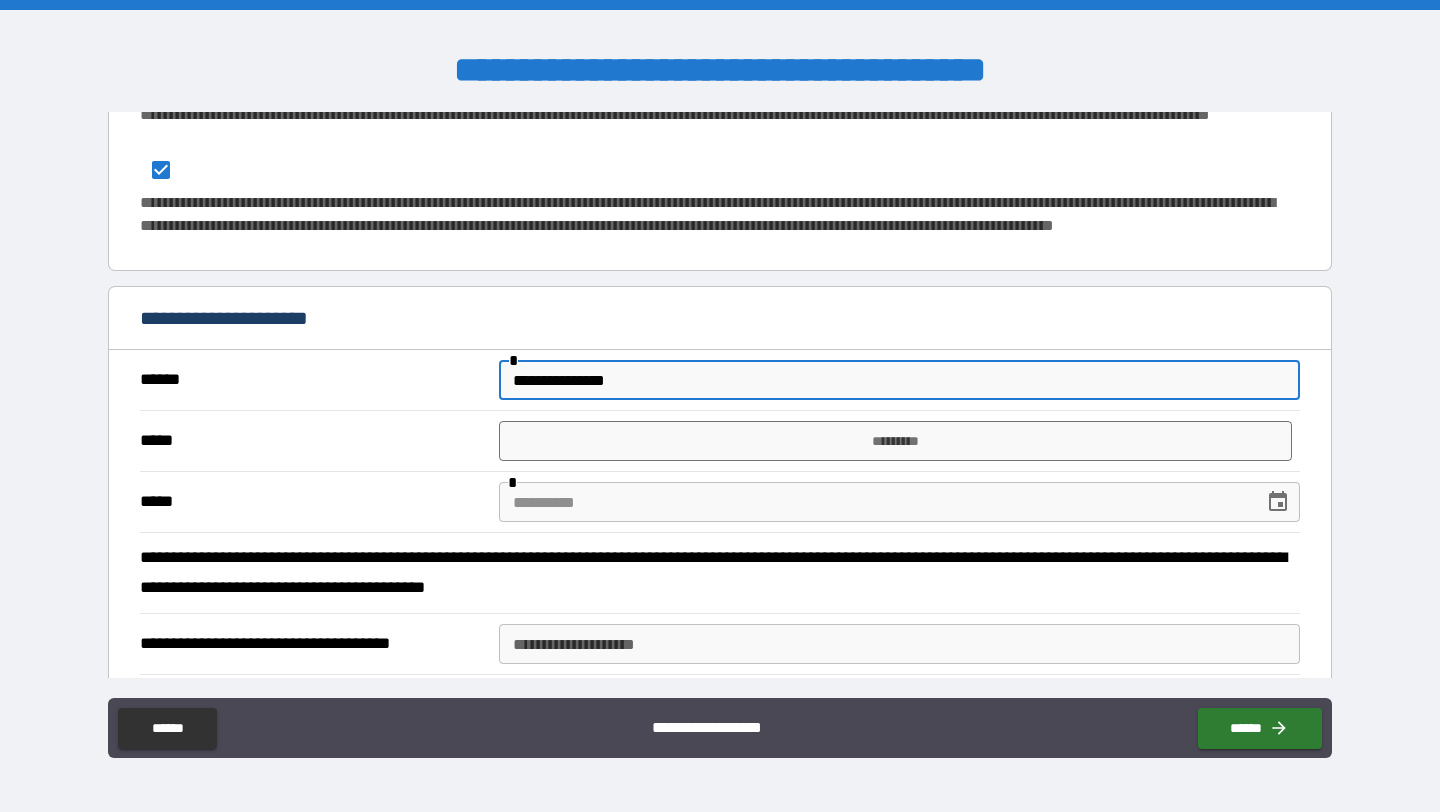 type on "**********" 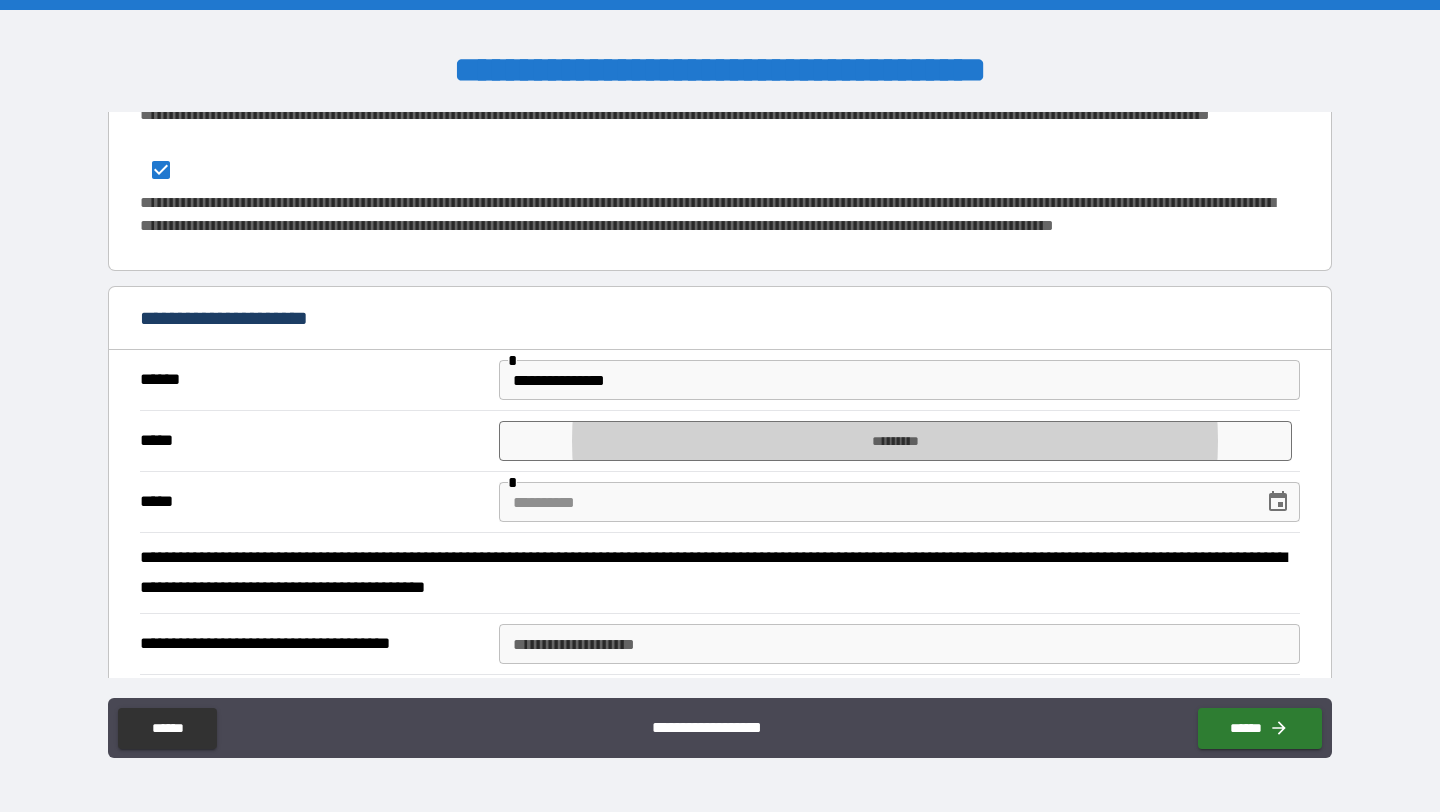 type 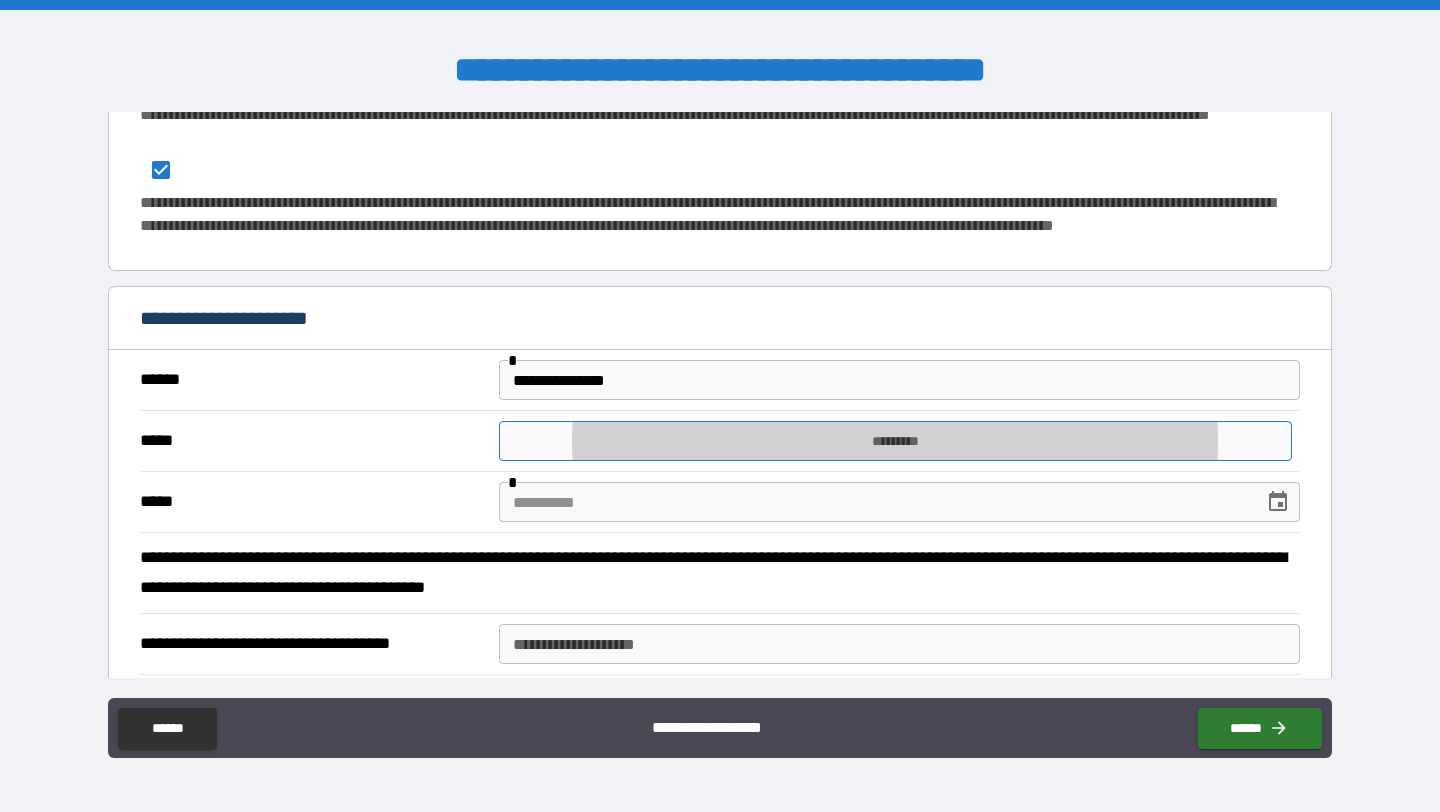 click on "*********" at bounding box center (895, 441) 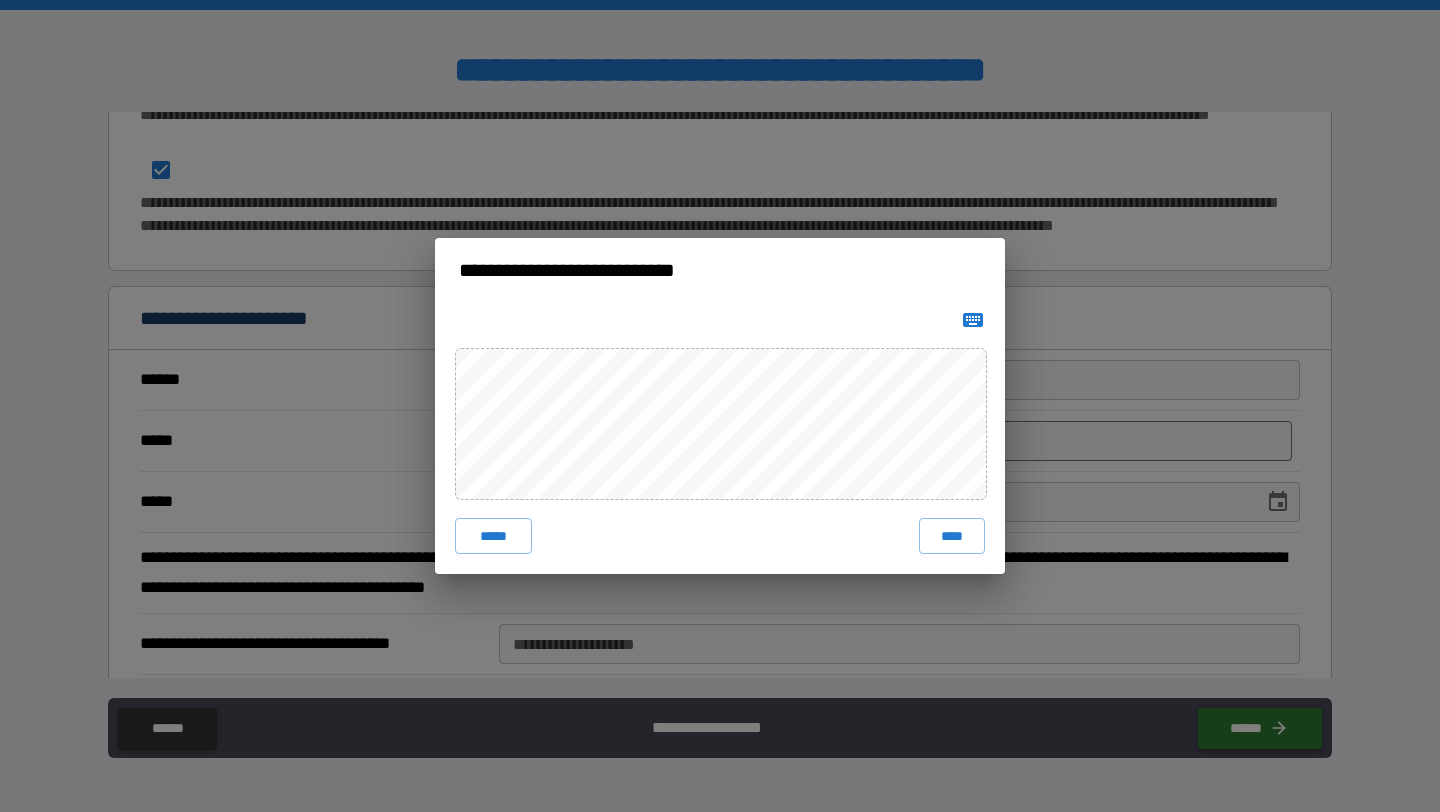 click 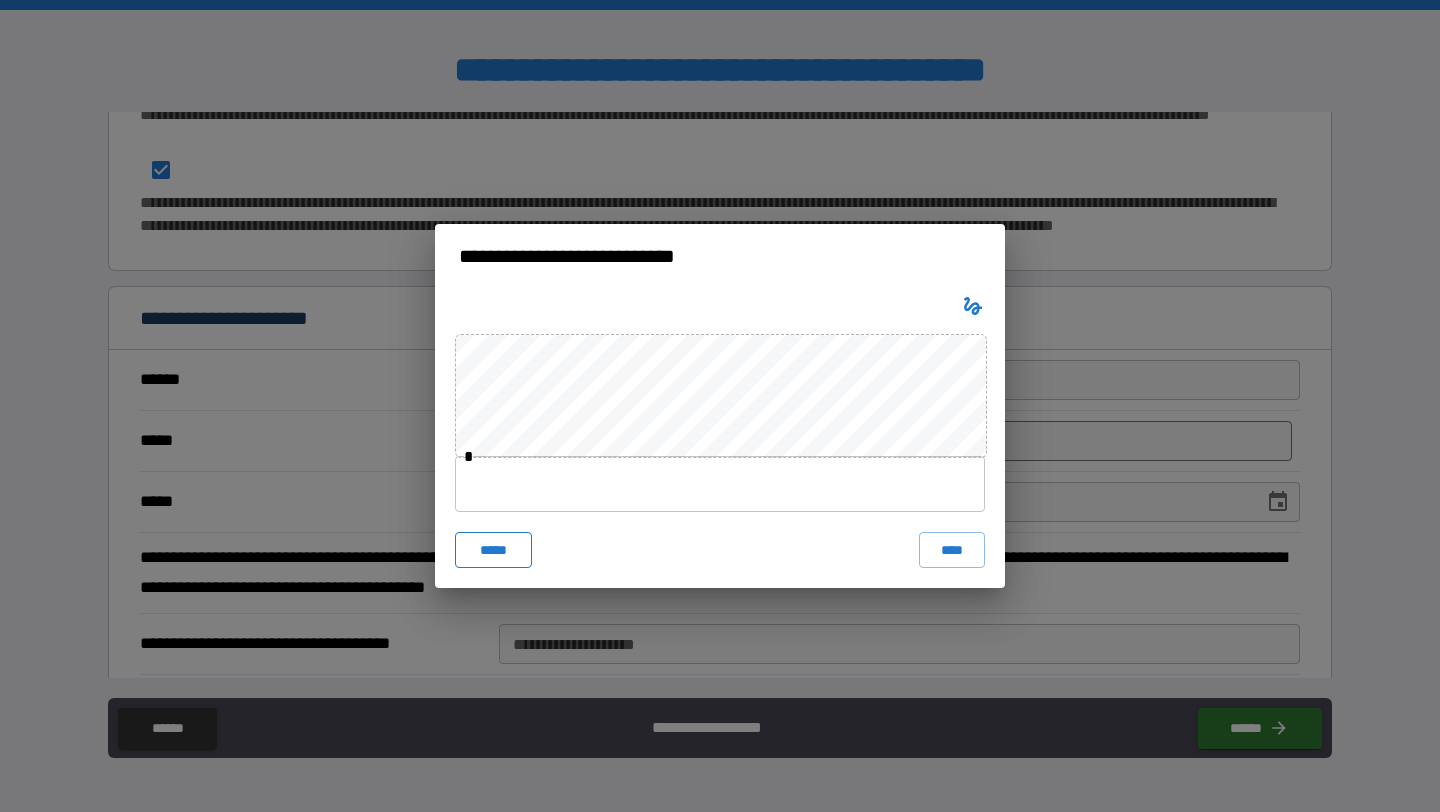 click on "*****" at bounding box center [493, 550] 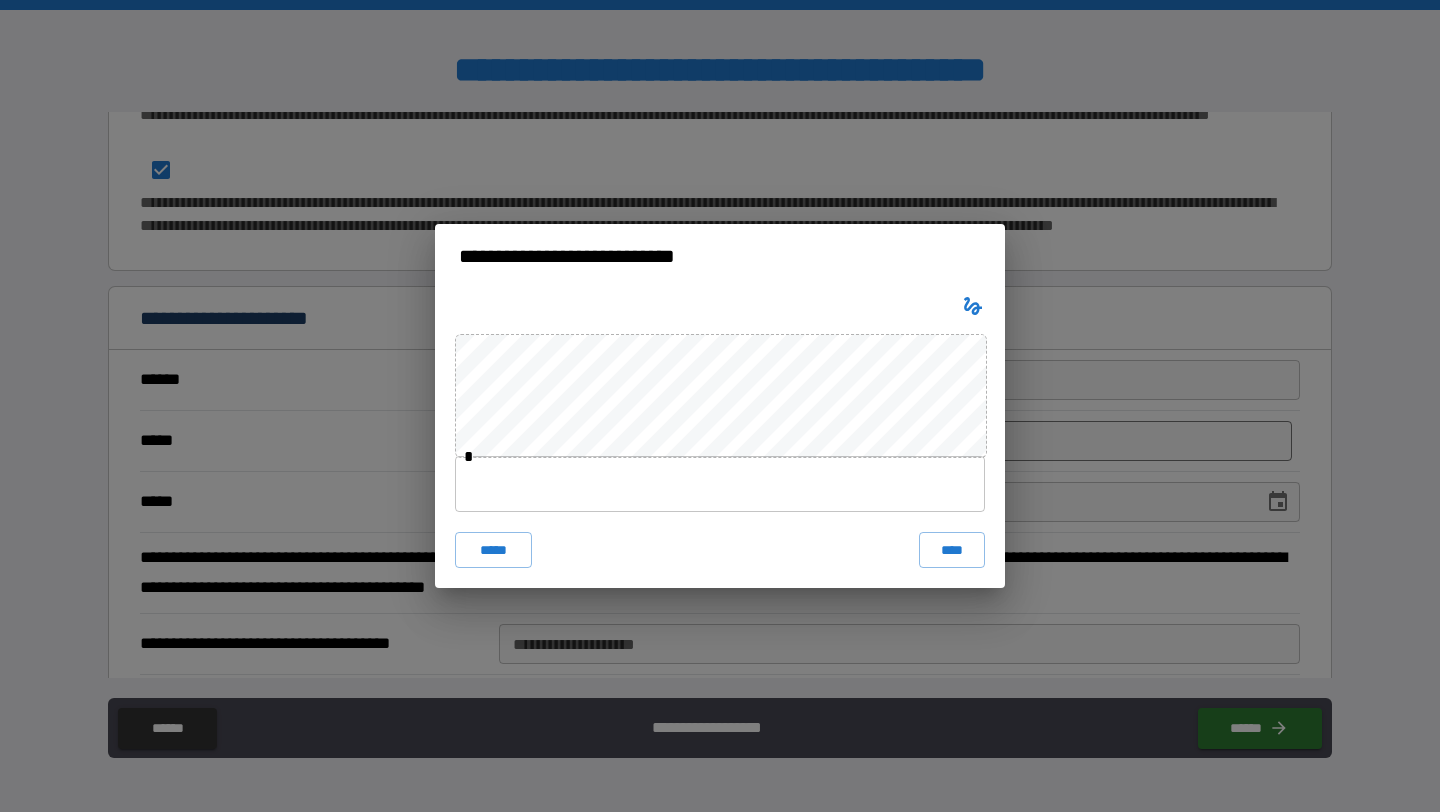 click 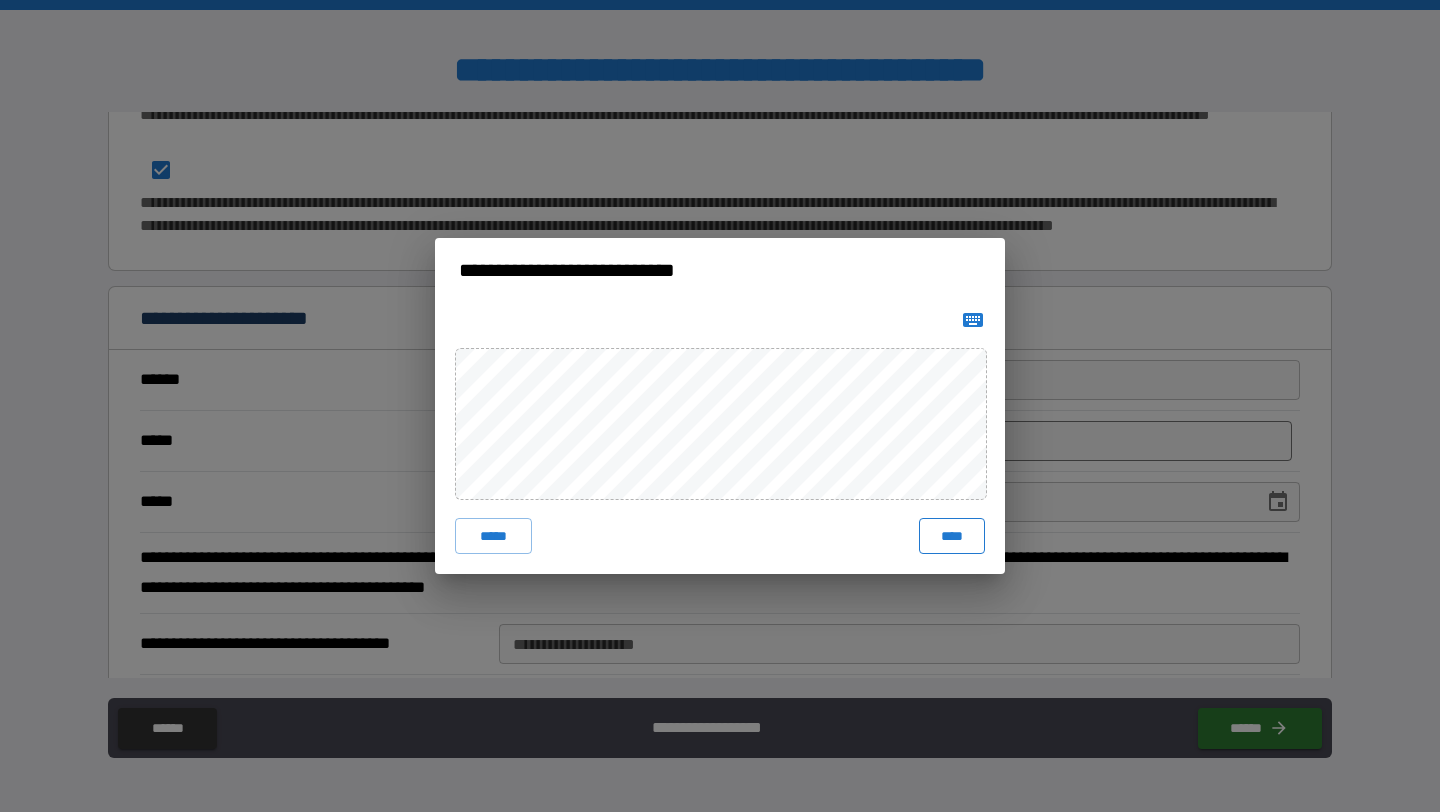 click on "****" at bounding box center (952, 536) 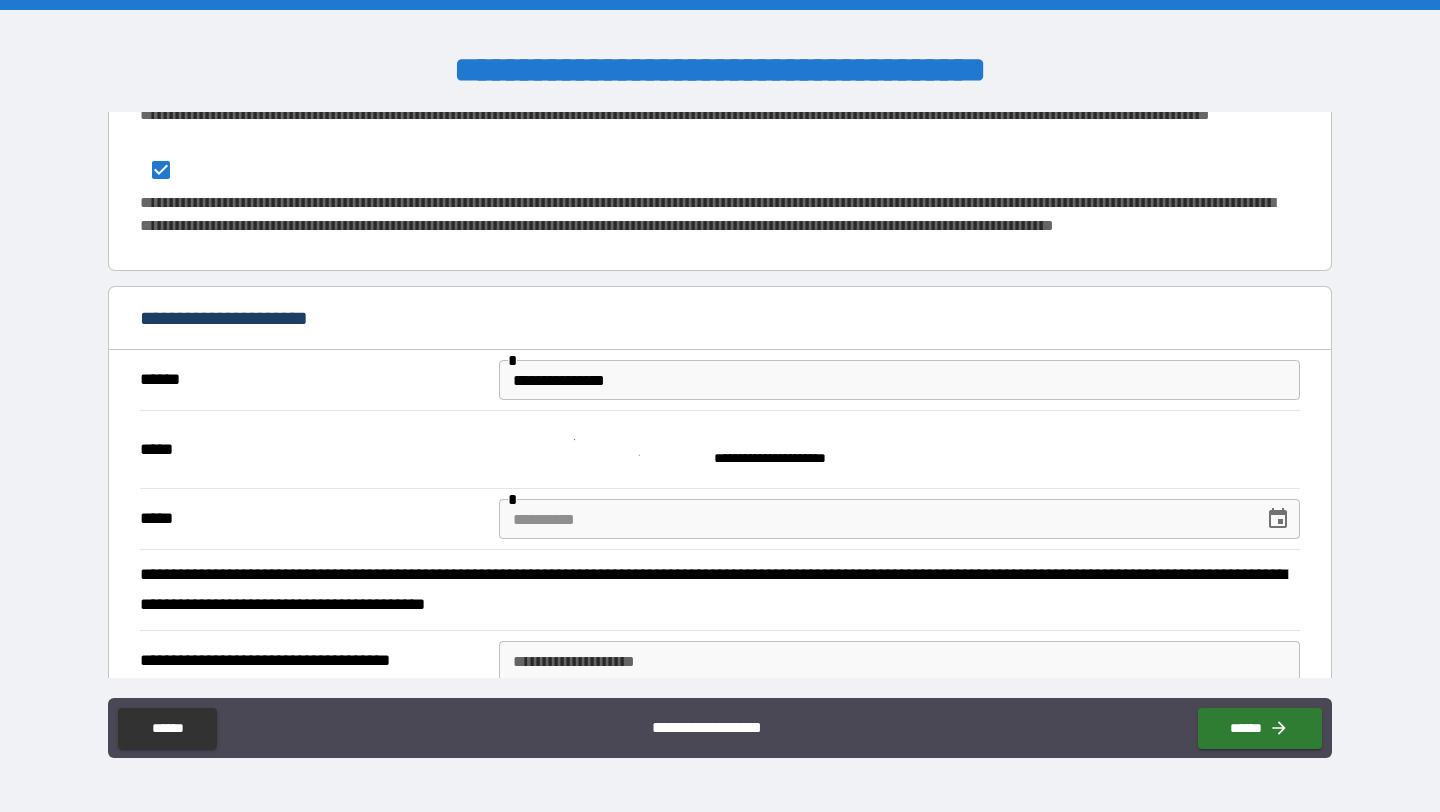 click on "**********" at bounding box center (895, 449) 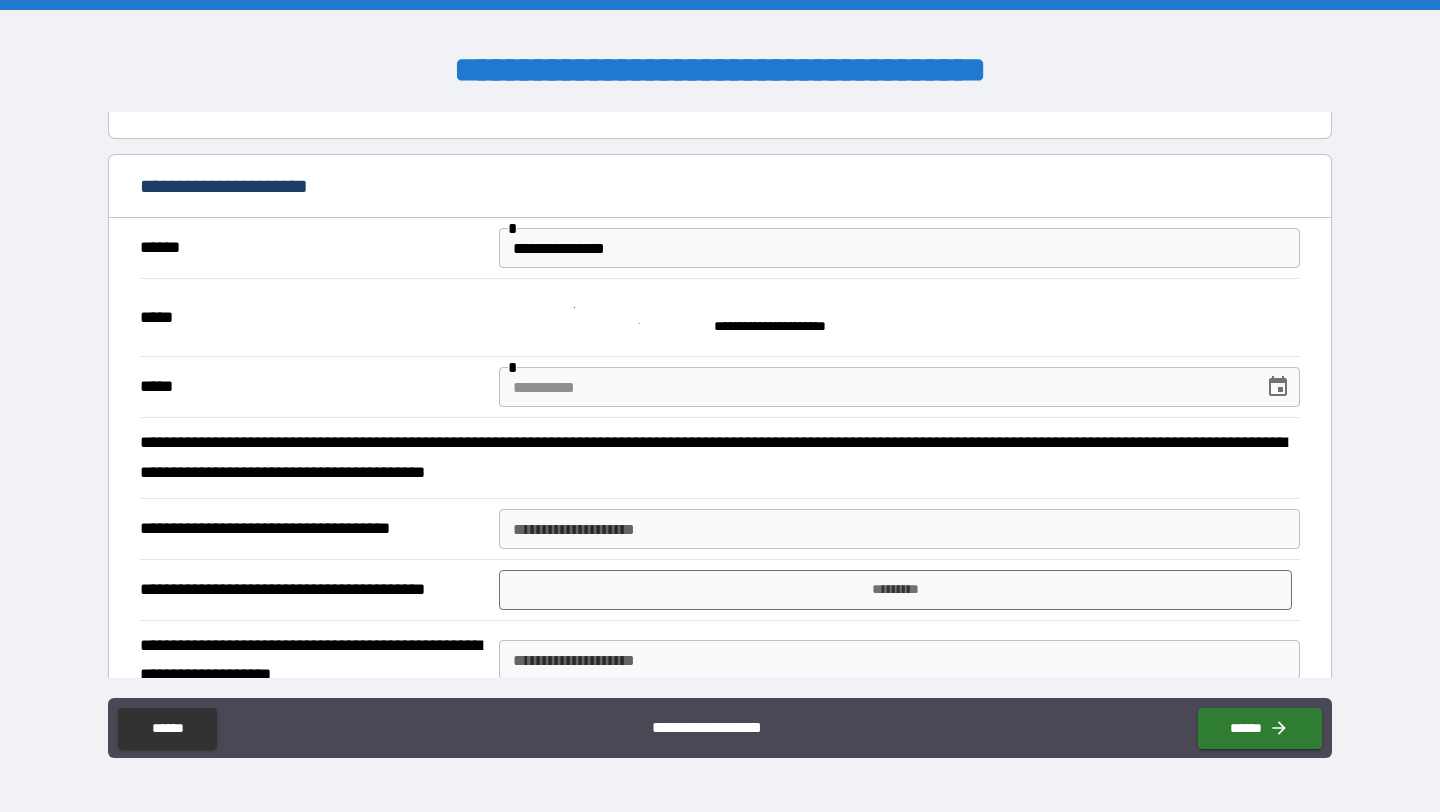 scroll, scrollTop: 1668, scrollLeft: 0, axis: vertical 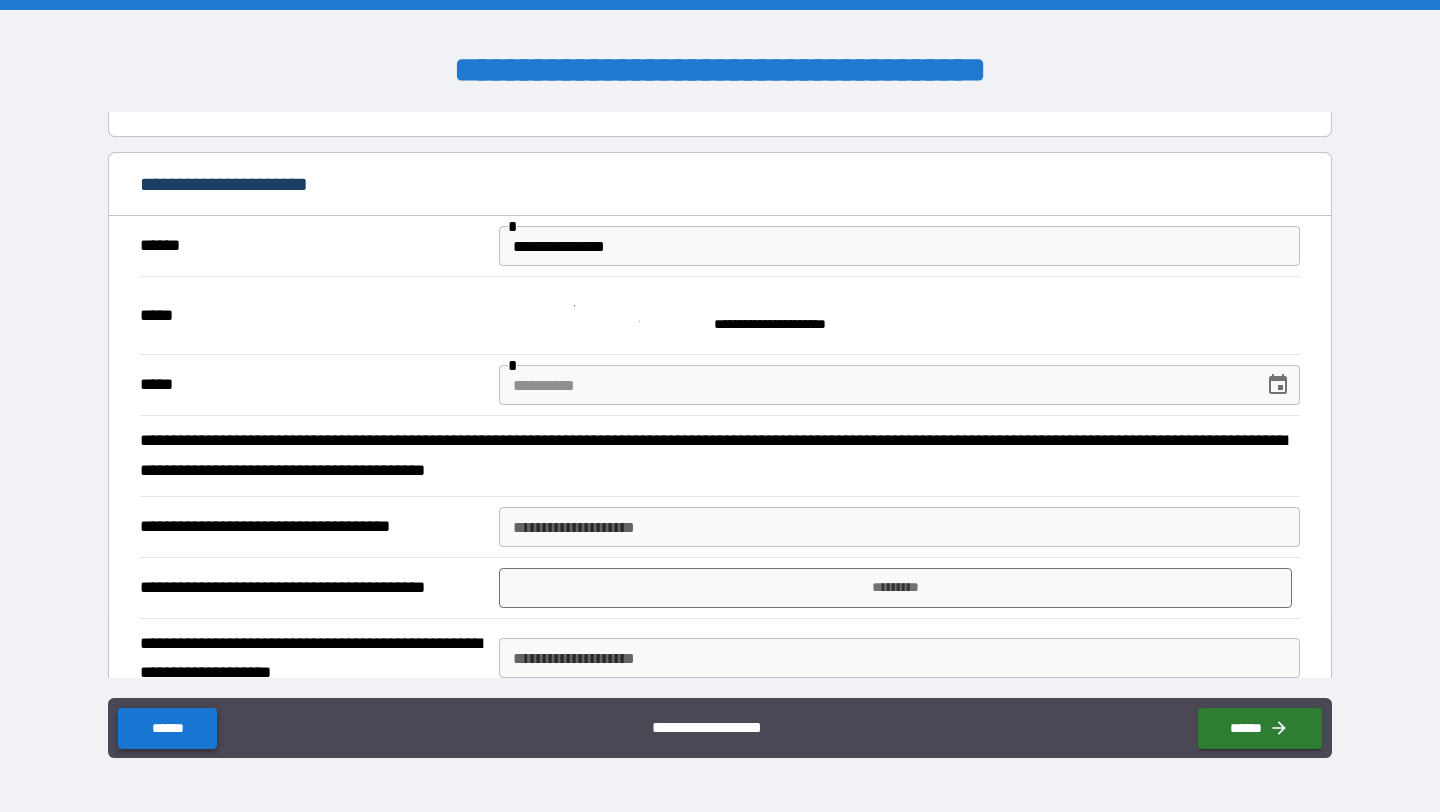 click on "******" at bounding box center [167, 728] 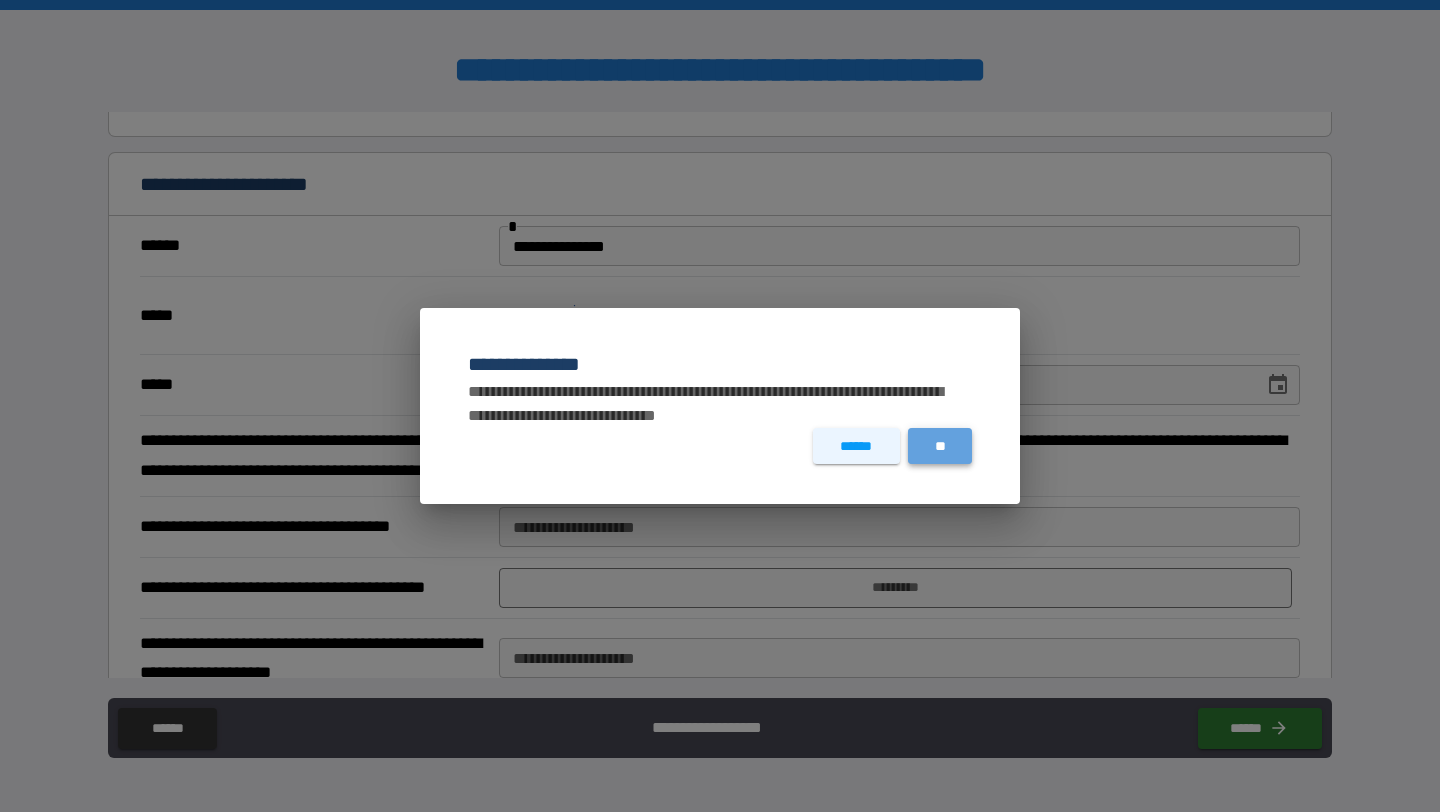 click on "**" at bounding box center (940, 446) 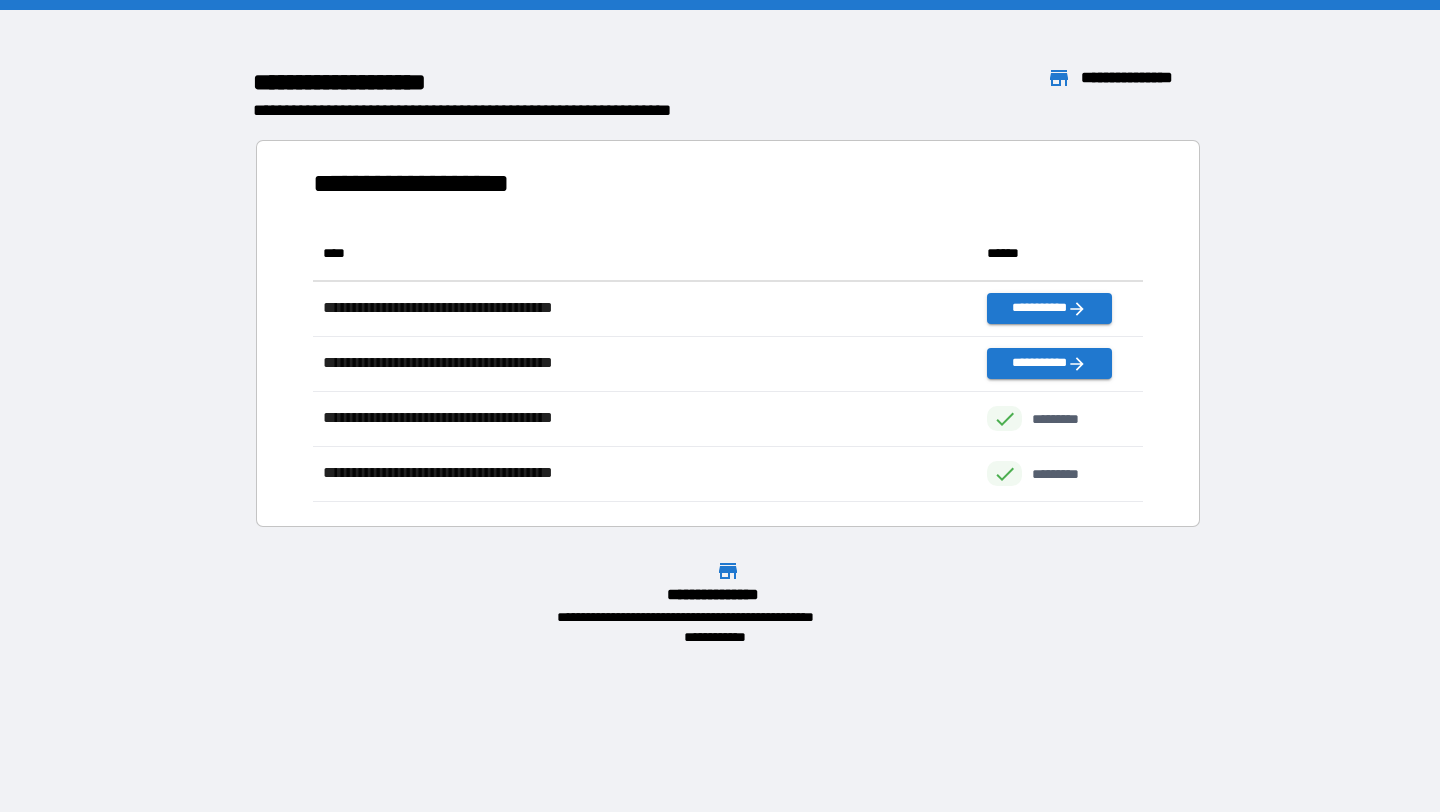 scroll, scrollTop: 1, scrollLeft: 1, axis: both 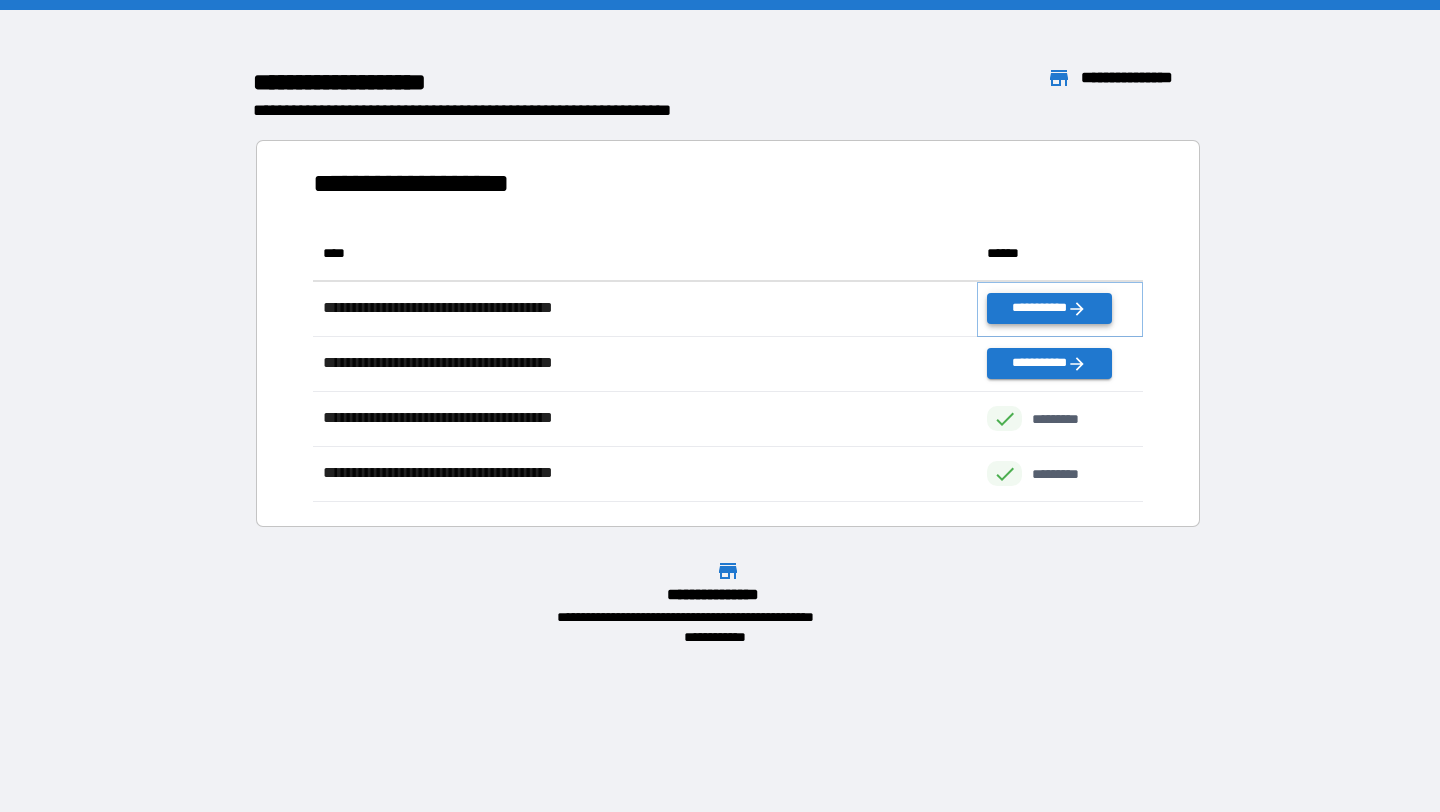 click on "**********" at bounding box center (1049, 308) 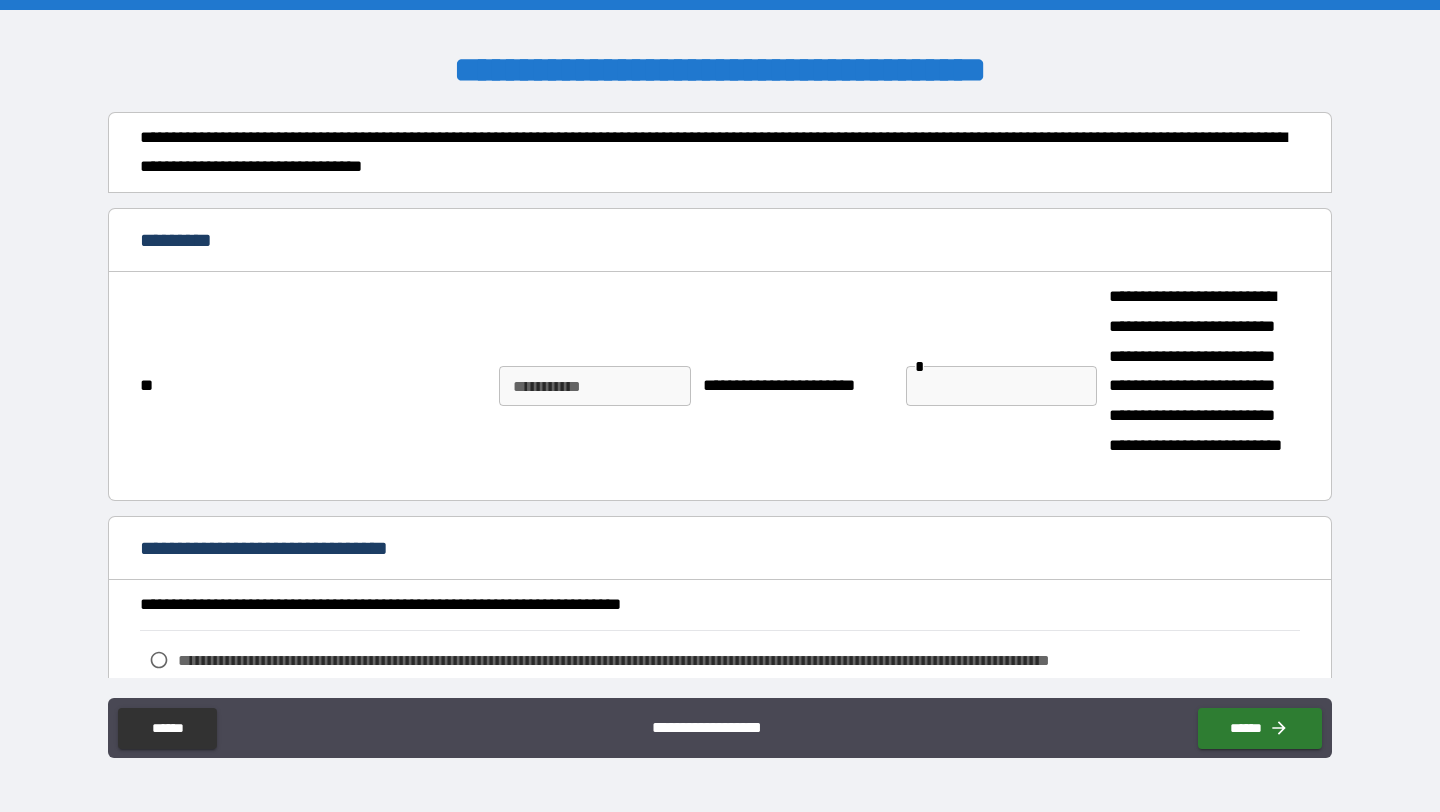 click on "*********   *" at bounding box center (595, 386) 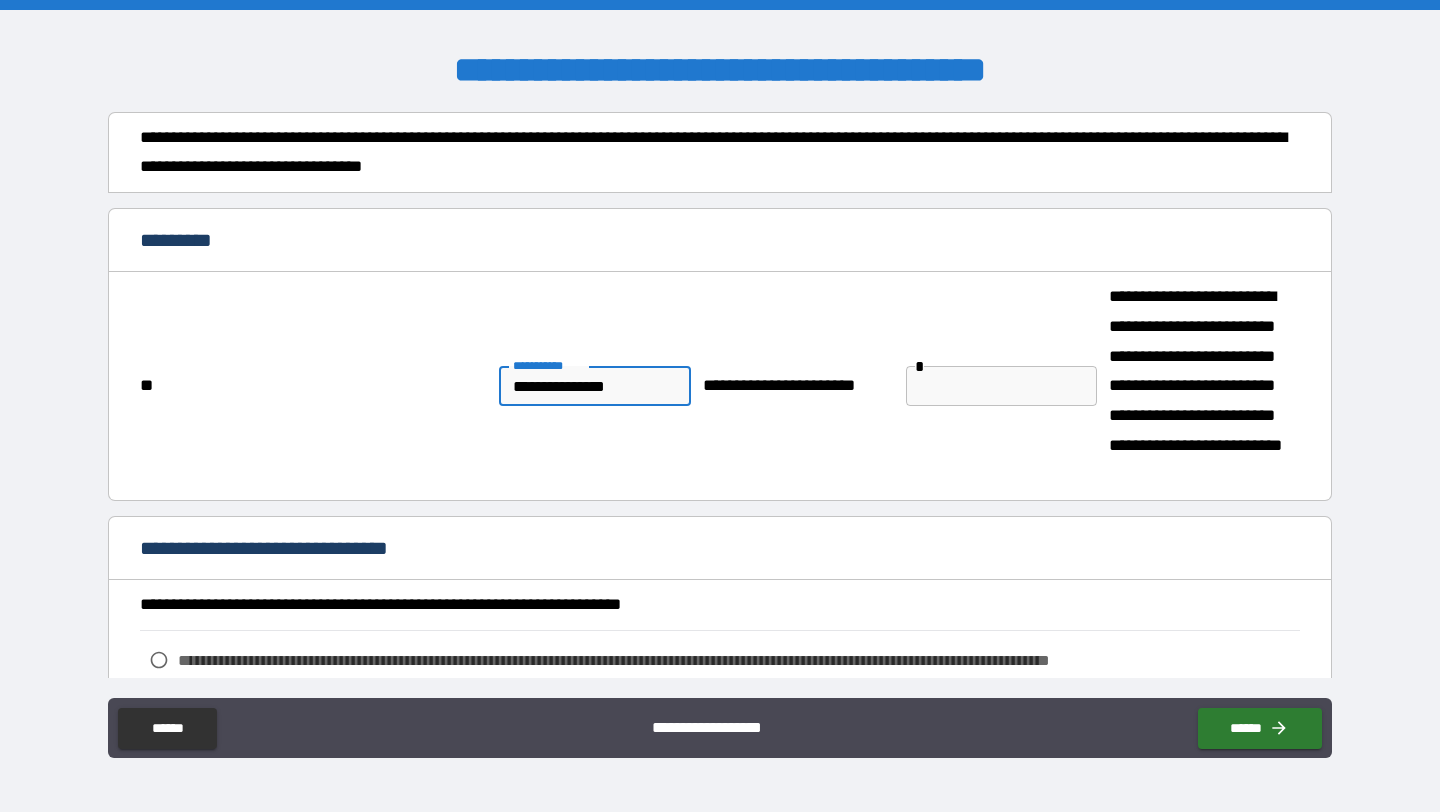 type on "**********" 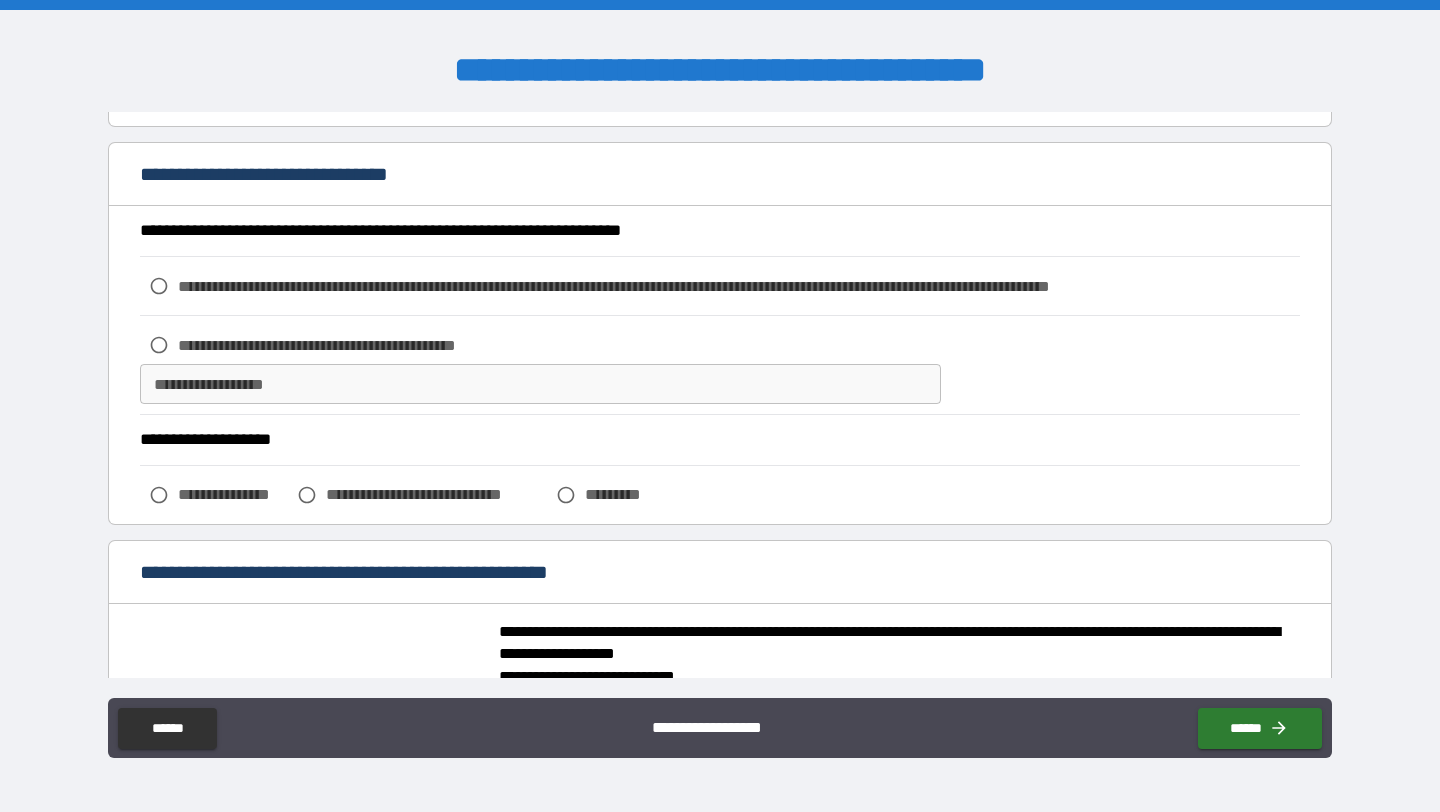 scroll, scrollTop: 384, scrollLeft: 0, axis: vertical 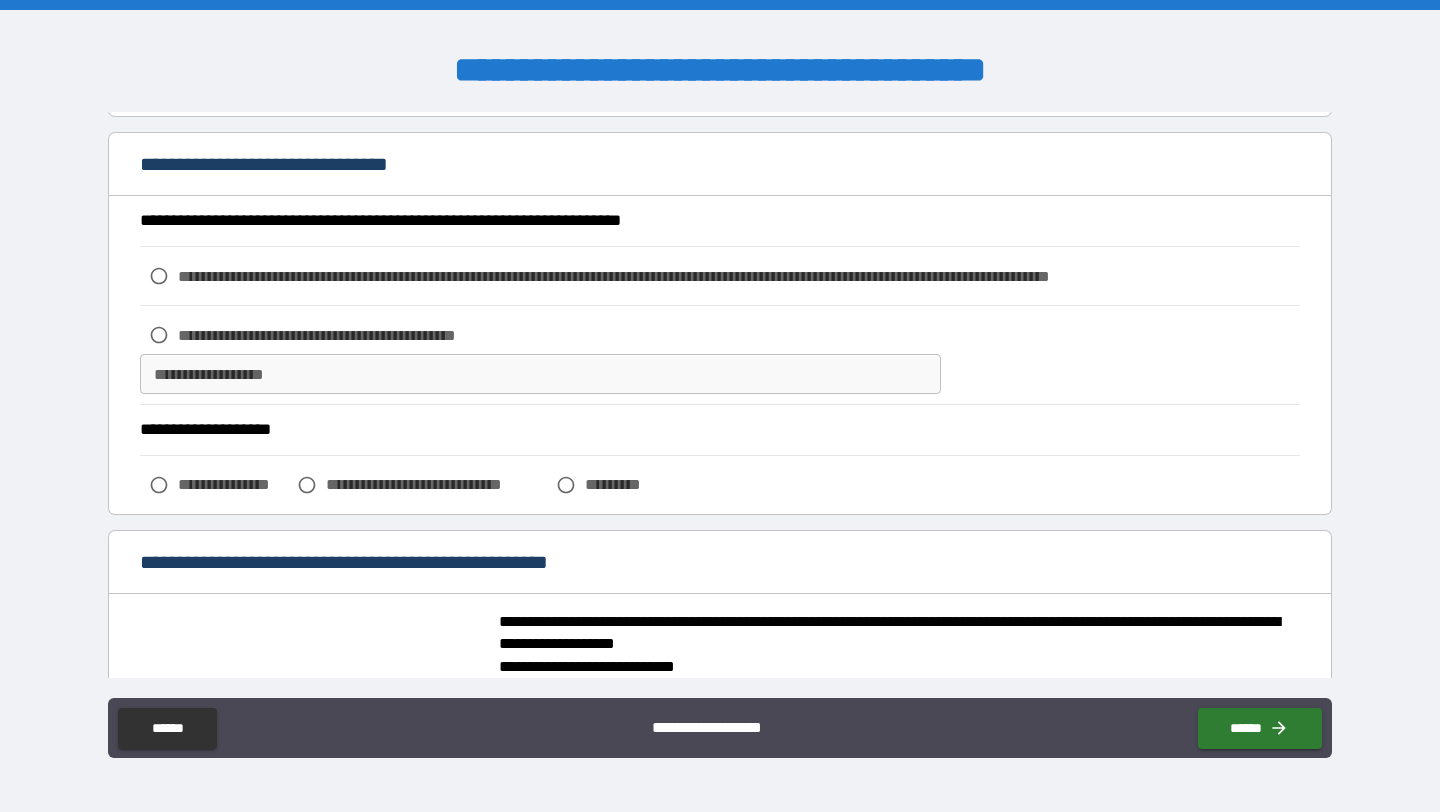type on "**********" 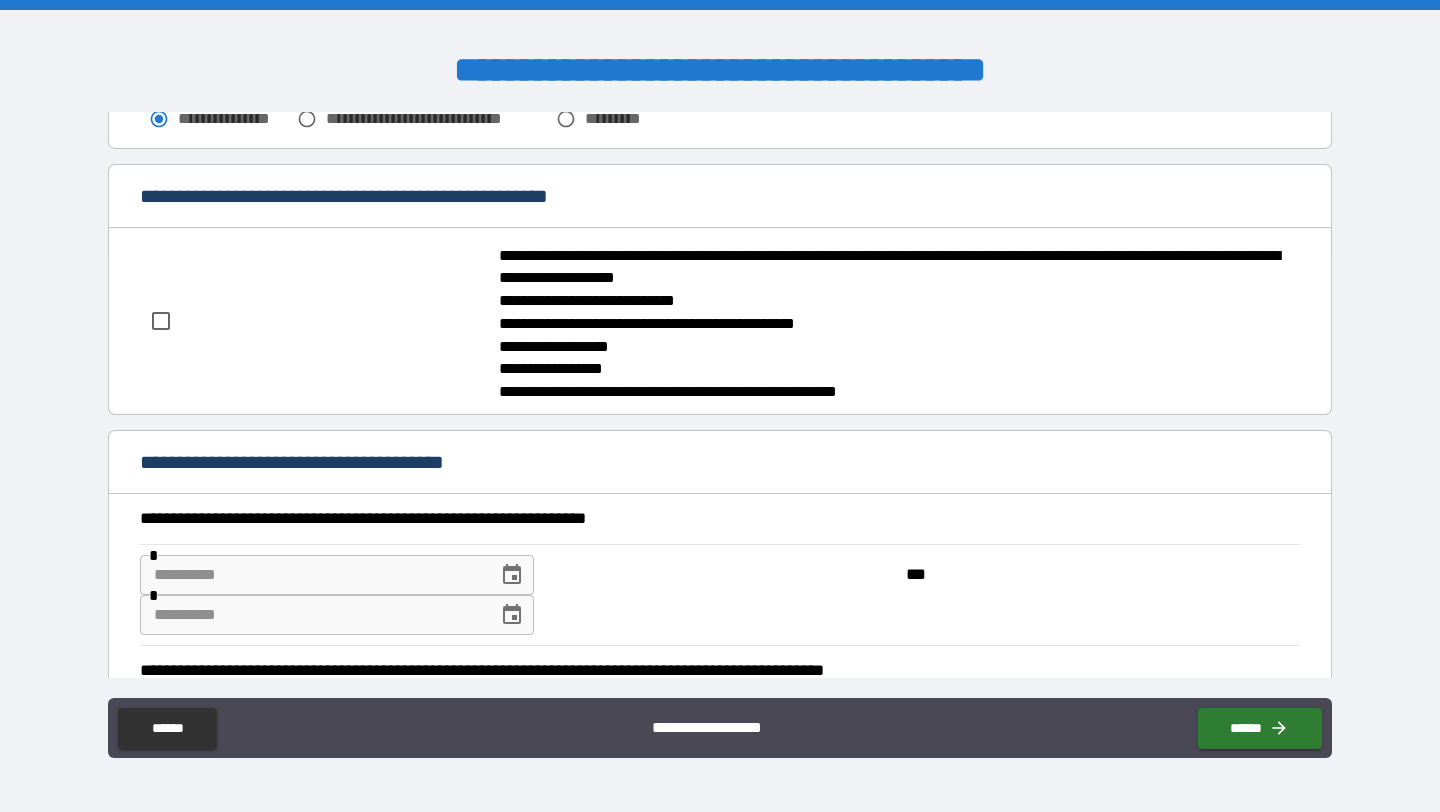 scroll, scrollTop: 768, scrollLeft: 0, axis: vertical 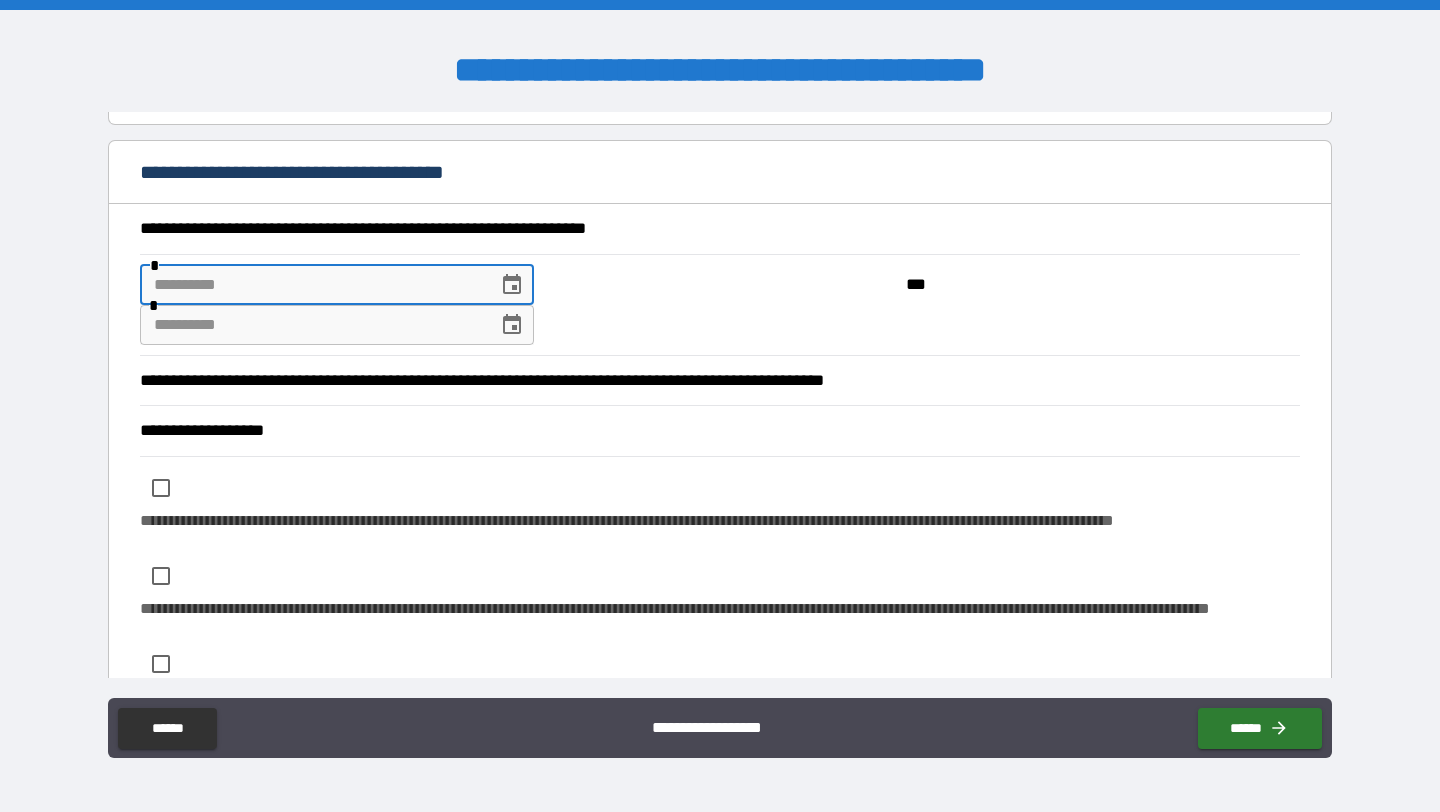 click at bounding box center [312, 285] 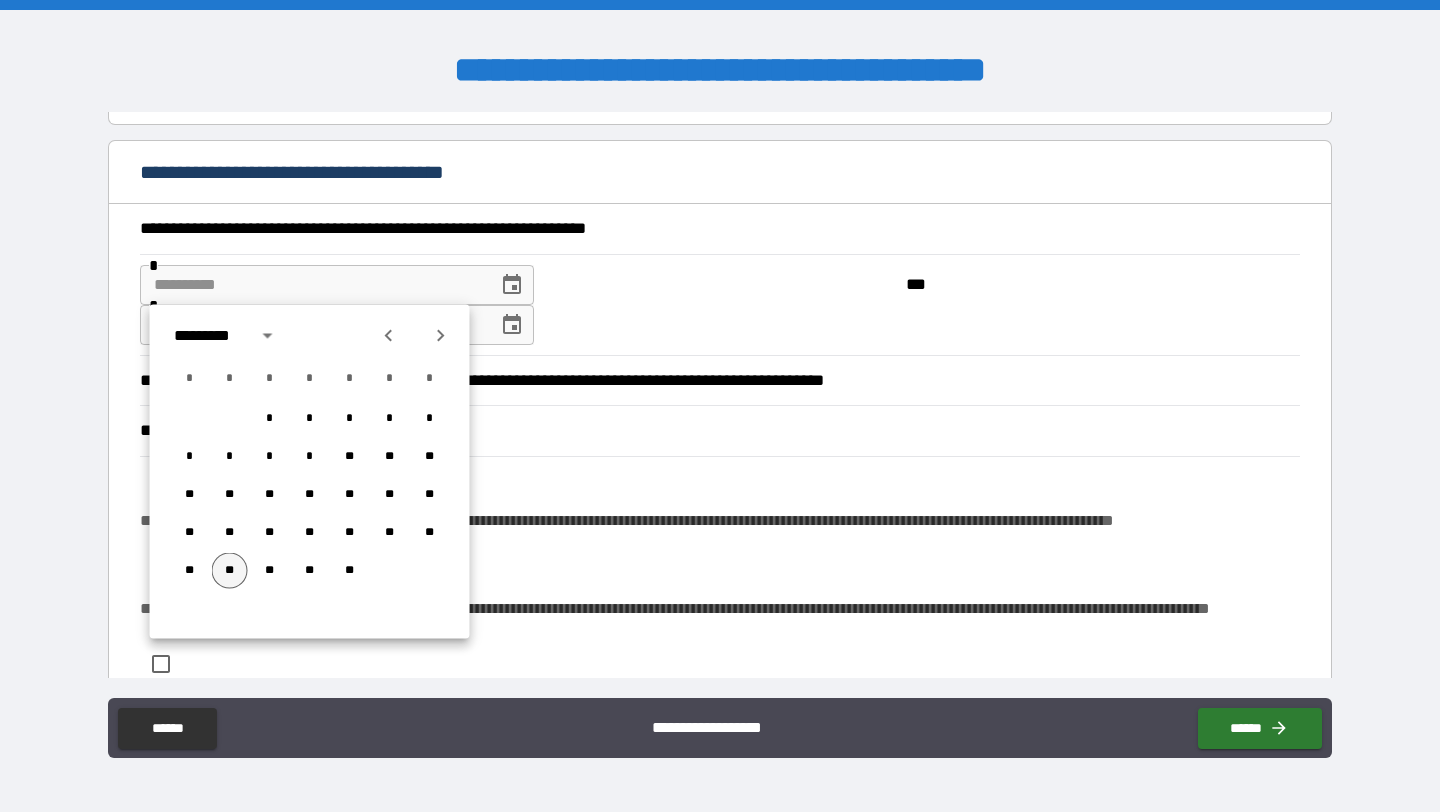 click on "**" at bounding box center (230, 571) 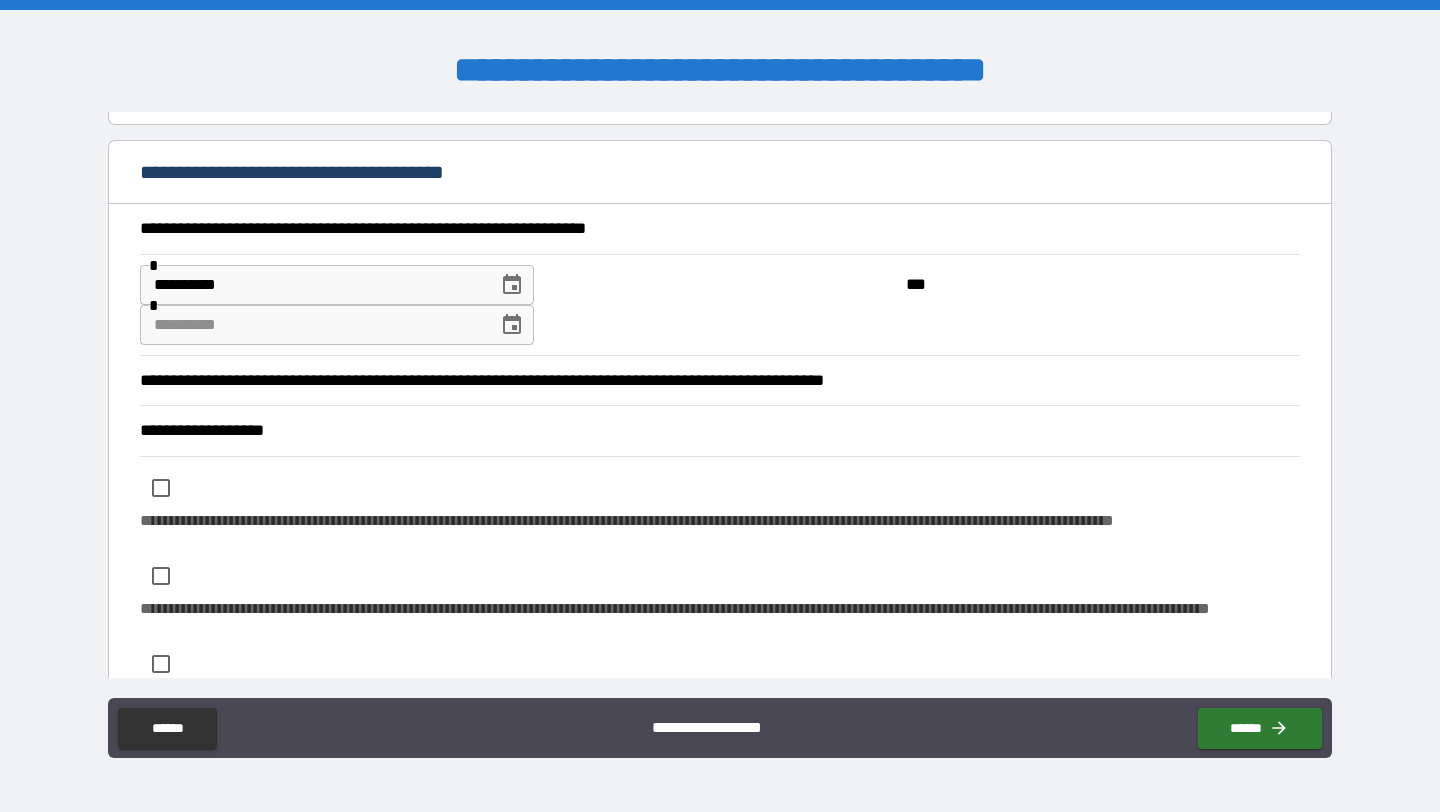 type on "**********" 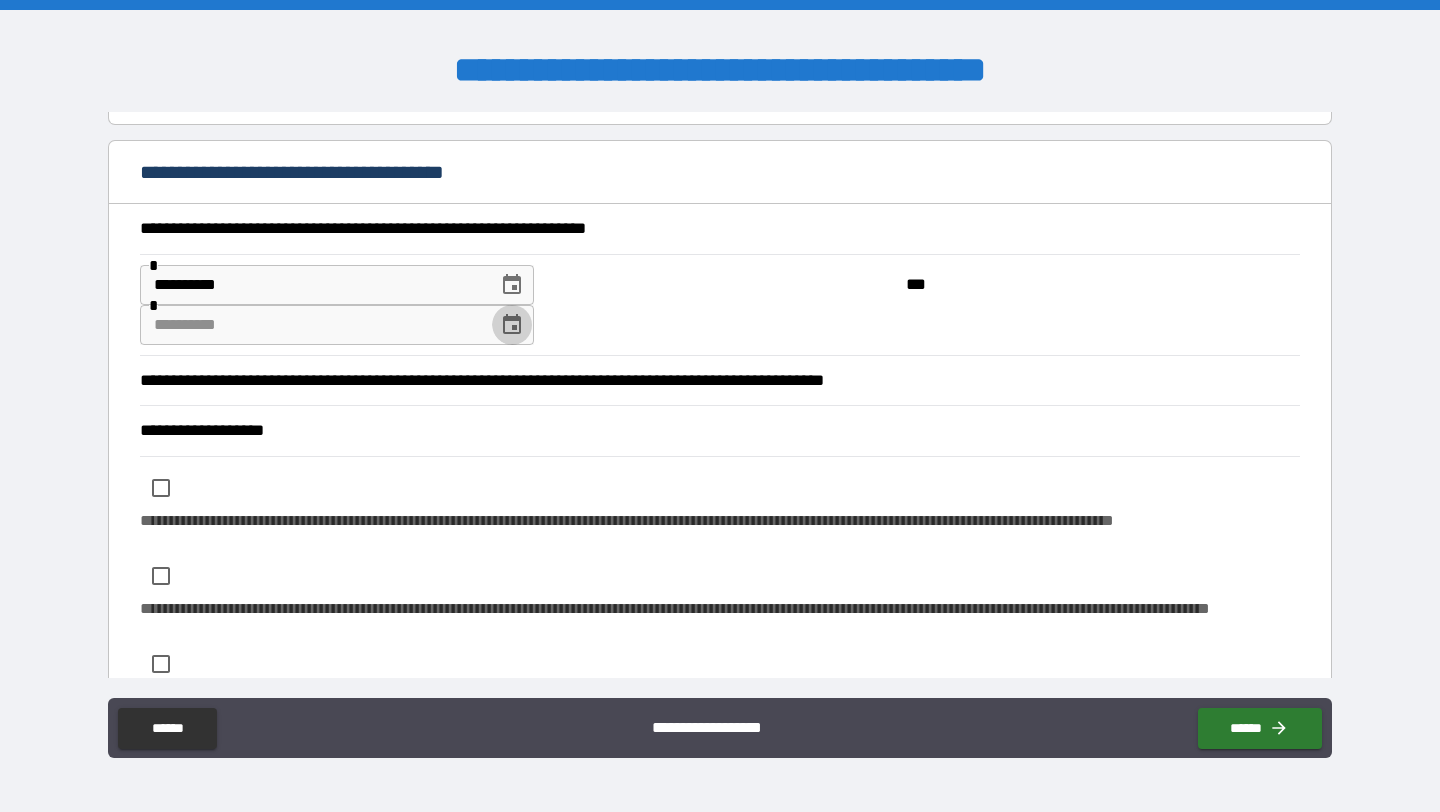 click 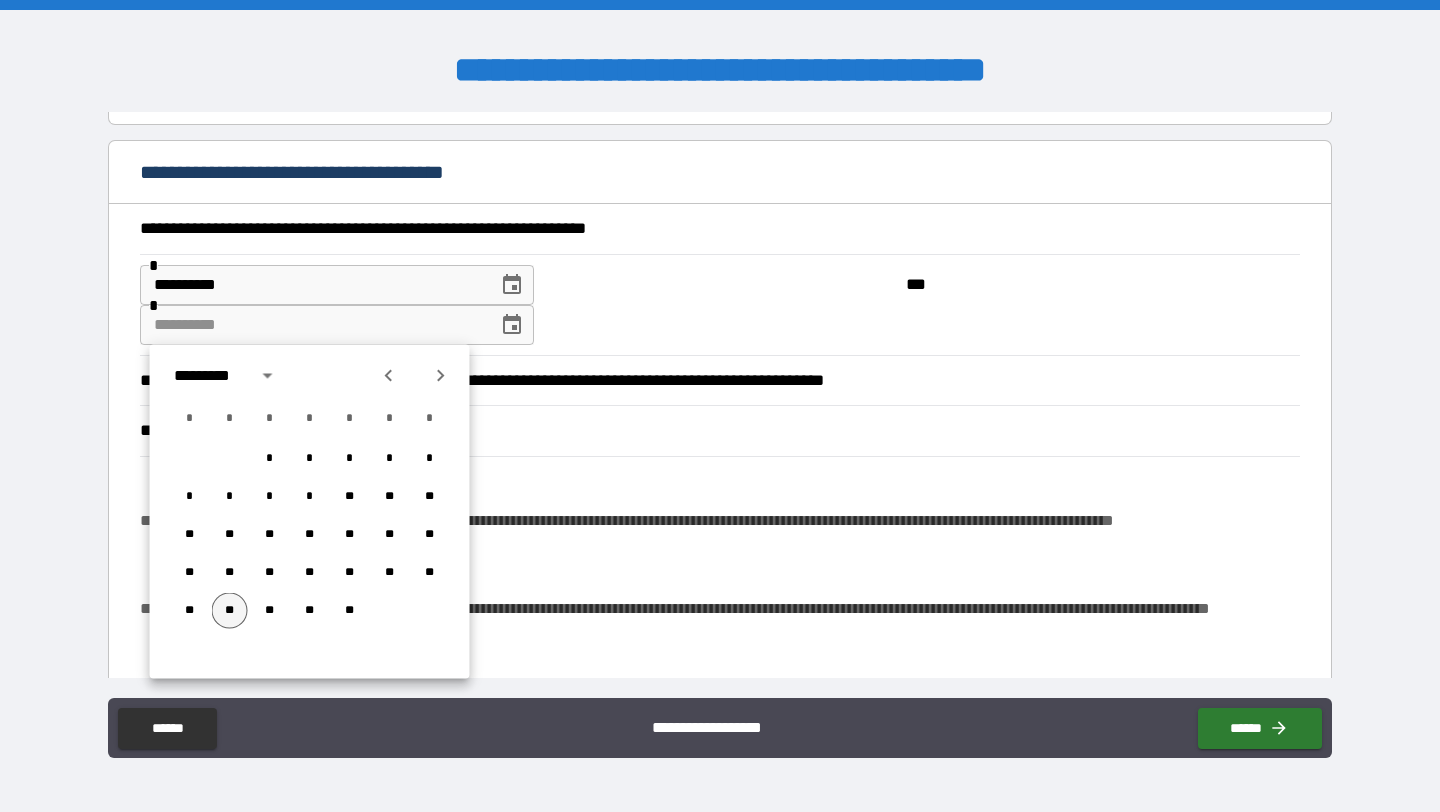 click on "**" at bounding box center [230, 611] 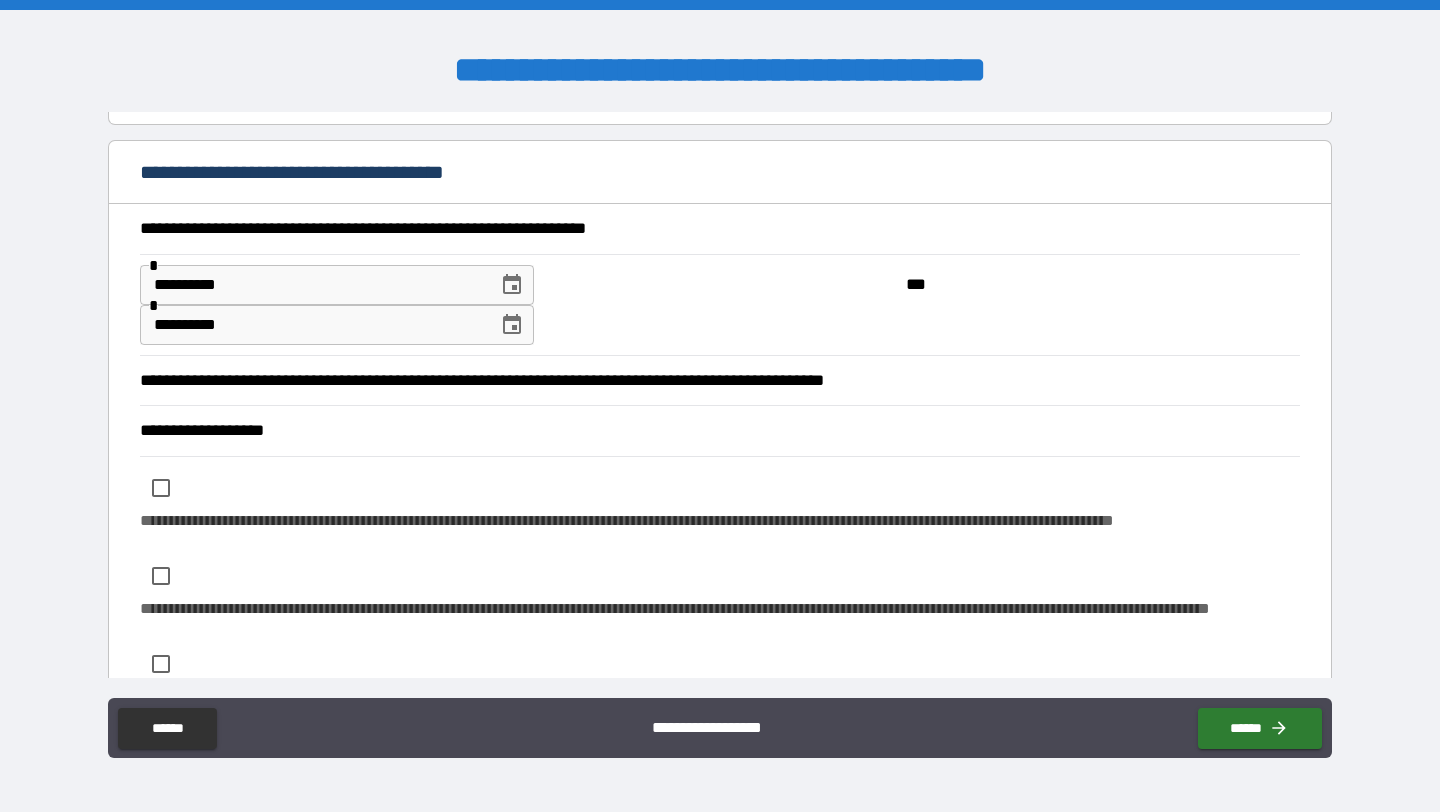 click on "**********" at bounding box center [312, 325] 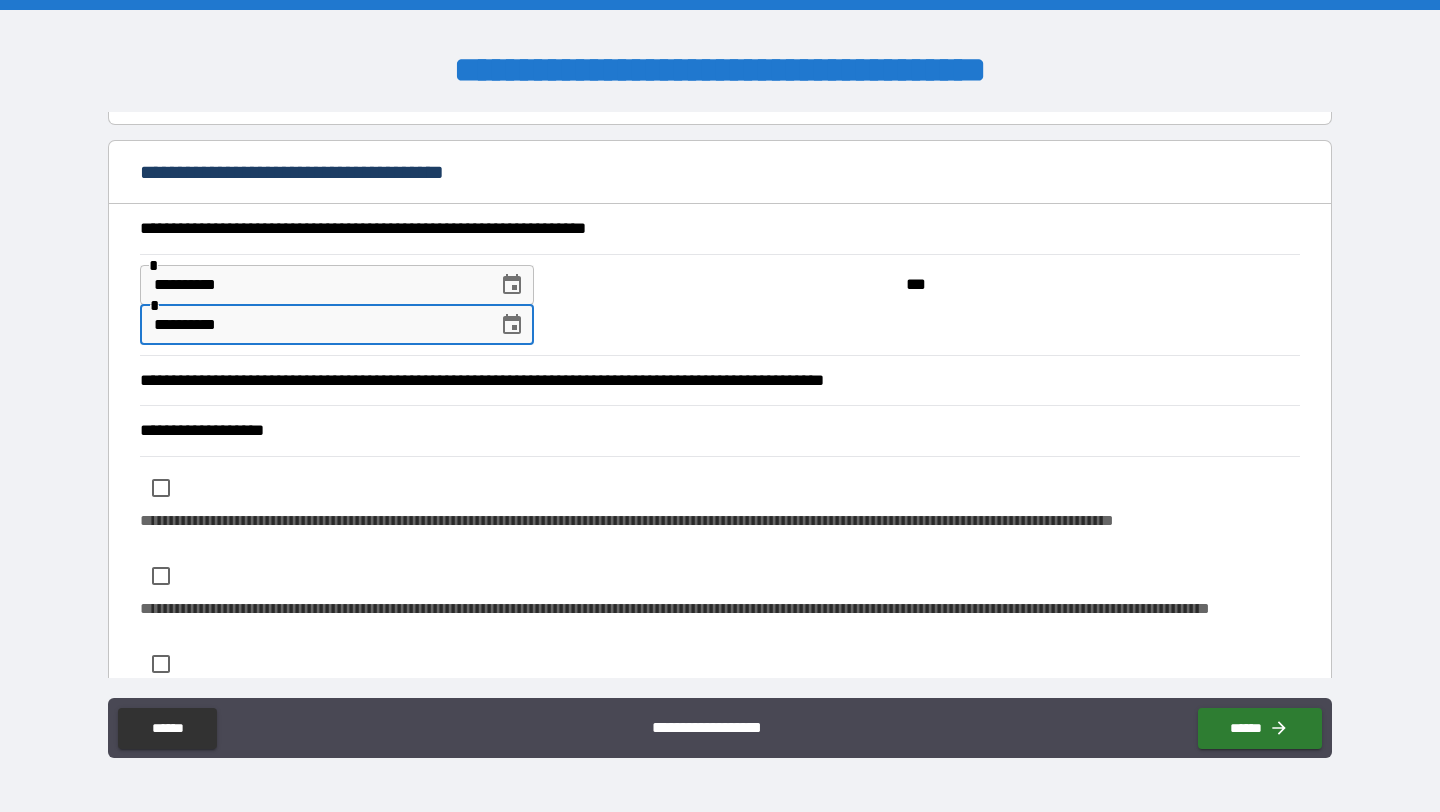 type on "**********" 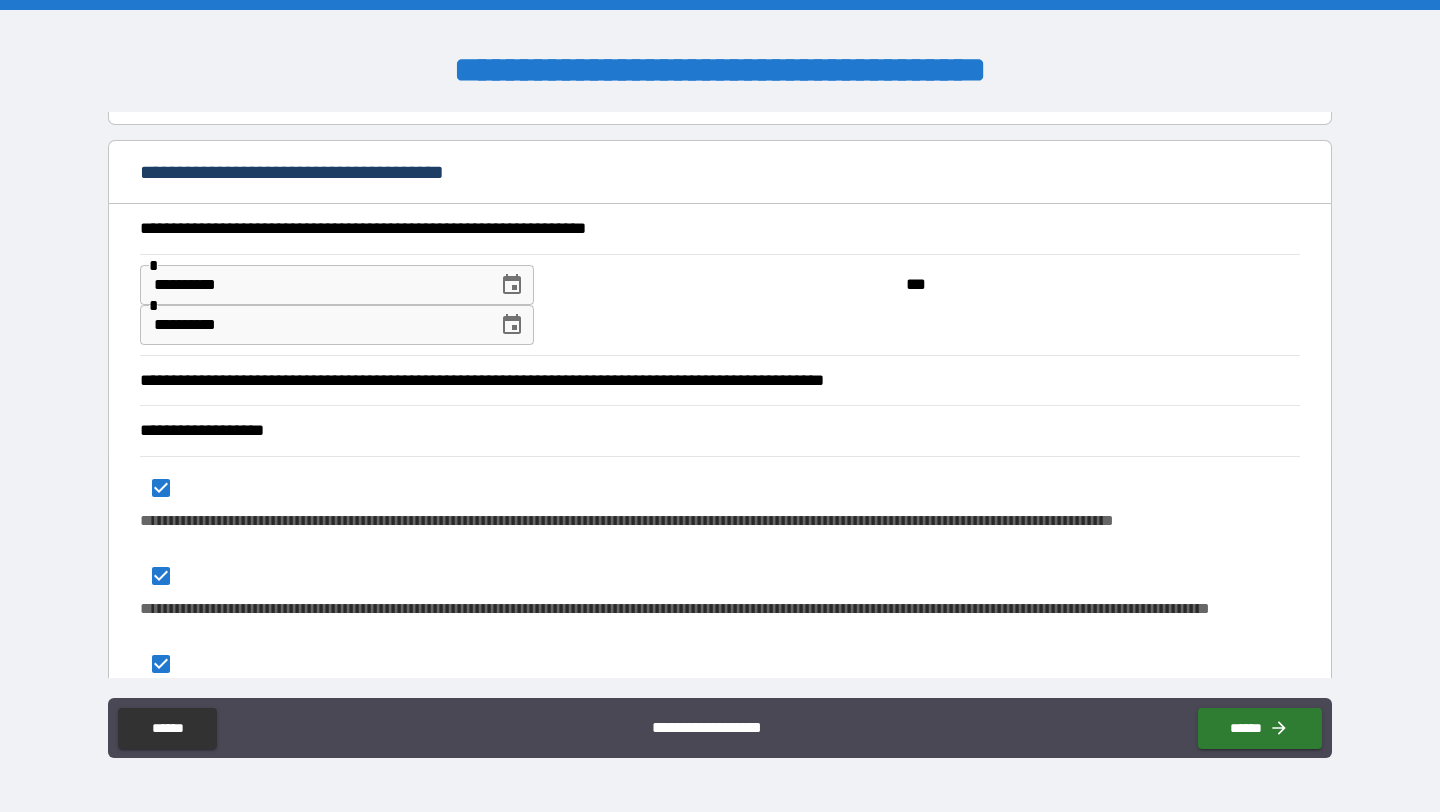 click on "**********" at bounding box center [720, 408] 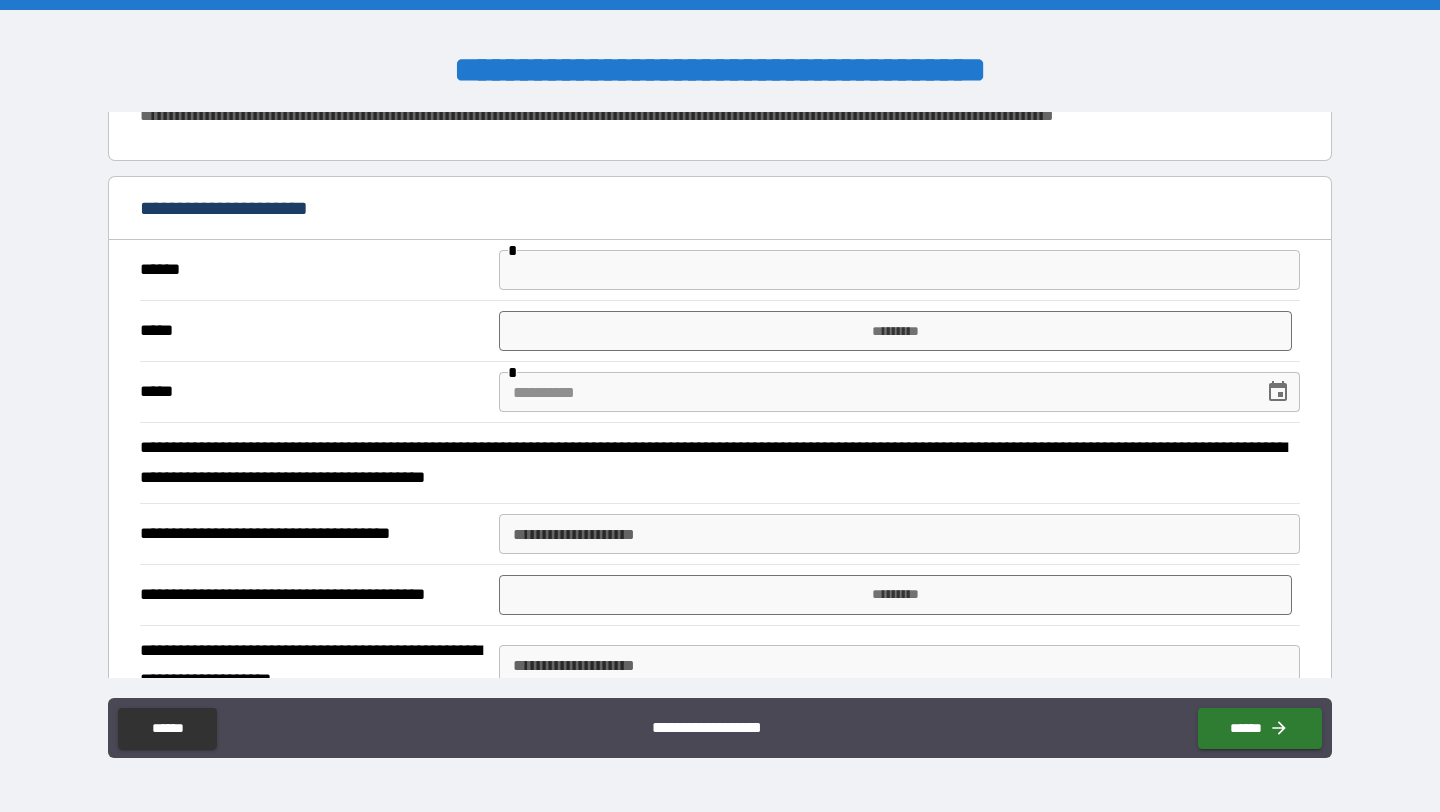 scroll, scrollTop: 1646, scrollLeft: 0, axis: vertical 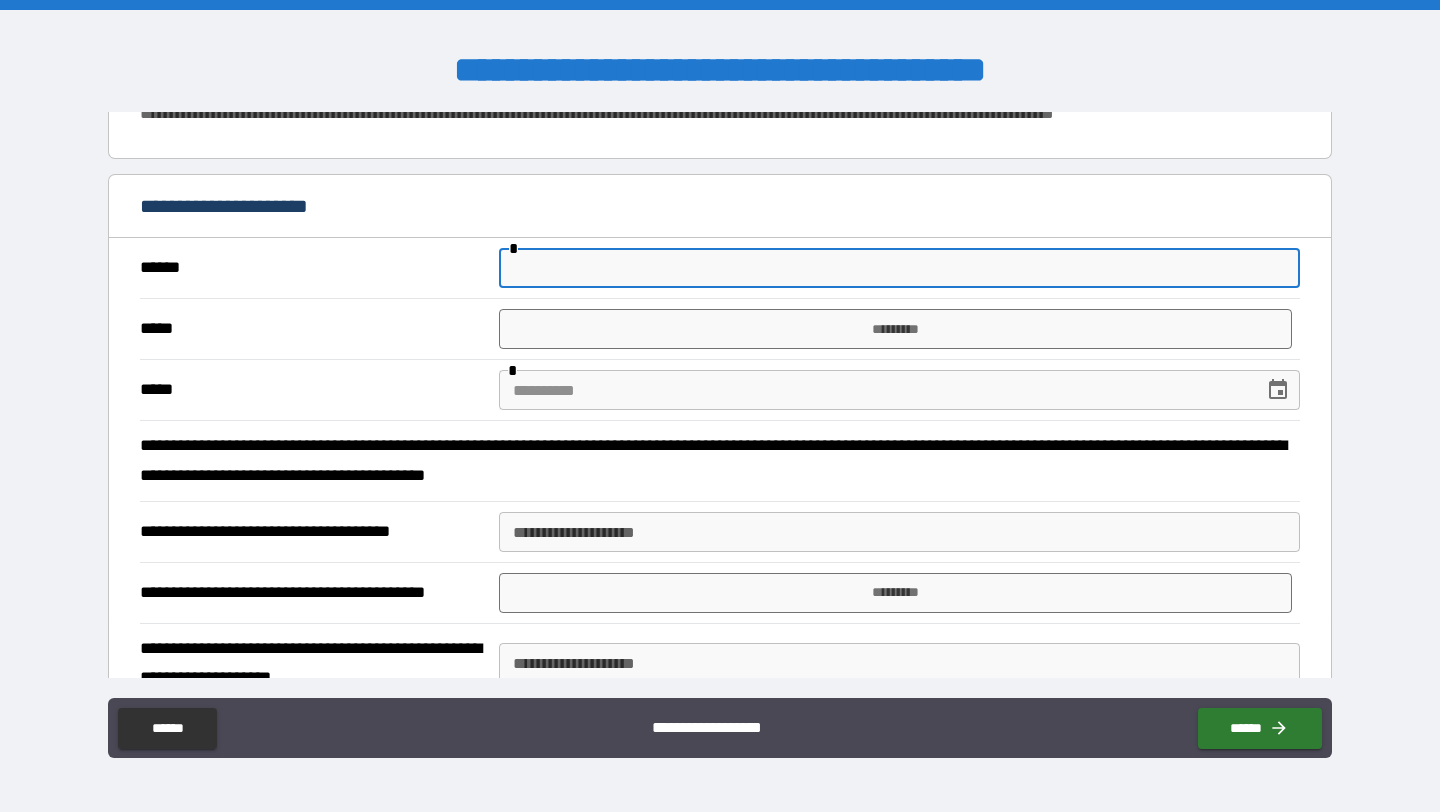 click at bounding box center (899, 268) 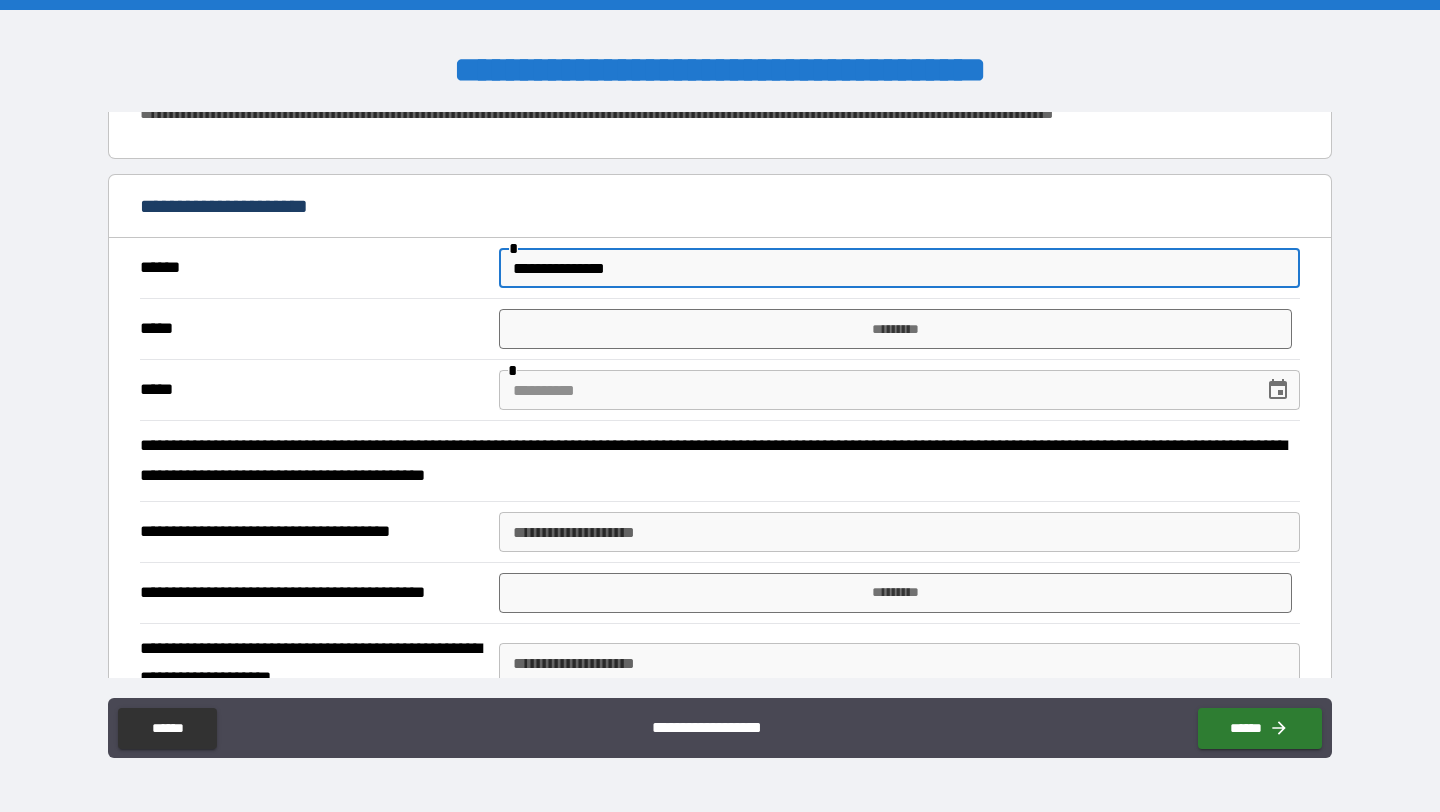 type on "**********" 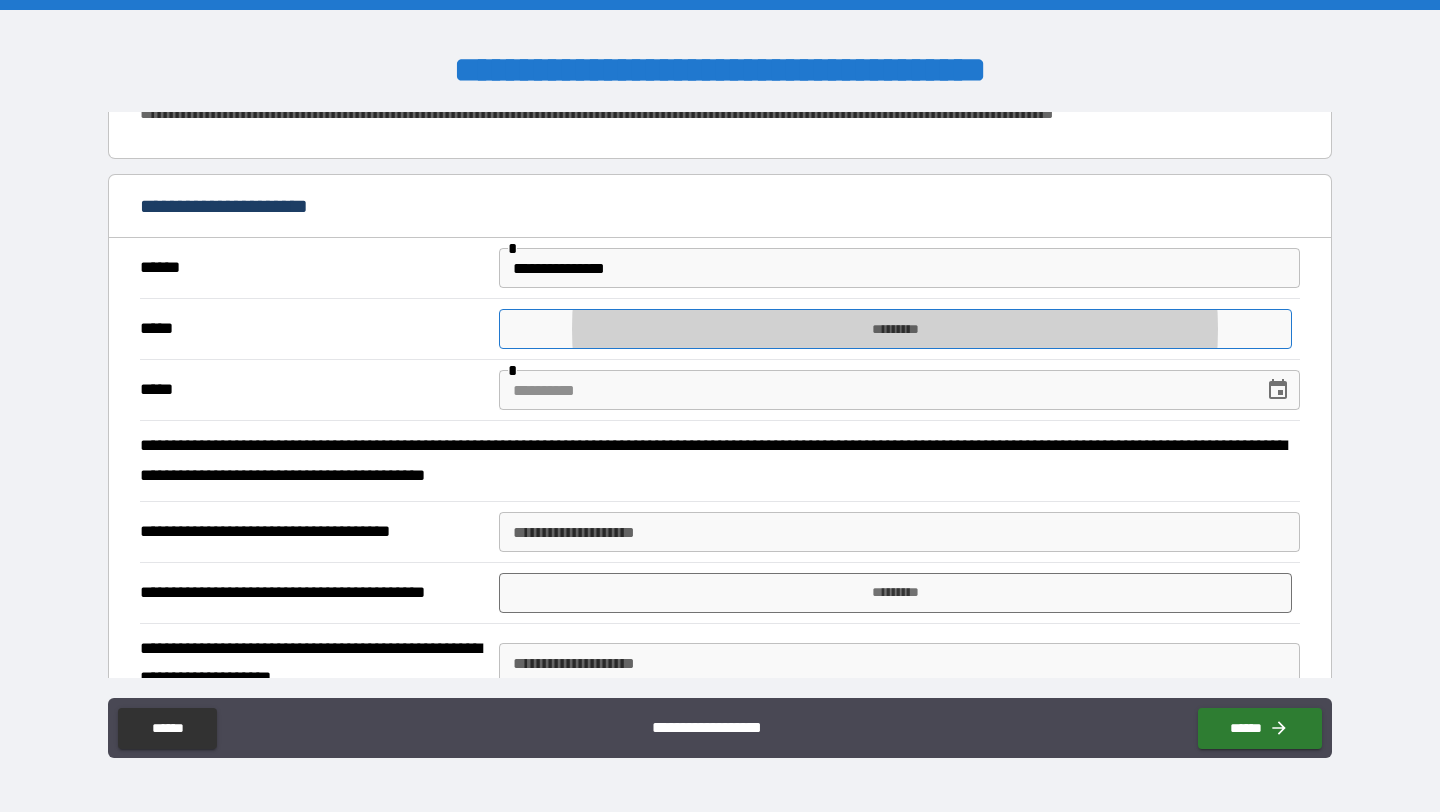 click on "*********" at bounding box center [895, 329] 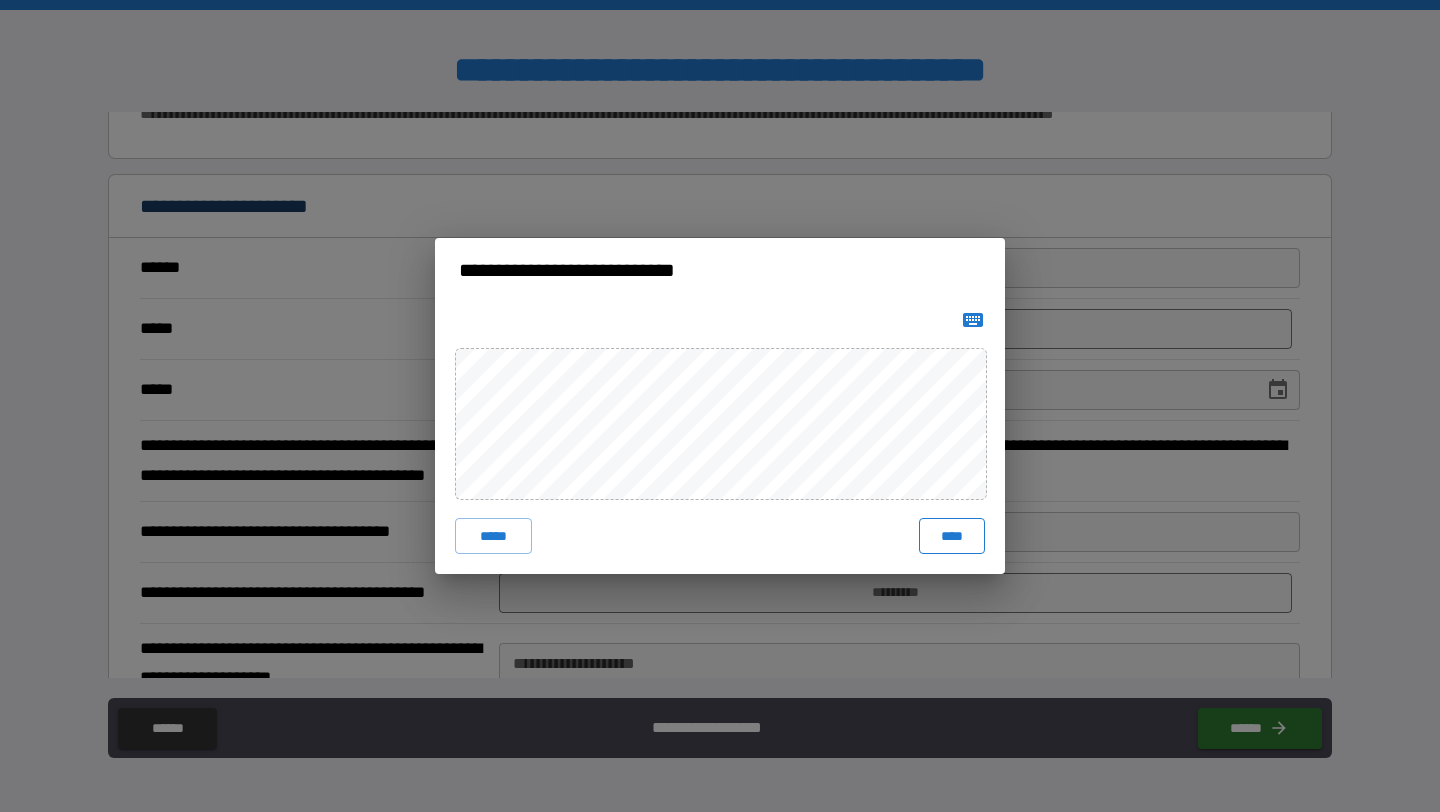 click on "****" at bounding box center (952, 536) 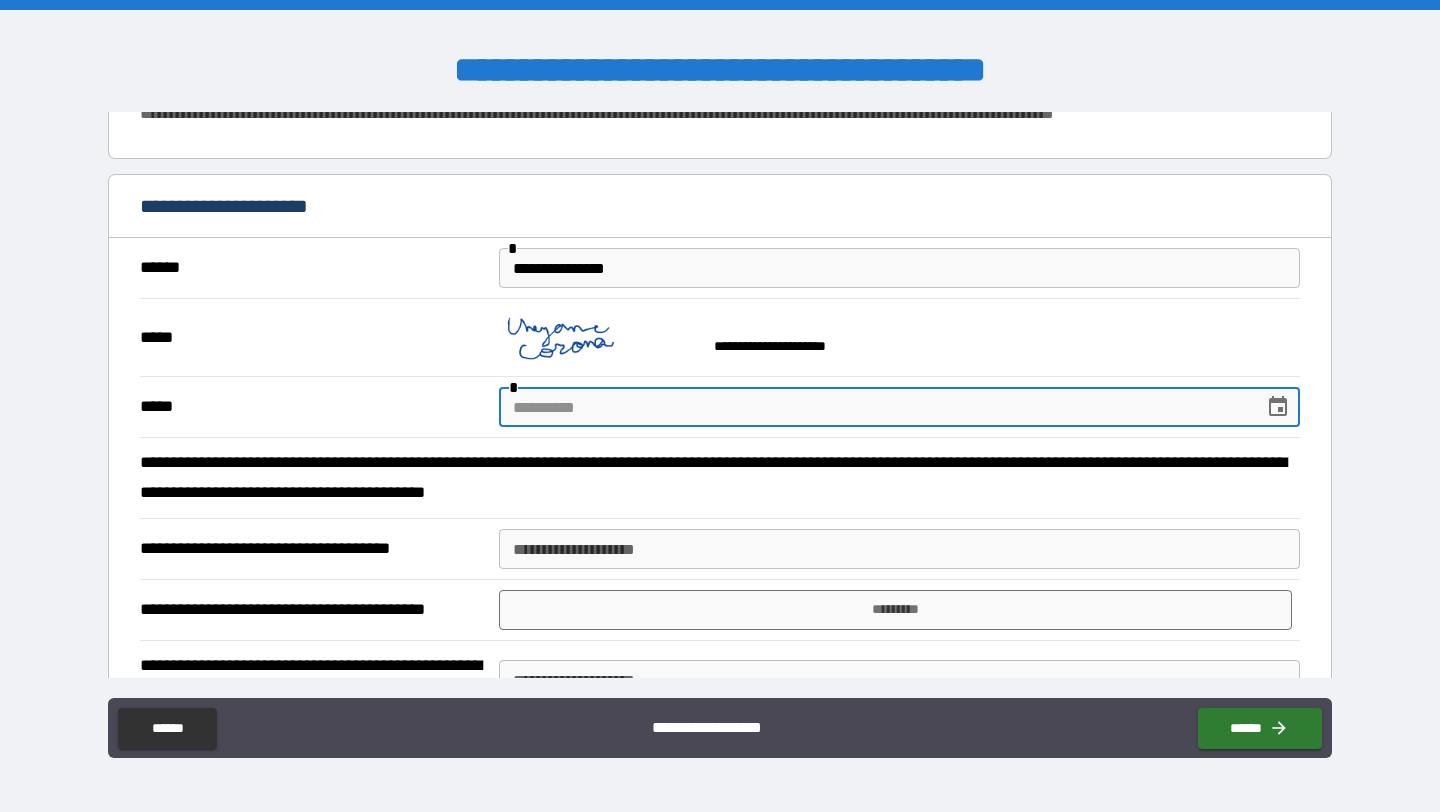 click at bounding box center (874, 407) 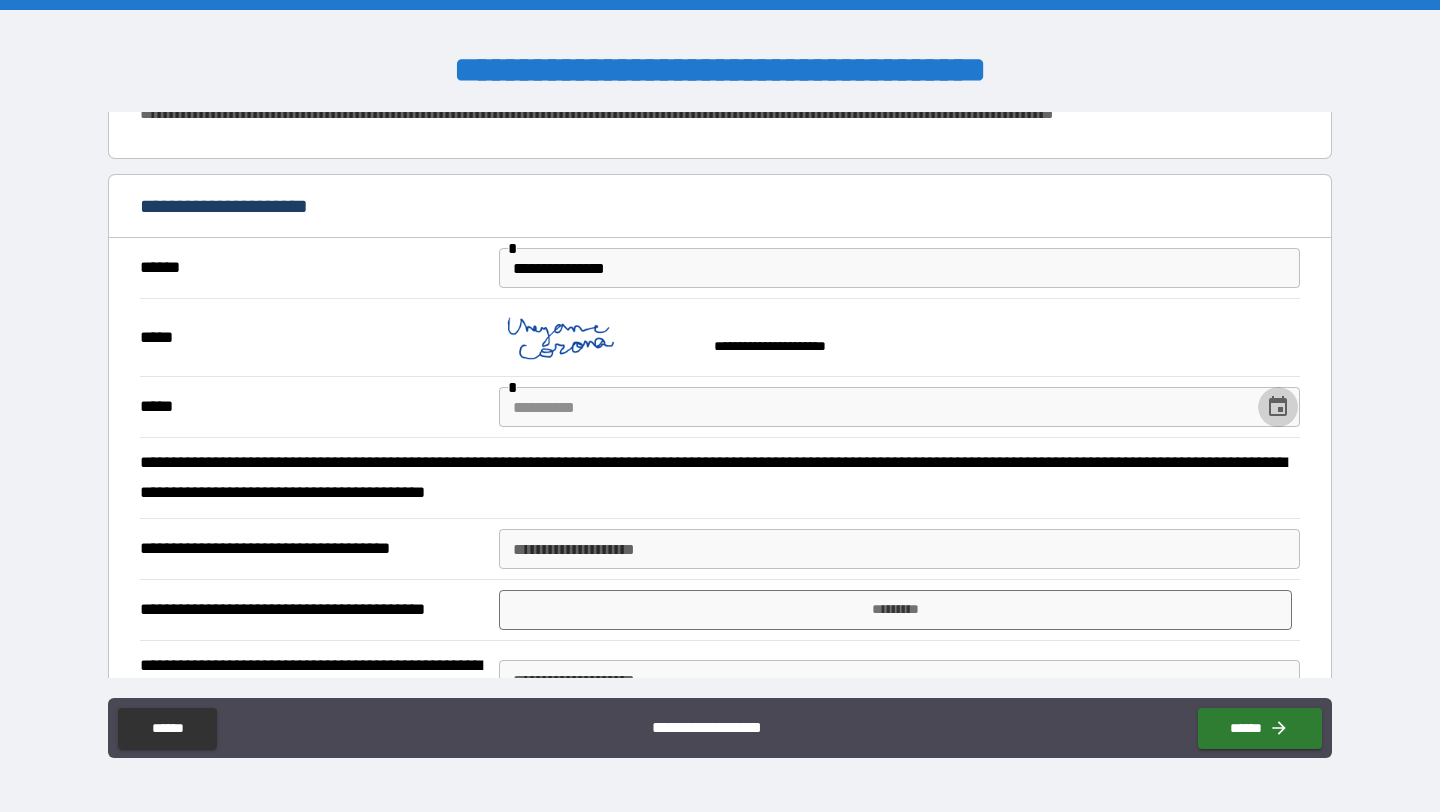 click 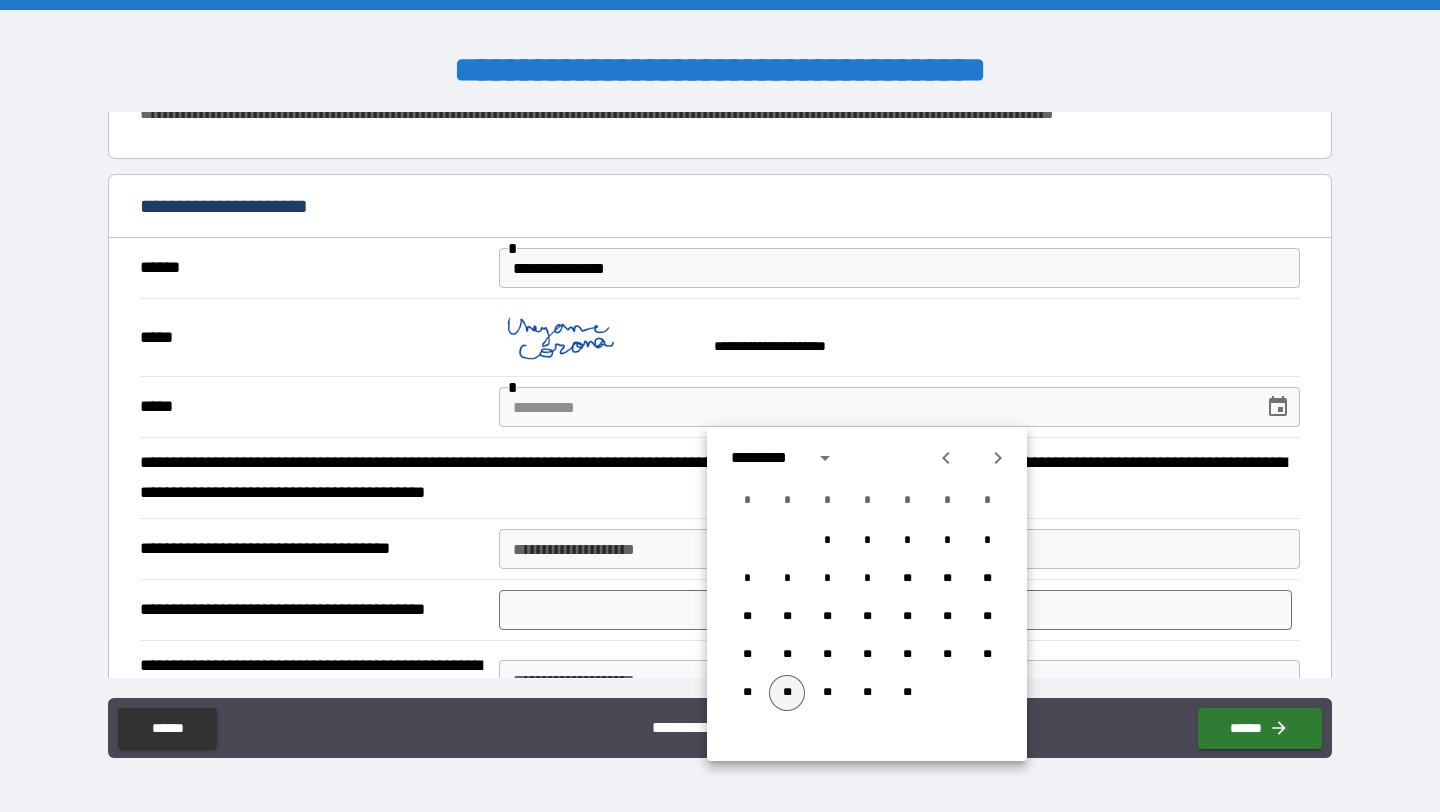 click on "**" at bounding box center (787, 693) 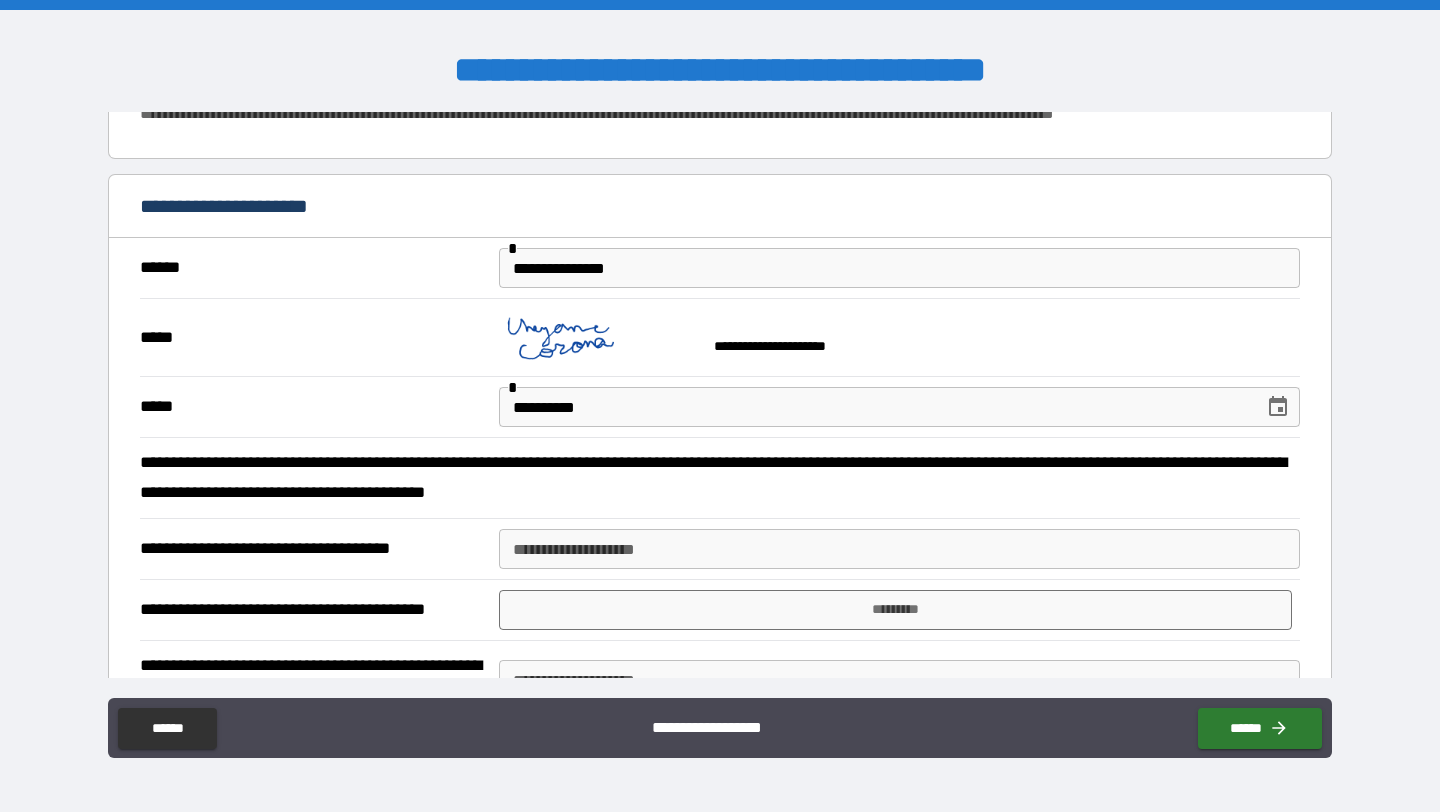 scroll, scrollTop: 1709, scrollLeft: 0, axis: vertical 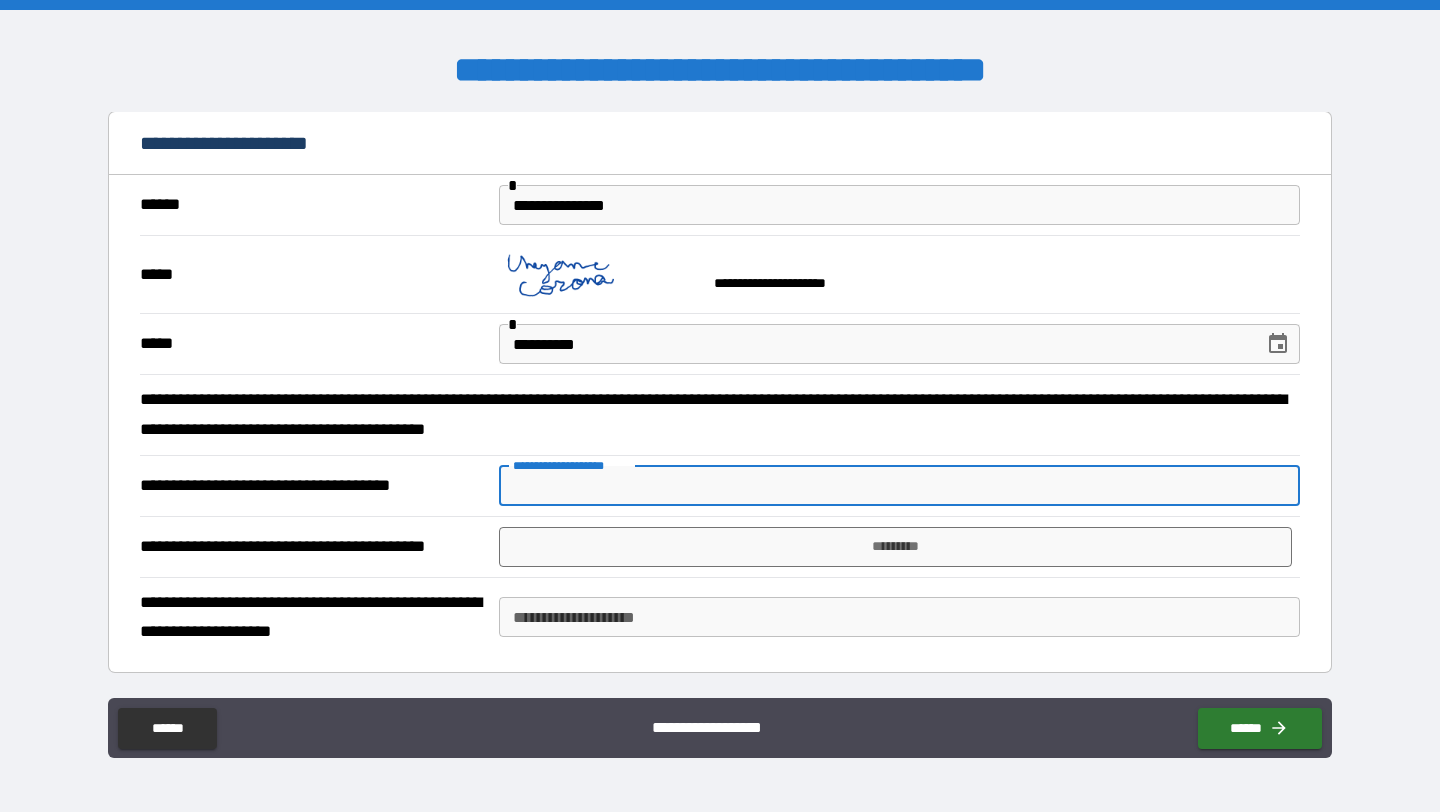 click on "**********" at bounding box center [899, 486] 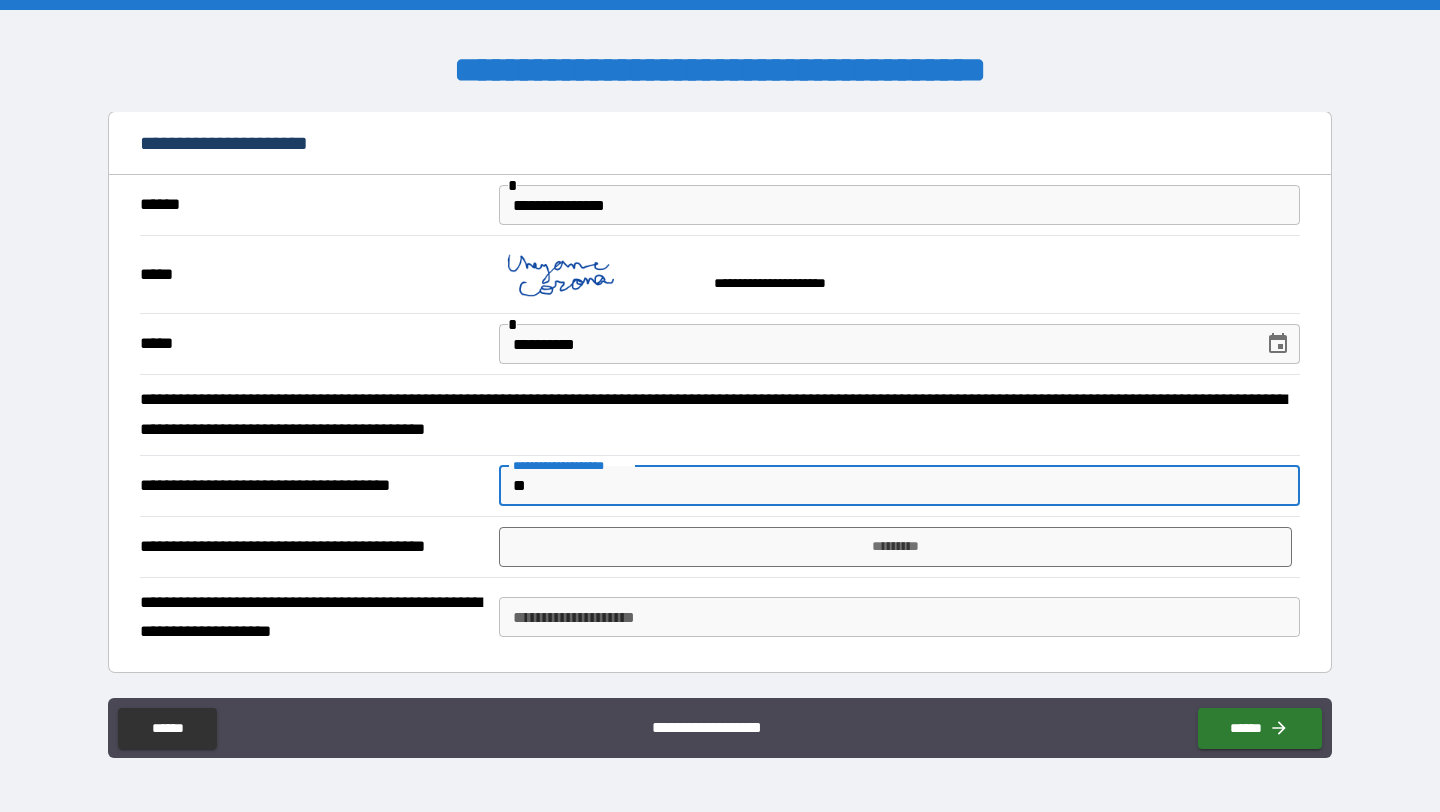 type on "*" 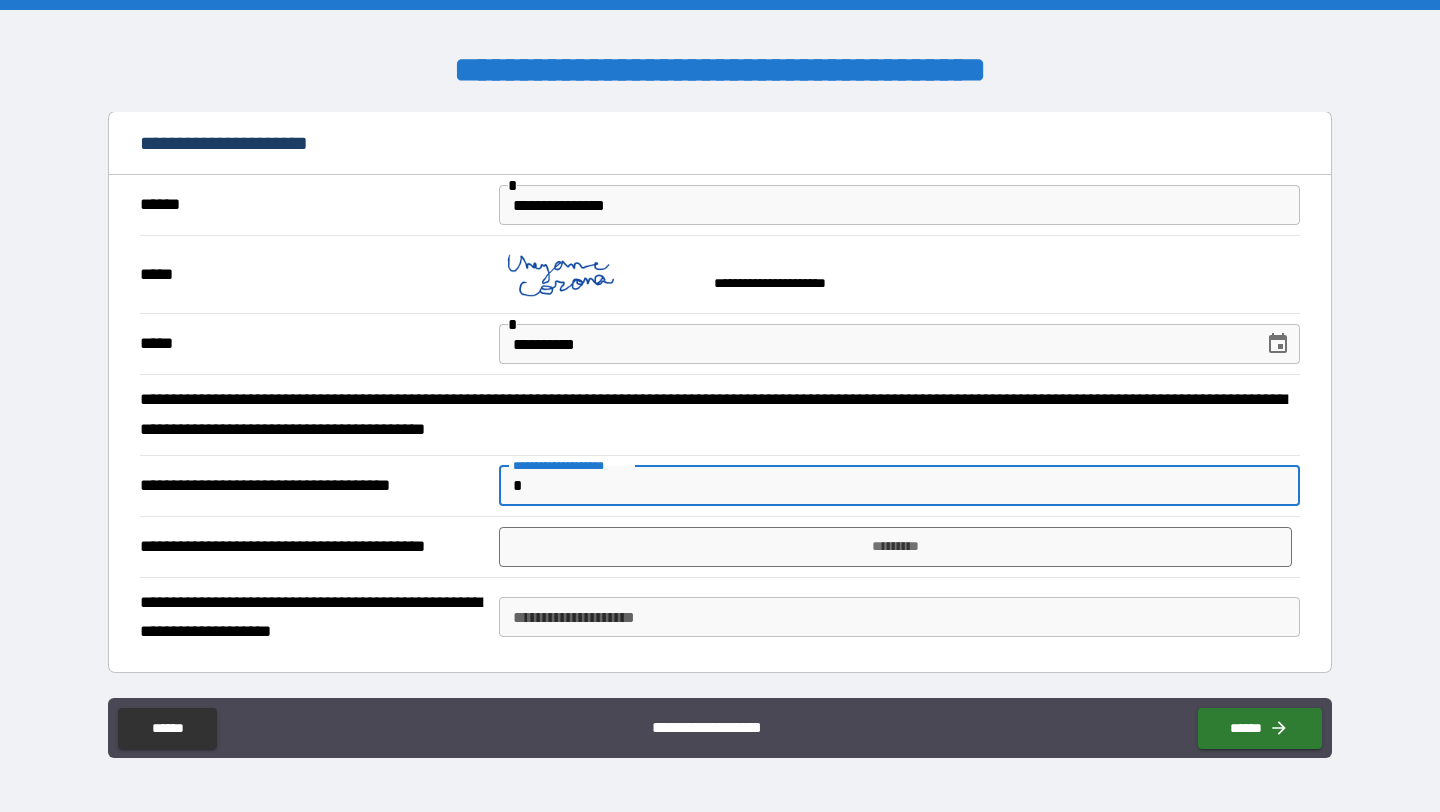 type 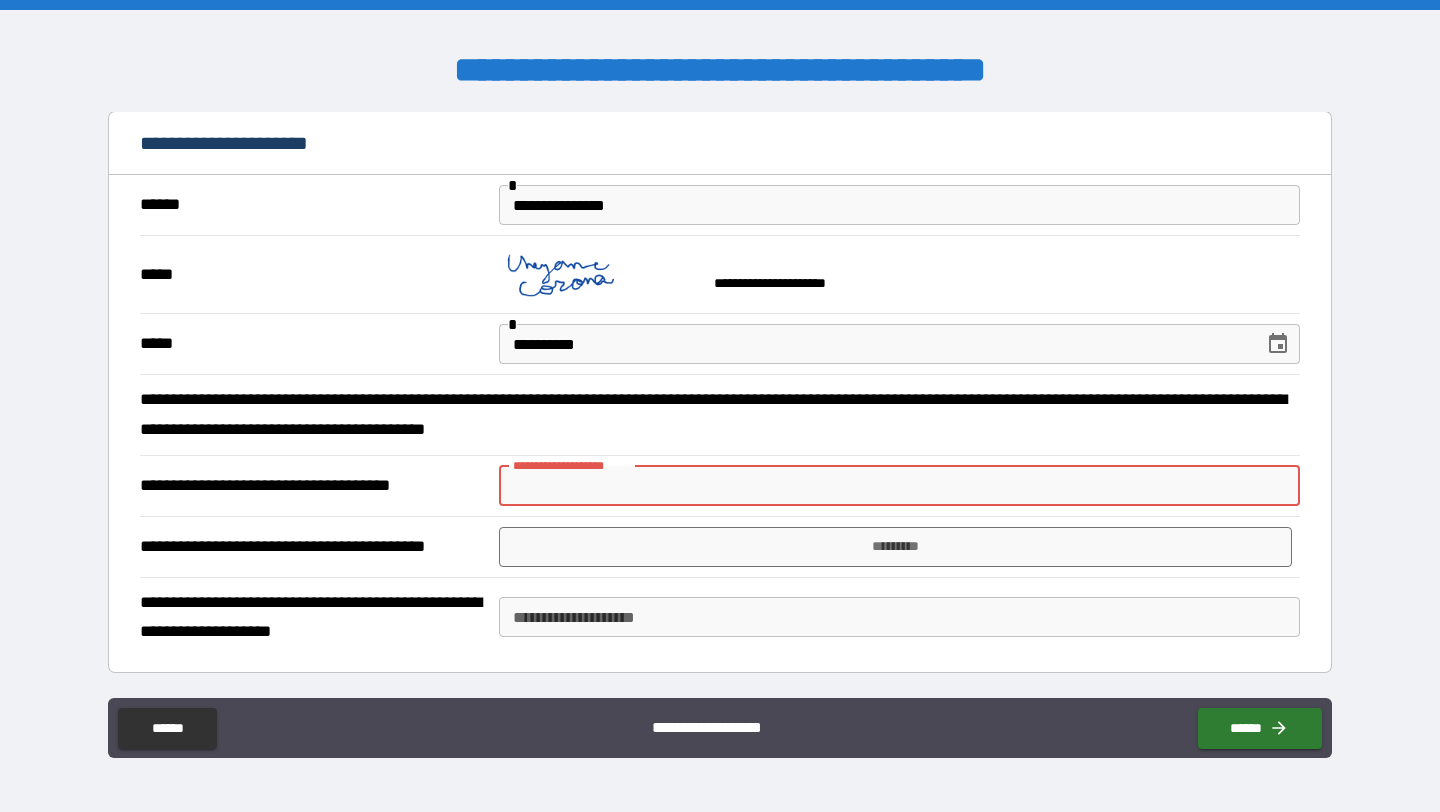 type 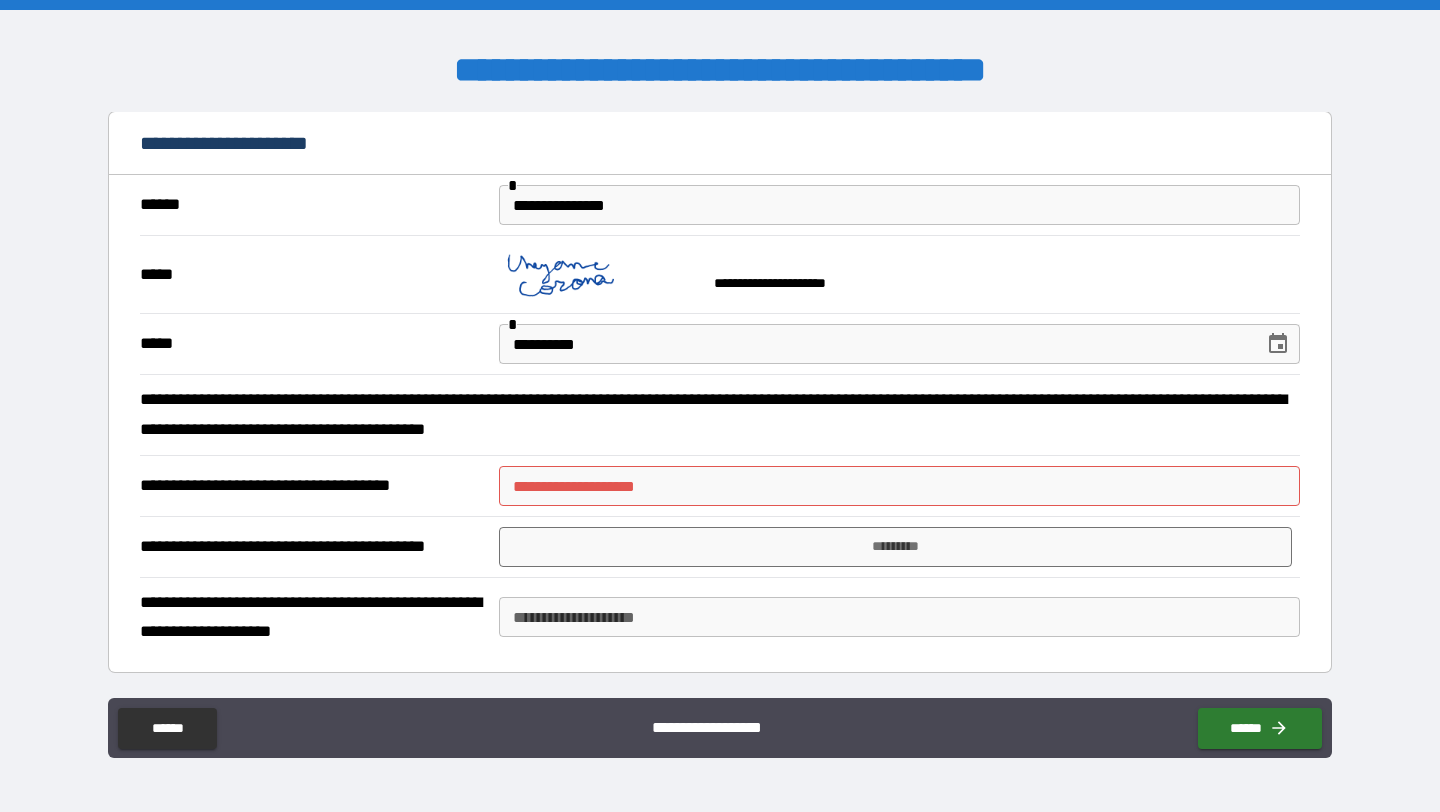 click on "**********" at bounding box center [720, 485] 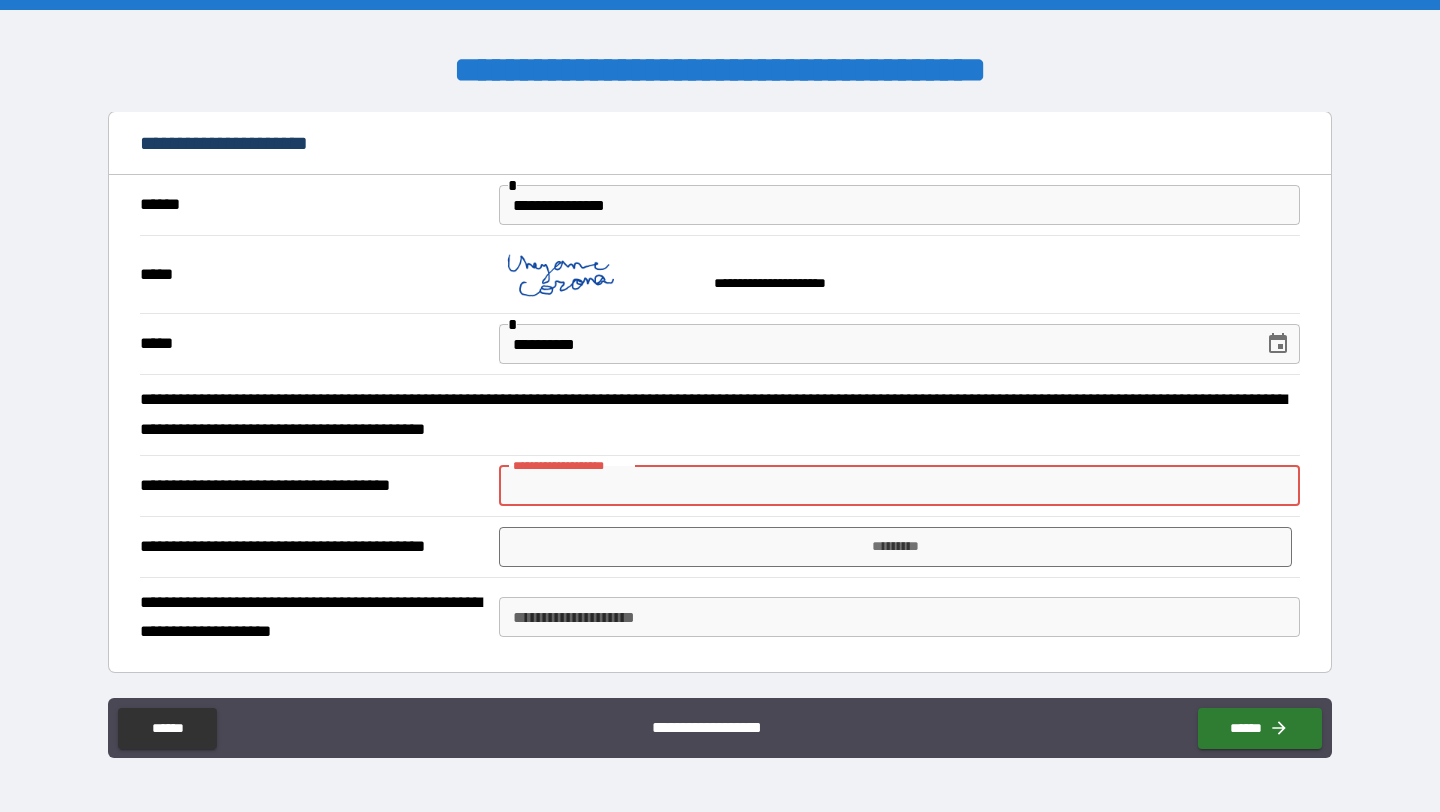 click on "**********" at bounding box center [899, 486] 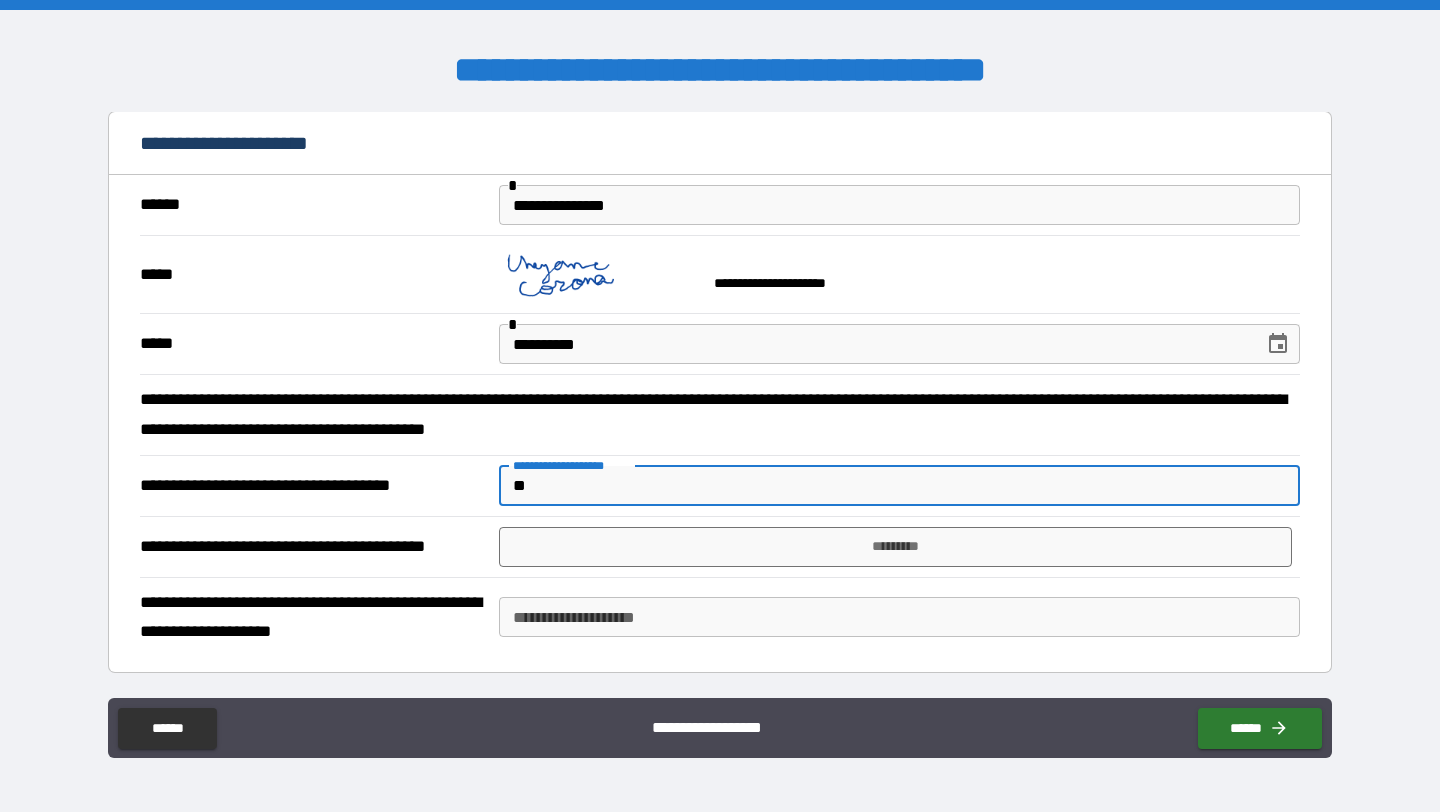 type on "**" 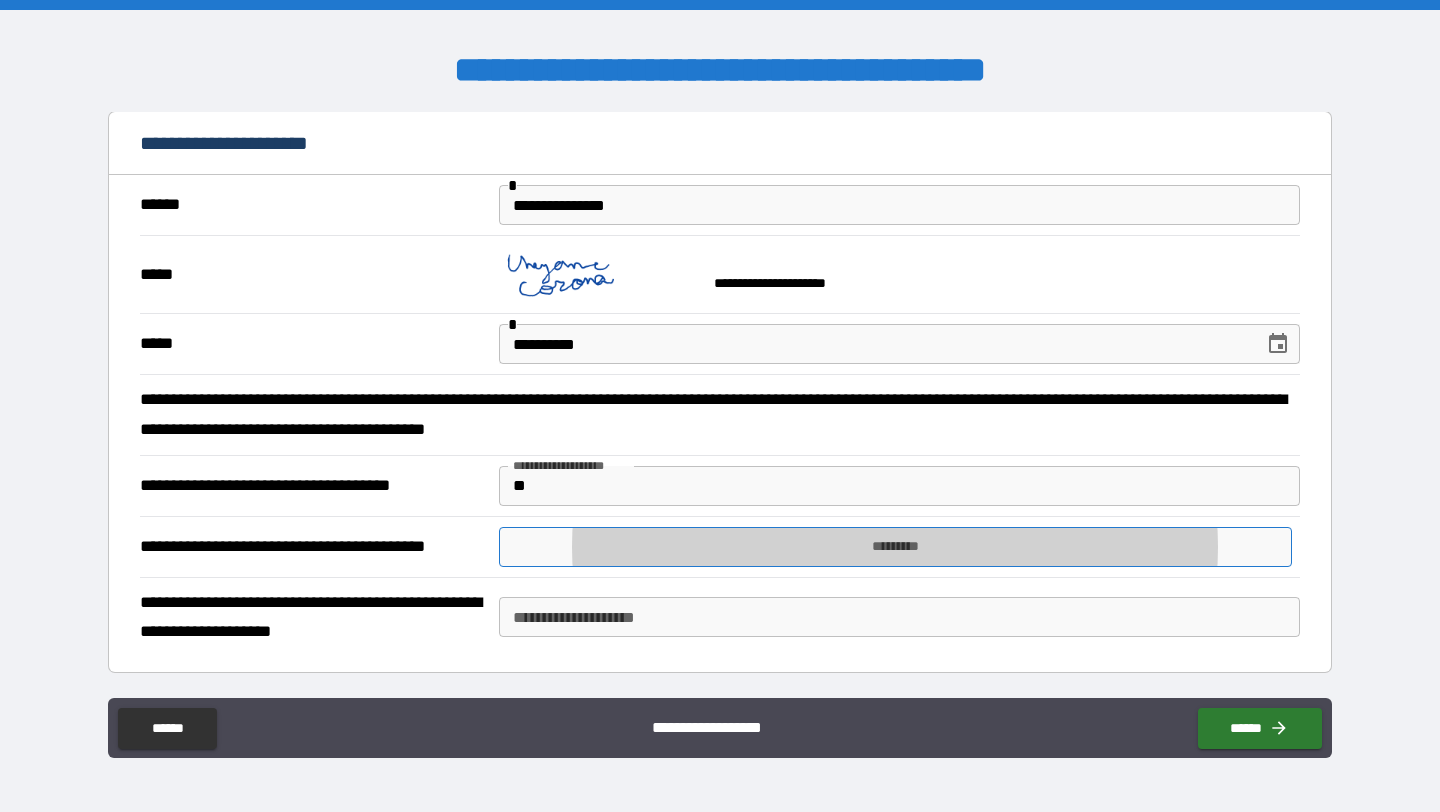 click on "*********" at bounding box center [895, 547] 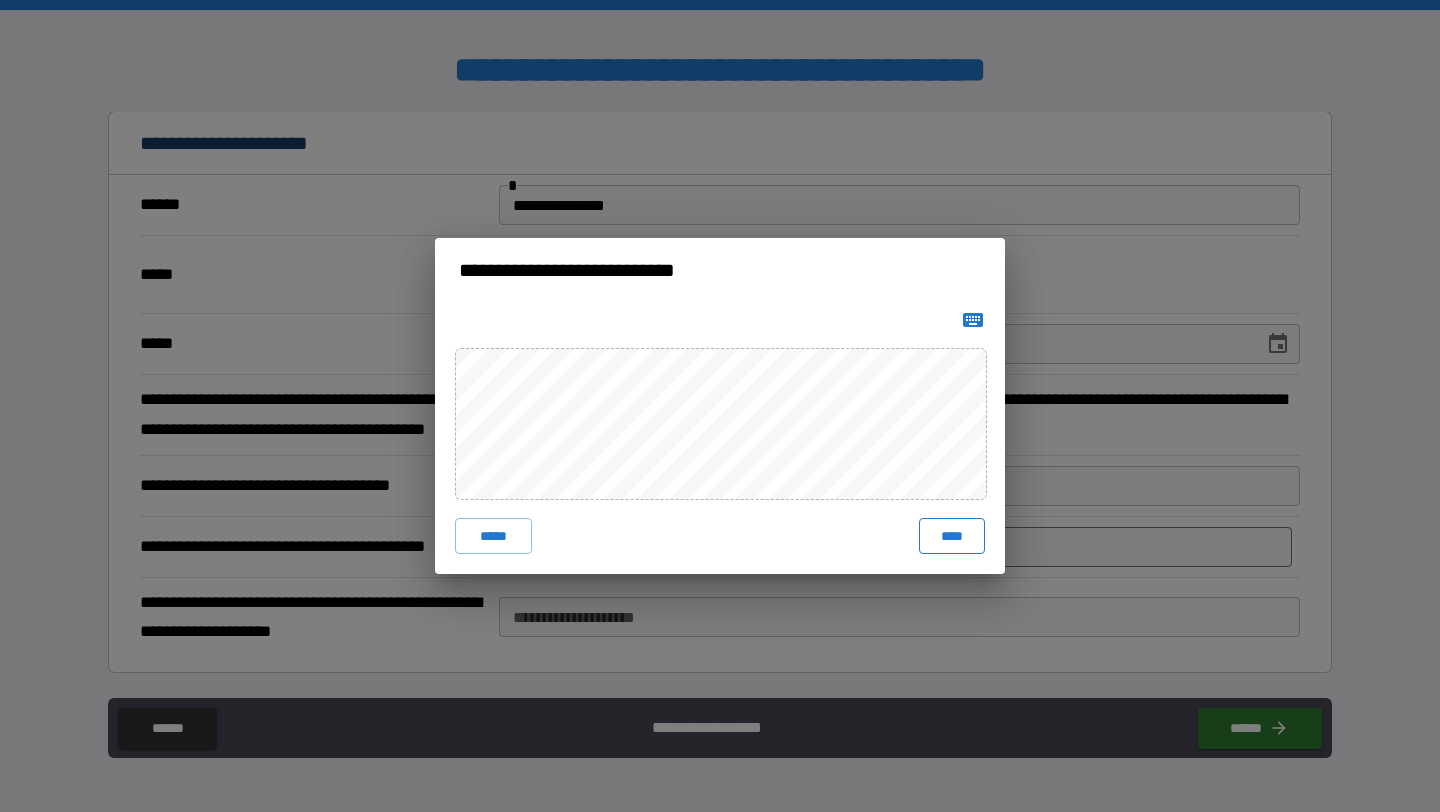 click on "****" at bounding box center (952, 536) 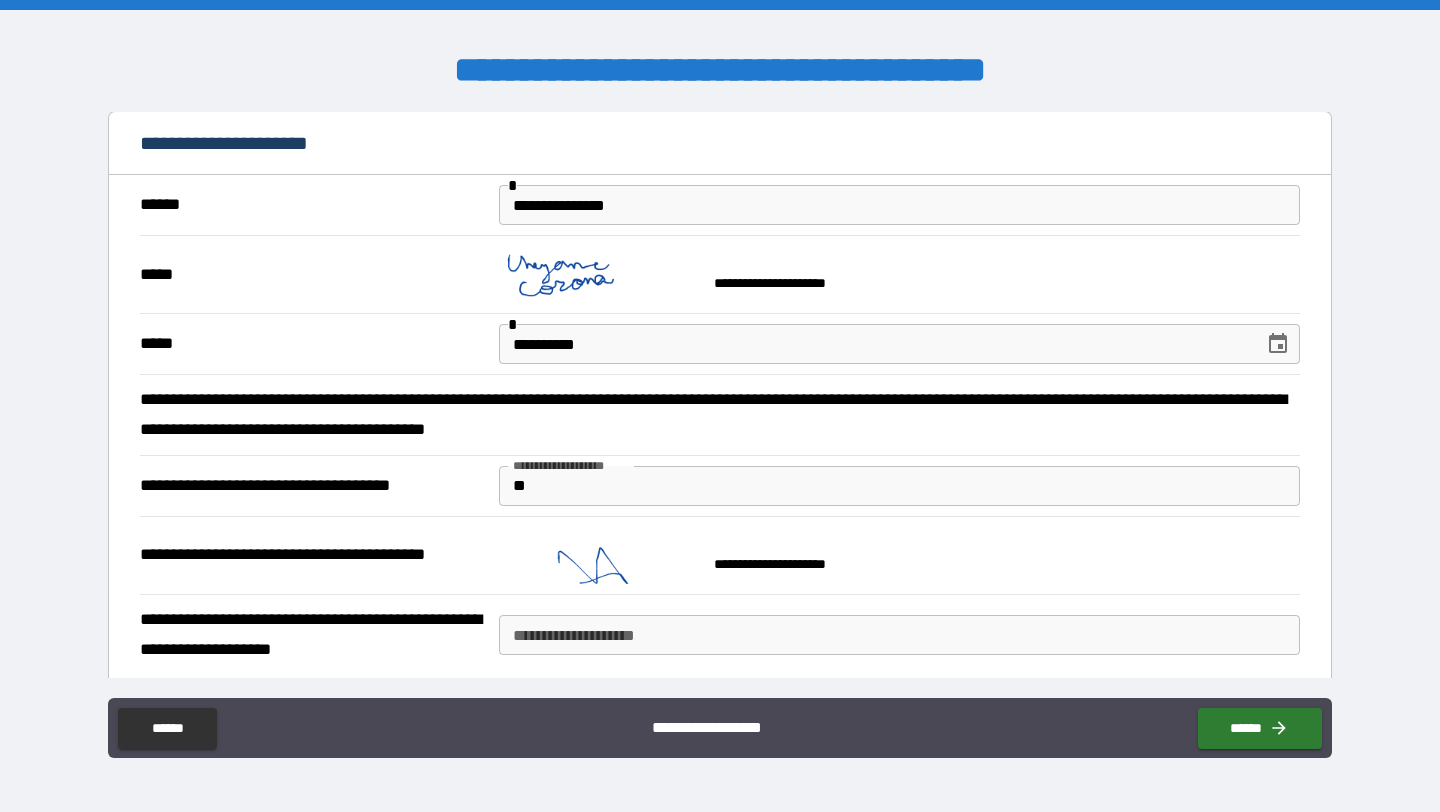 scroll, scrollTop: 1726, scrollLeft: 0, axis: vertical 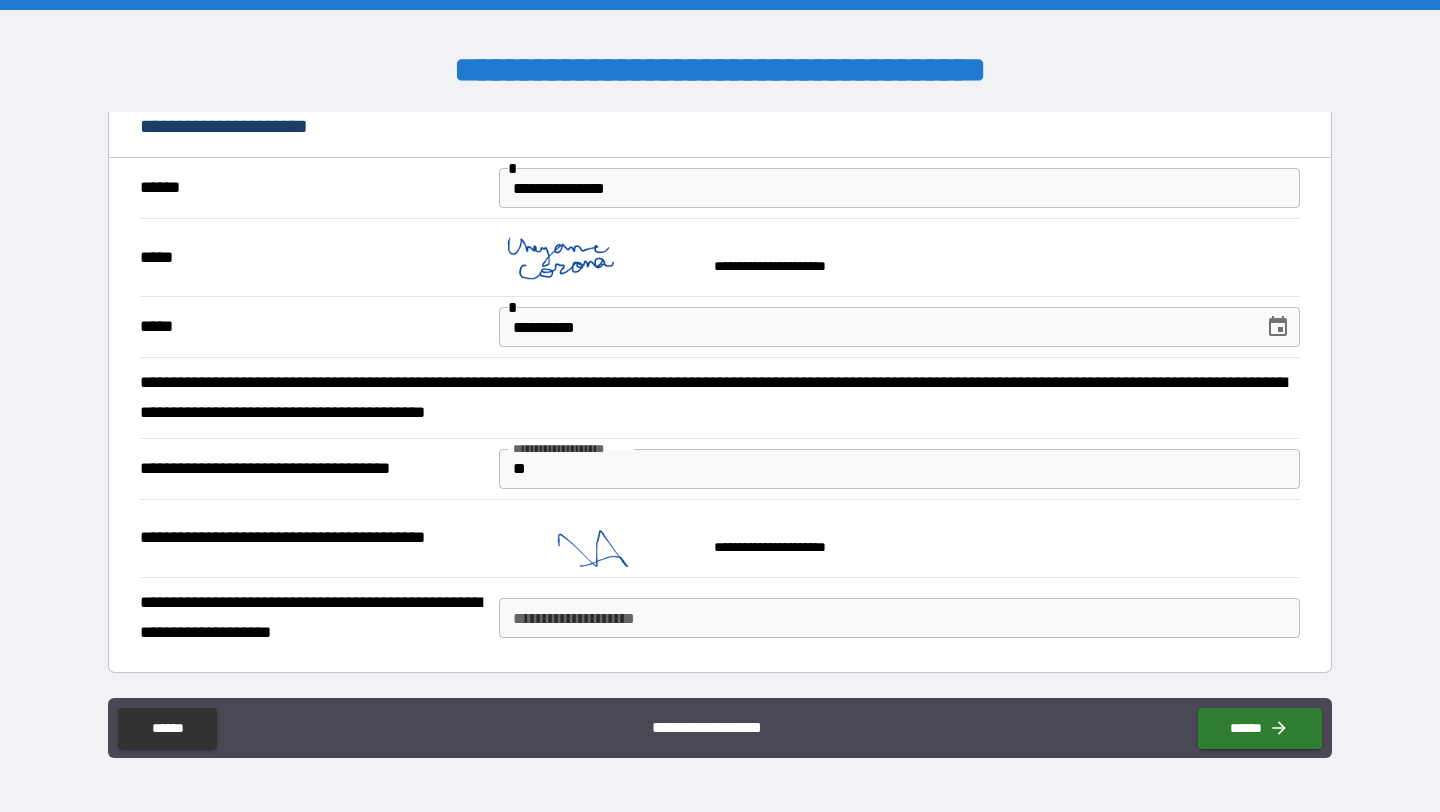 click on "**********" at bounding box center [899, 618] 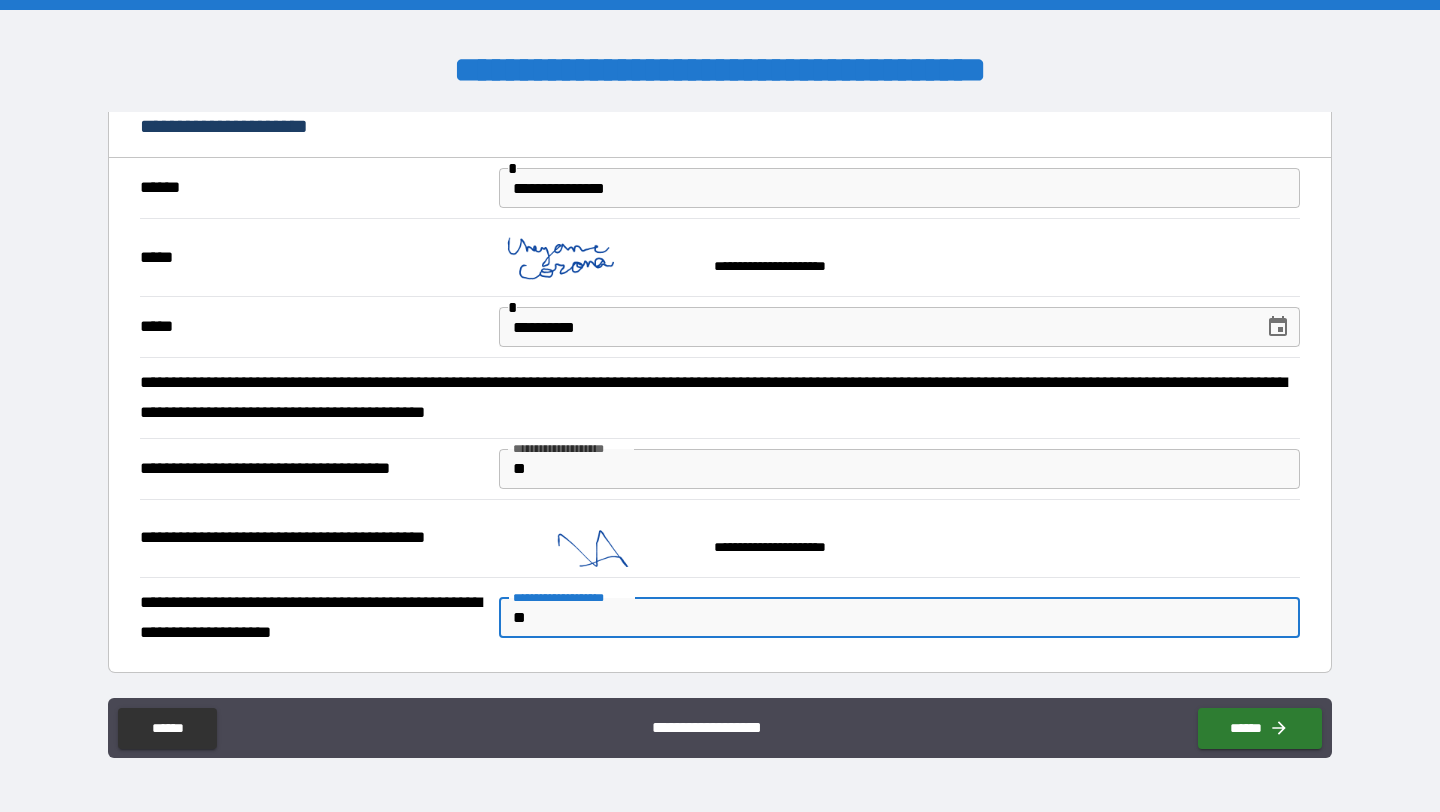 type on "**" 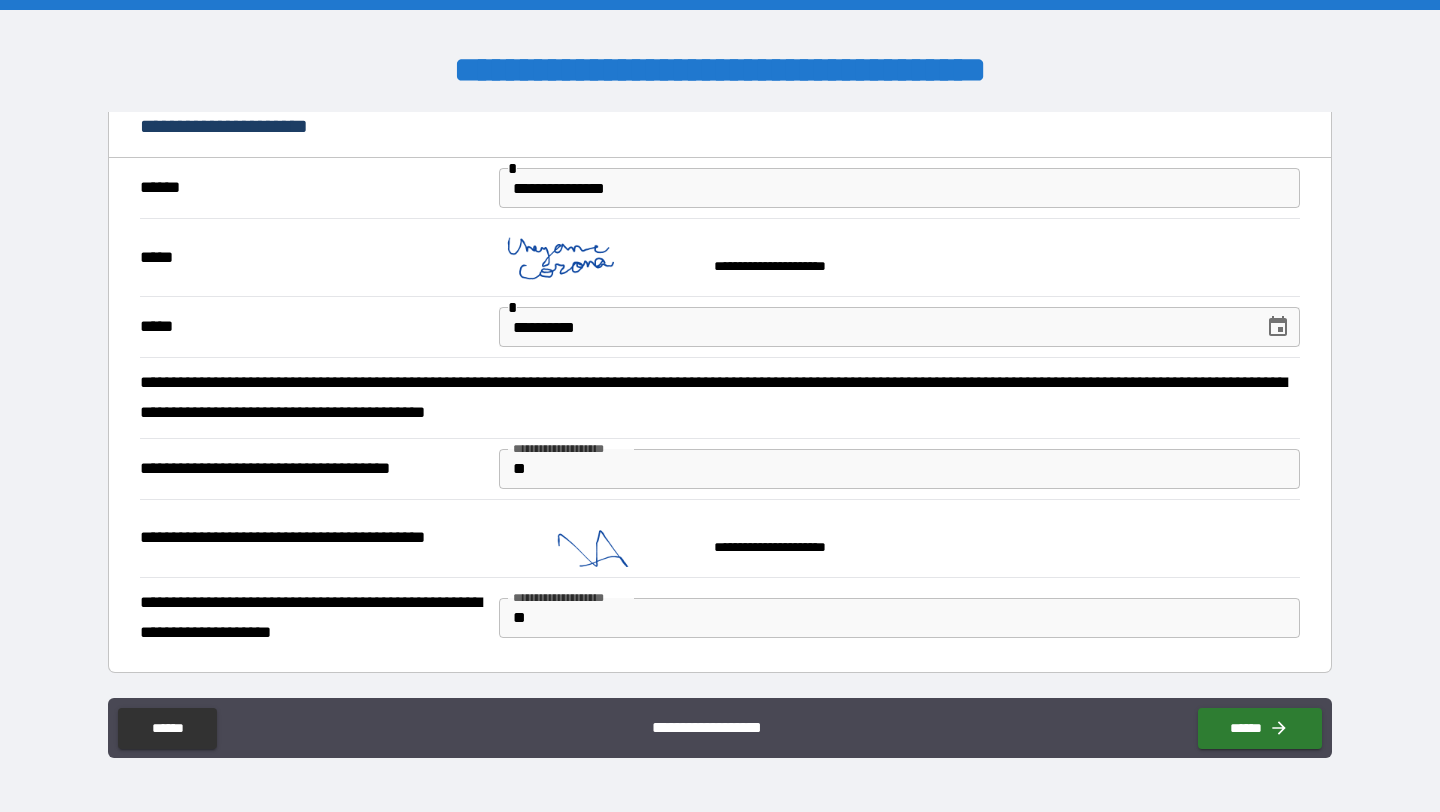 click on "**********" at bounding box center (720, 728) 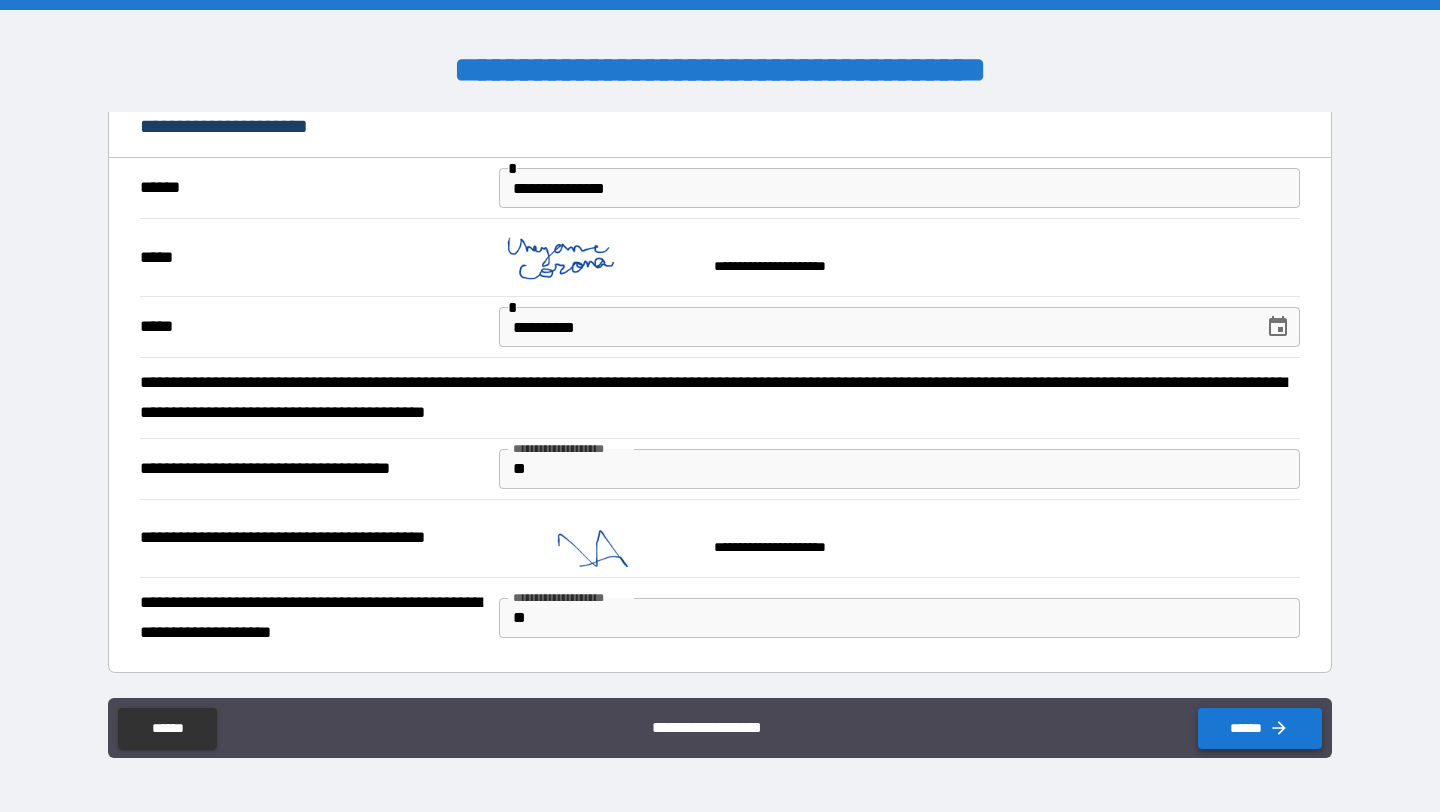 click on "******" at bounding box center [1260, 728] 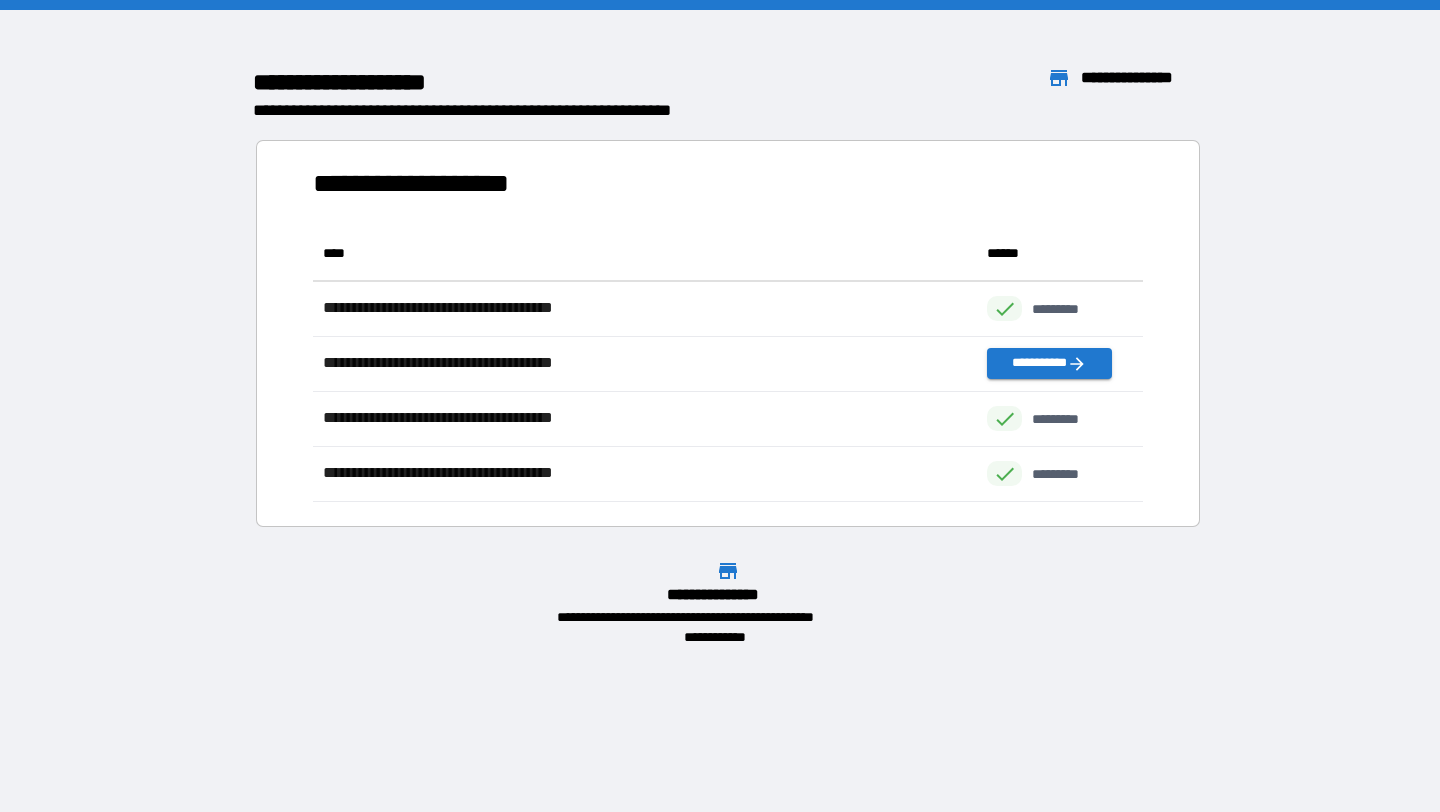 scroll, scrollTop: 1, scrollLeft: 1, axis: both 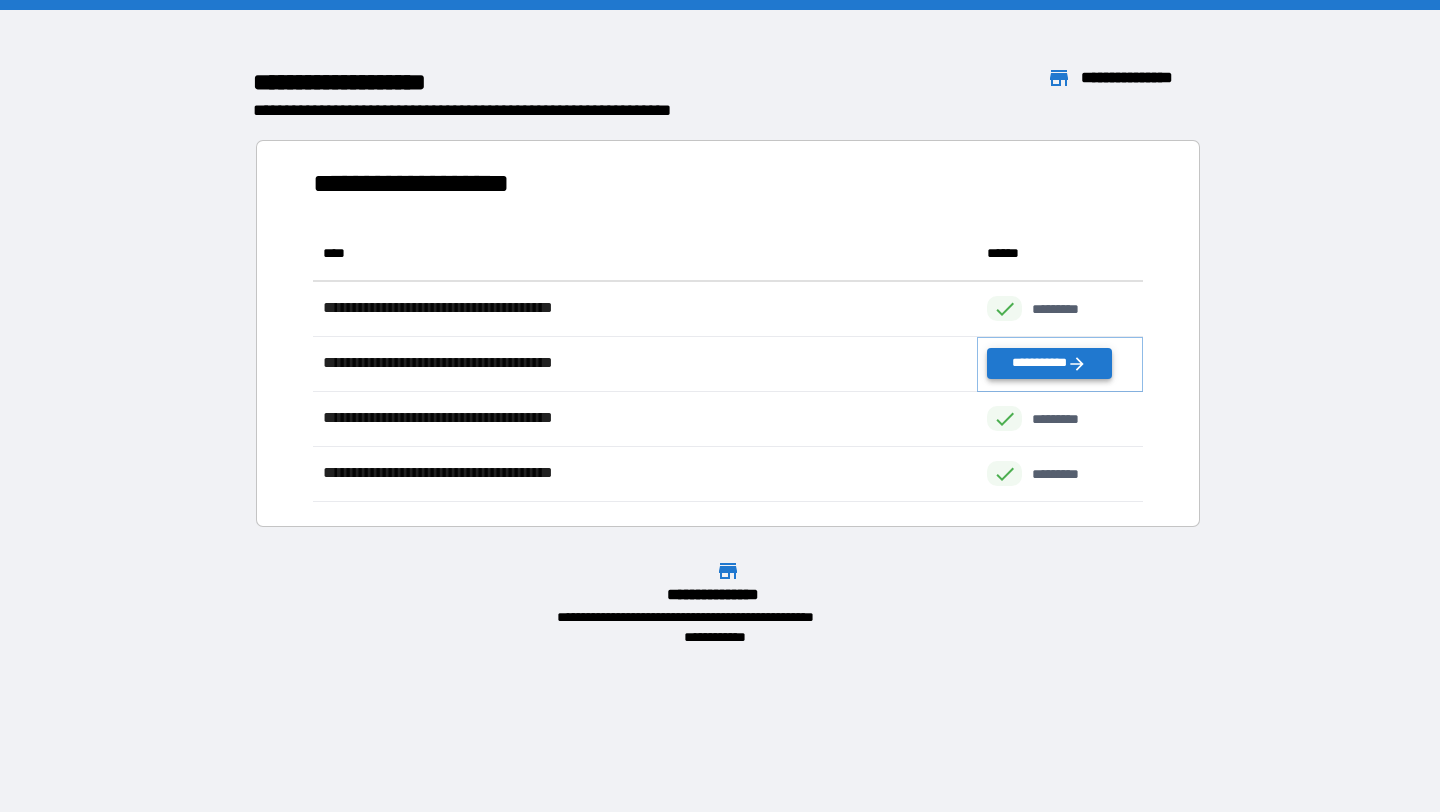 click 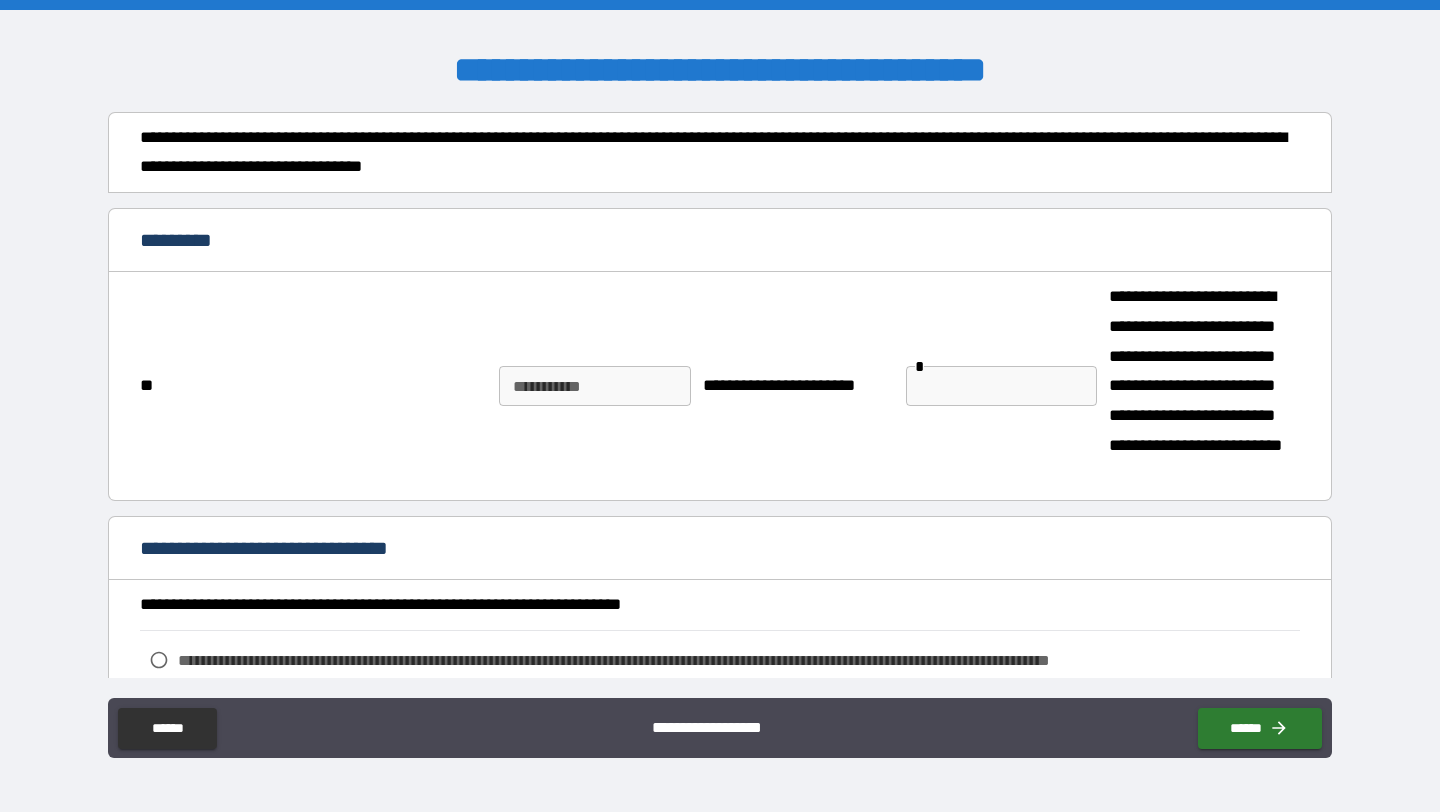click on "*********   *" at bounding box center (595, 386) 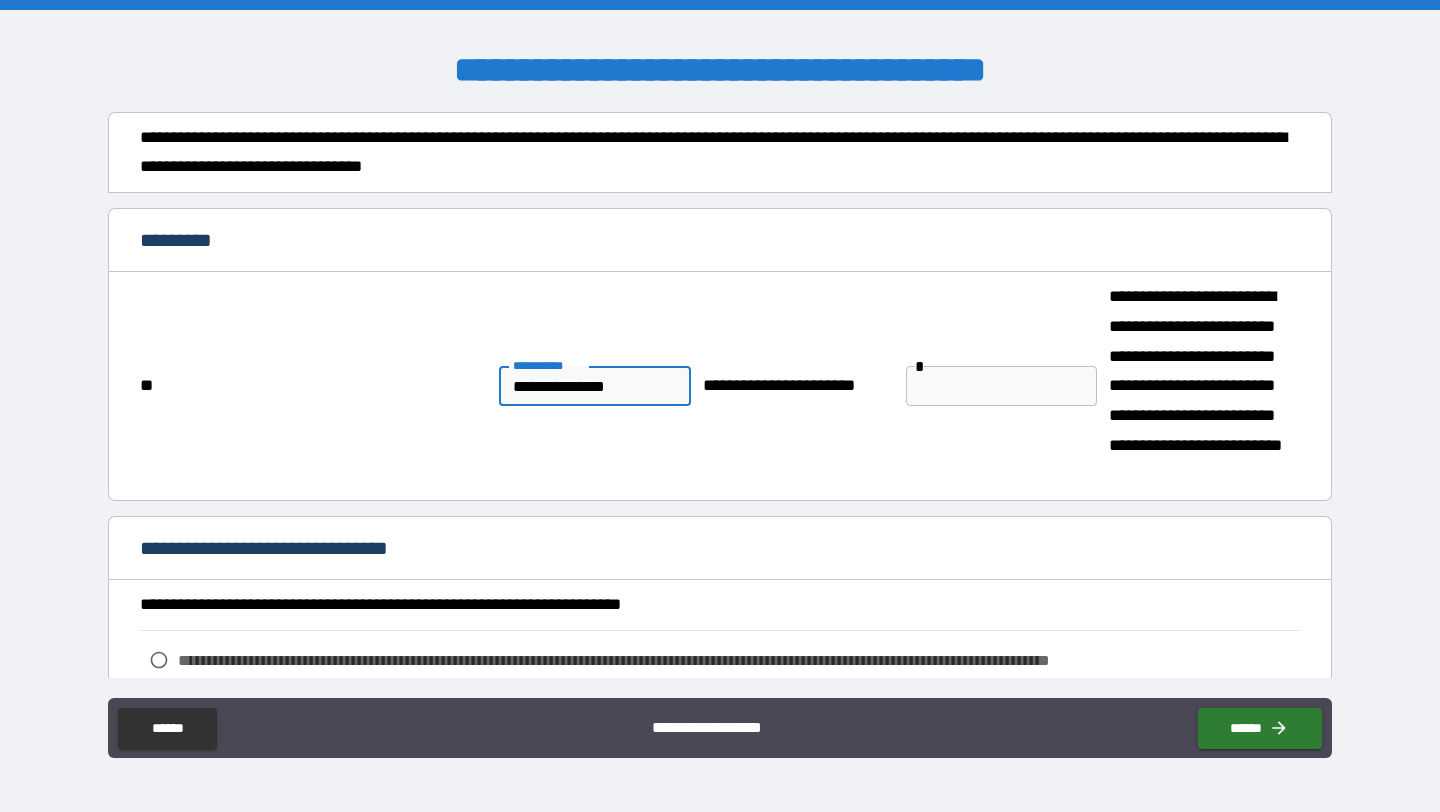 type on "**********" 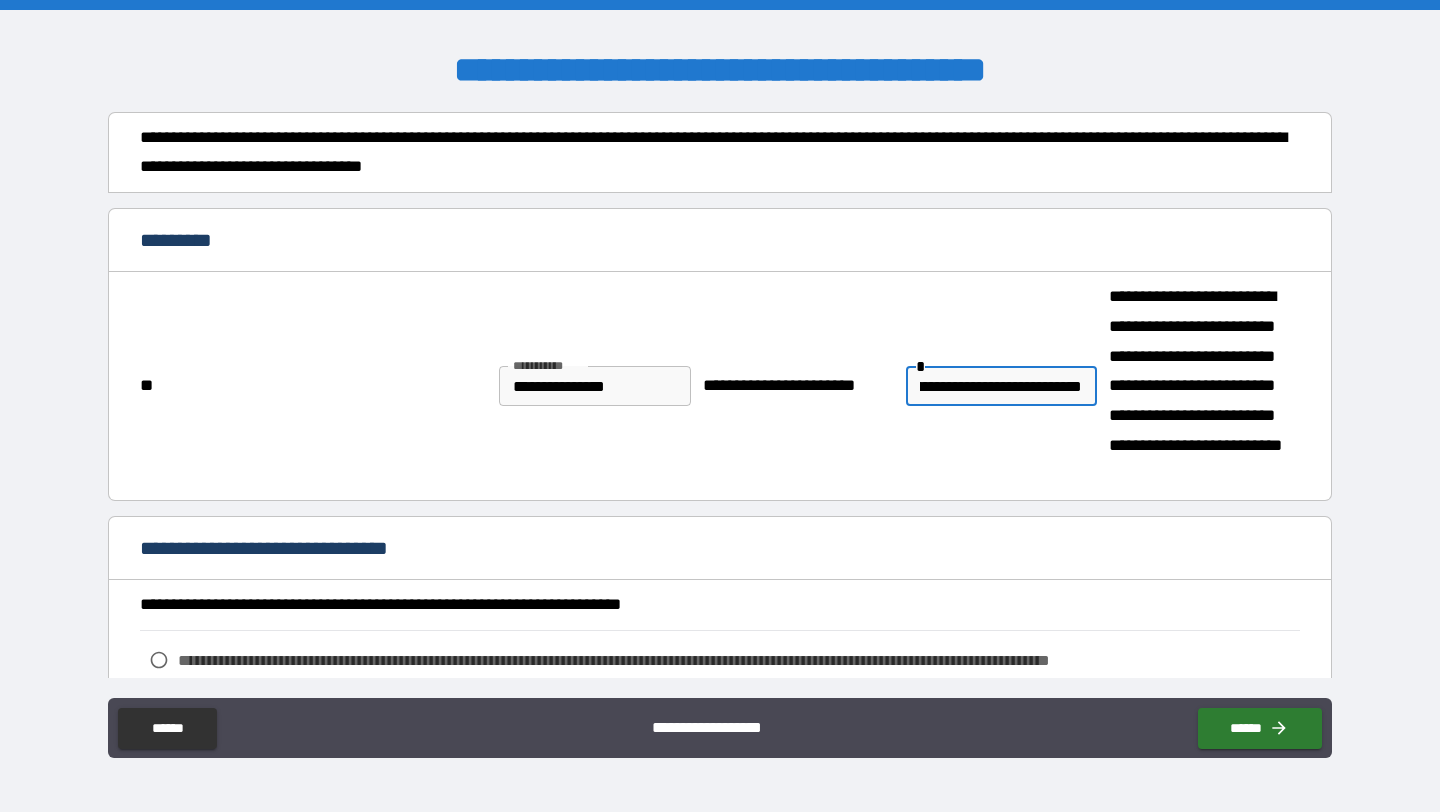 scroll, scrollTop: 0, scrollLeft: 201, axis: horizontal 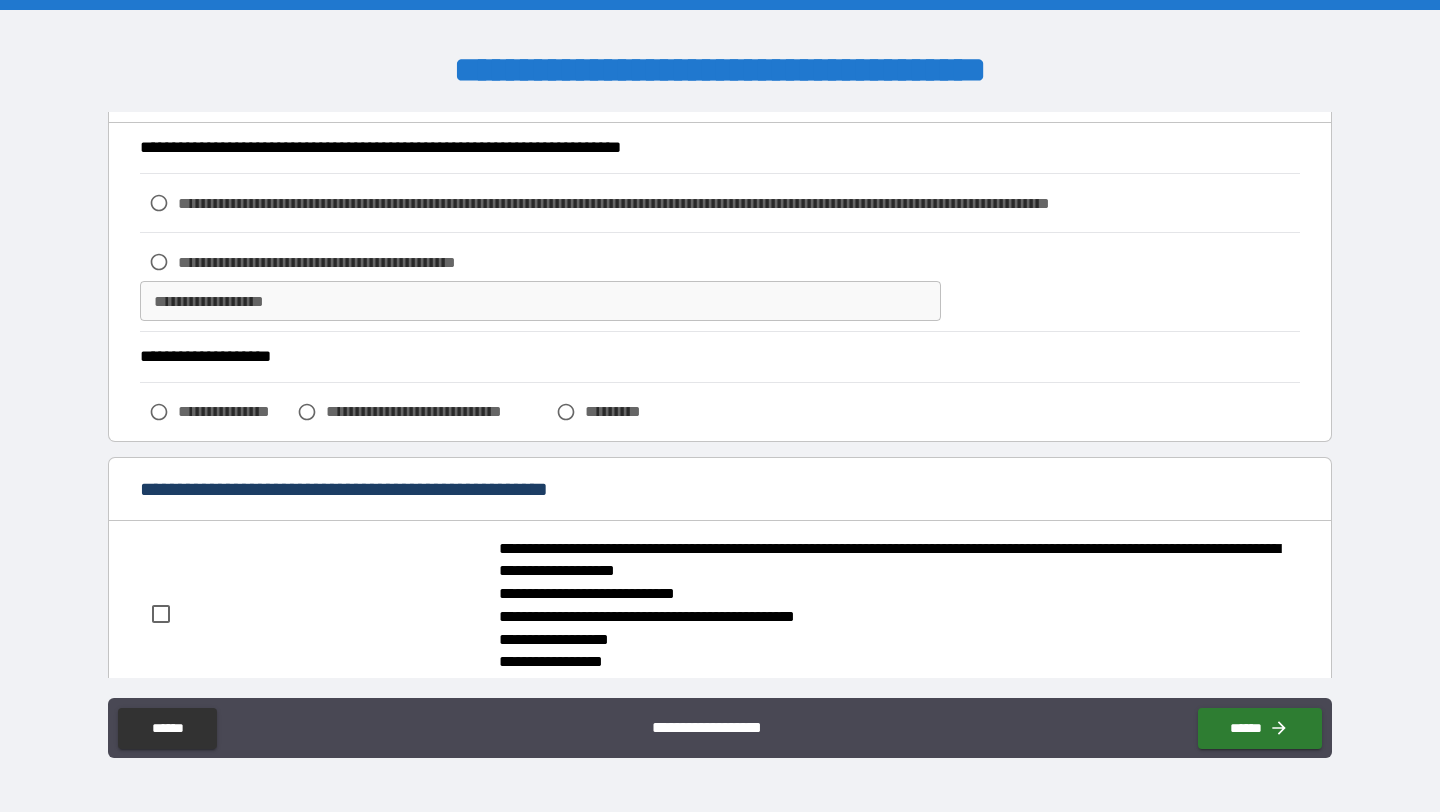 type on "**********" 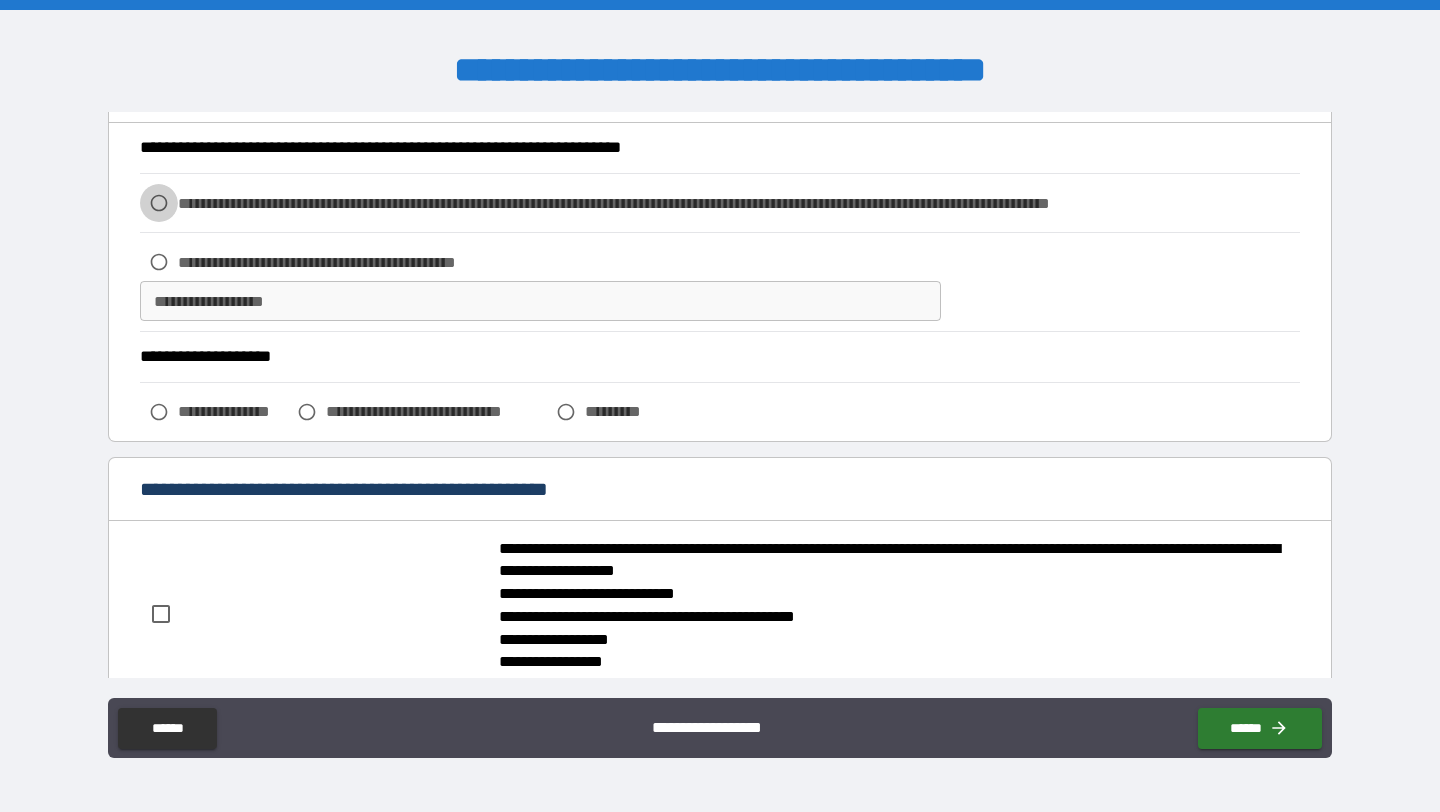 scroll, scrollTop: 0, scrollLeft: 0, axis: both 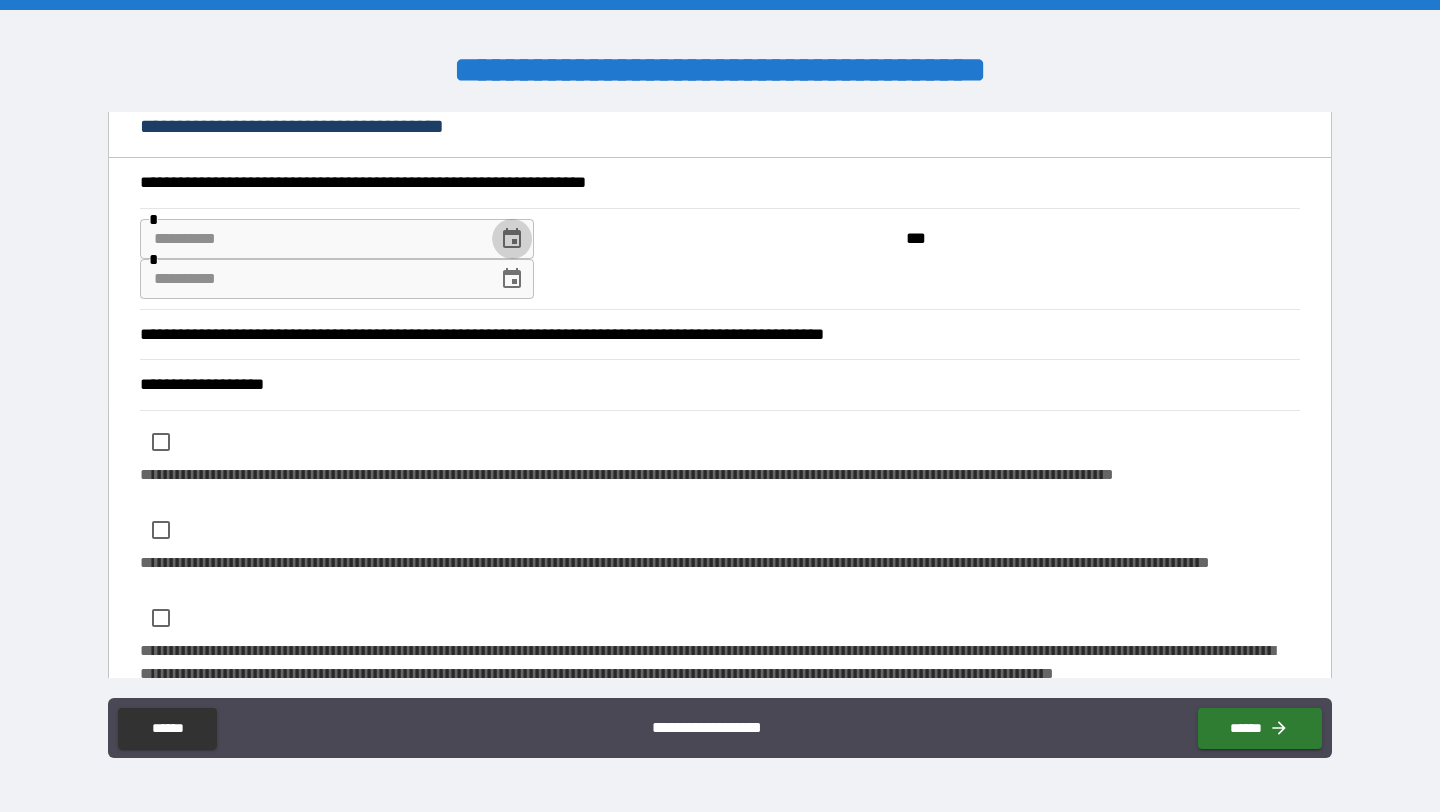 click 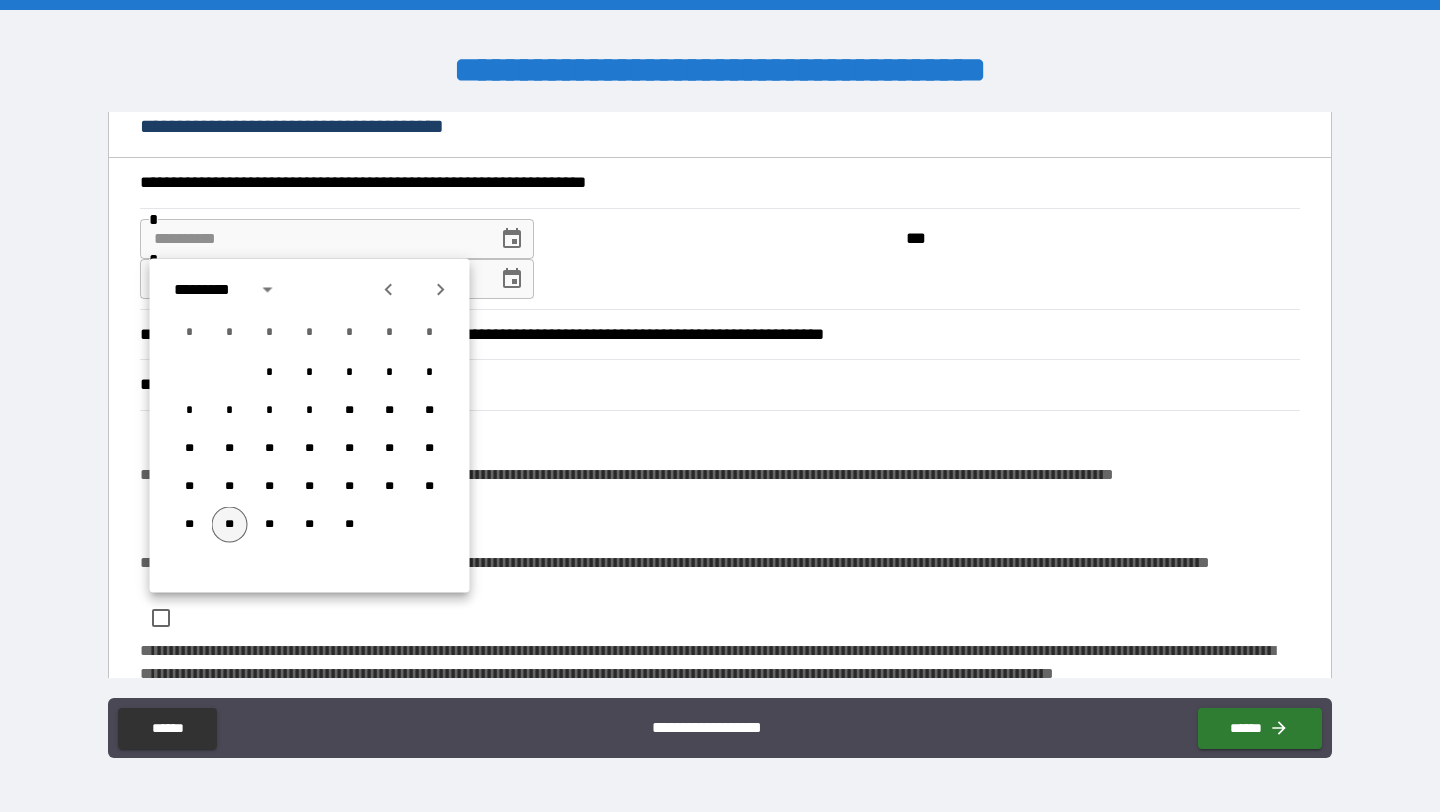 click on "**" at bounding box center (230, 525) 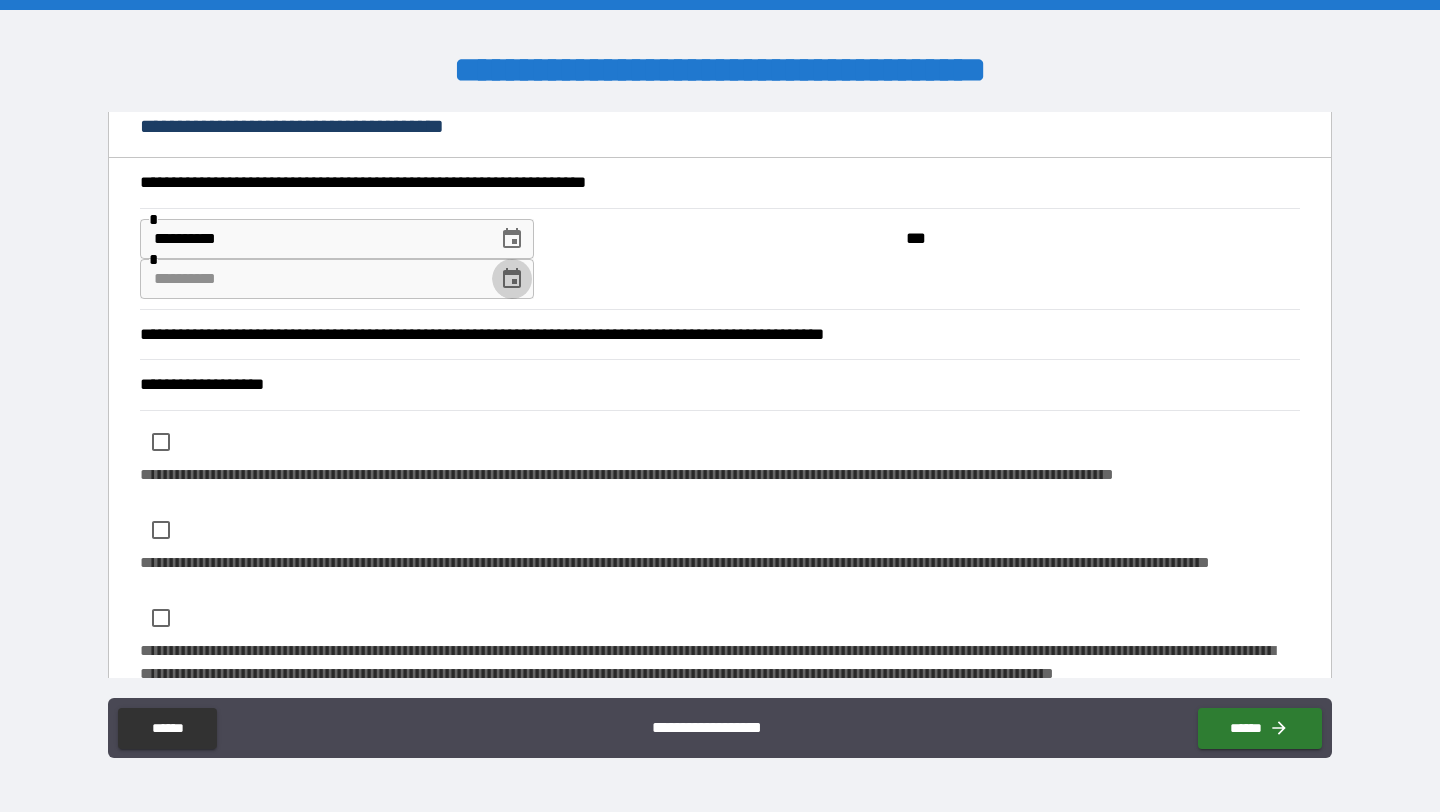 click 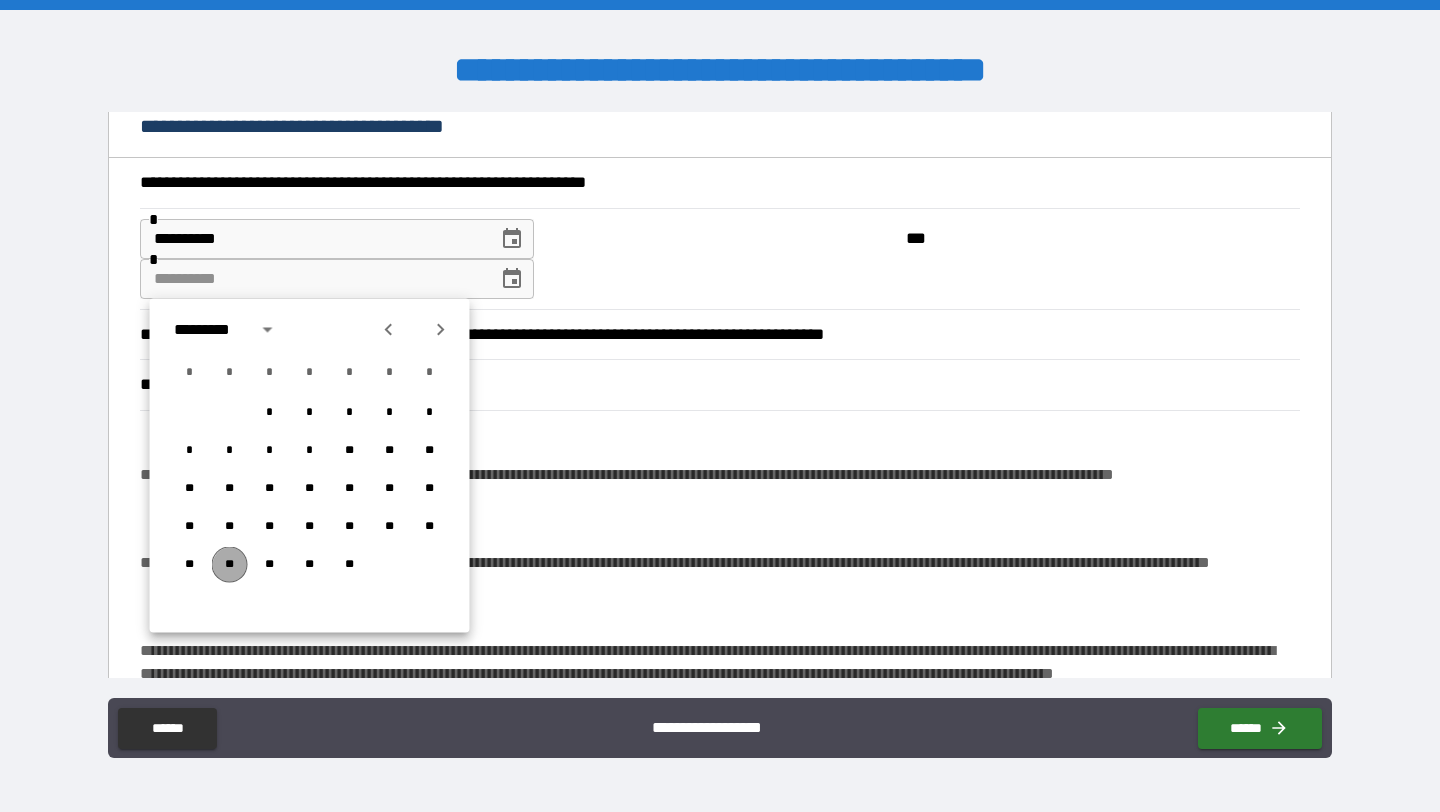 click on "**" at bounding box center (230, 565) 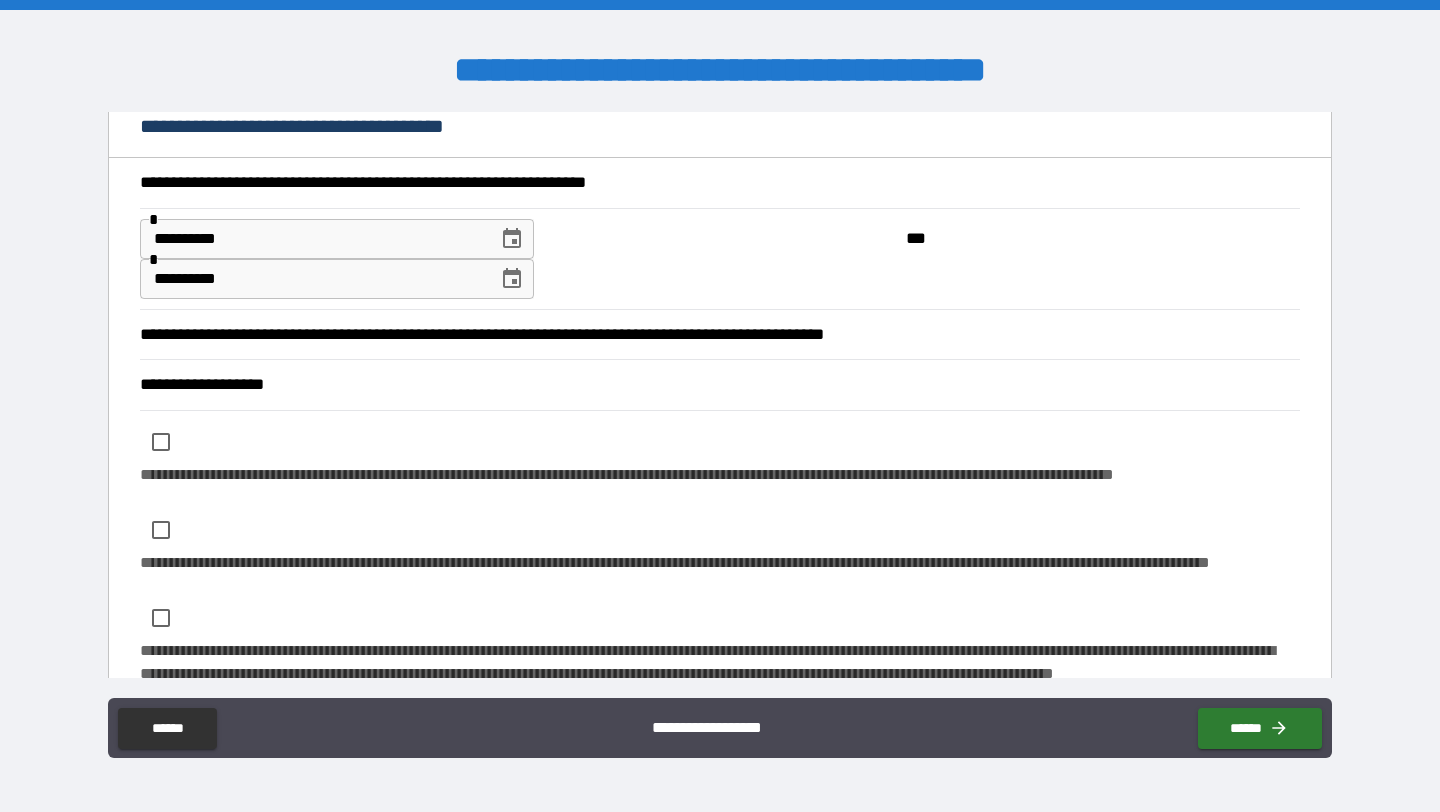 click on "**********" at bounding box center (720, 258) 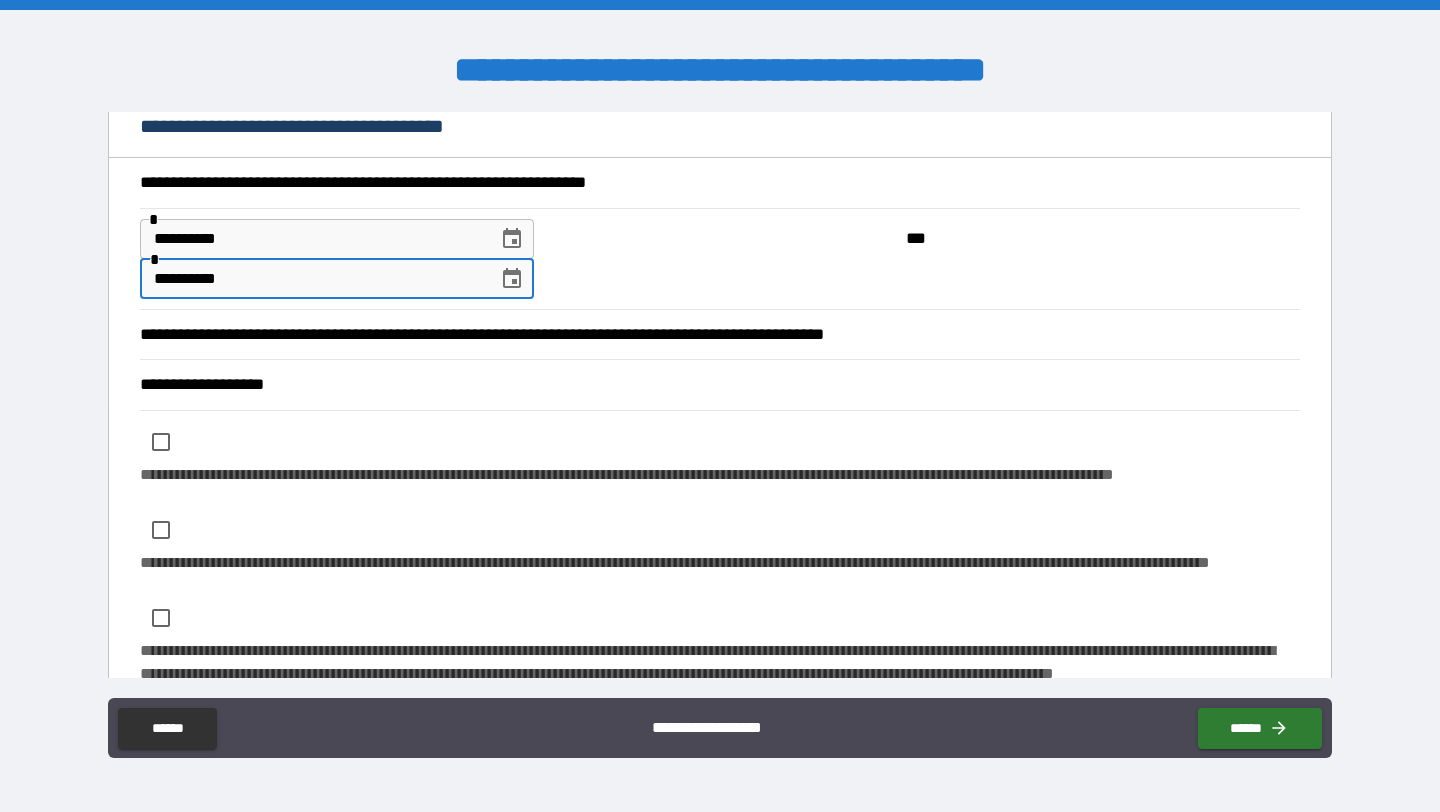 click on "**********" at bounding box center (312, 279) 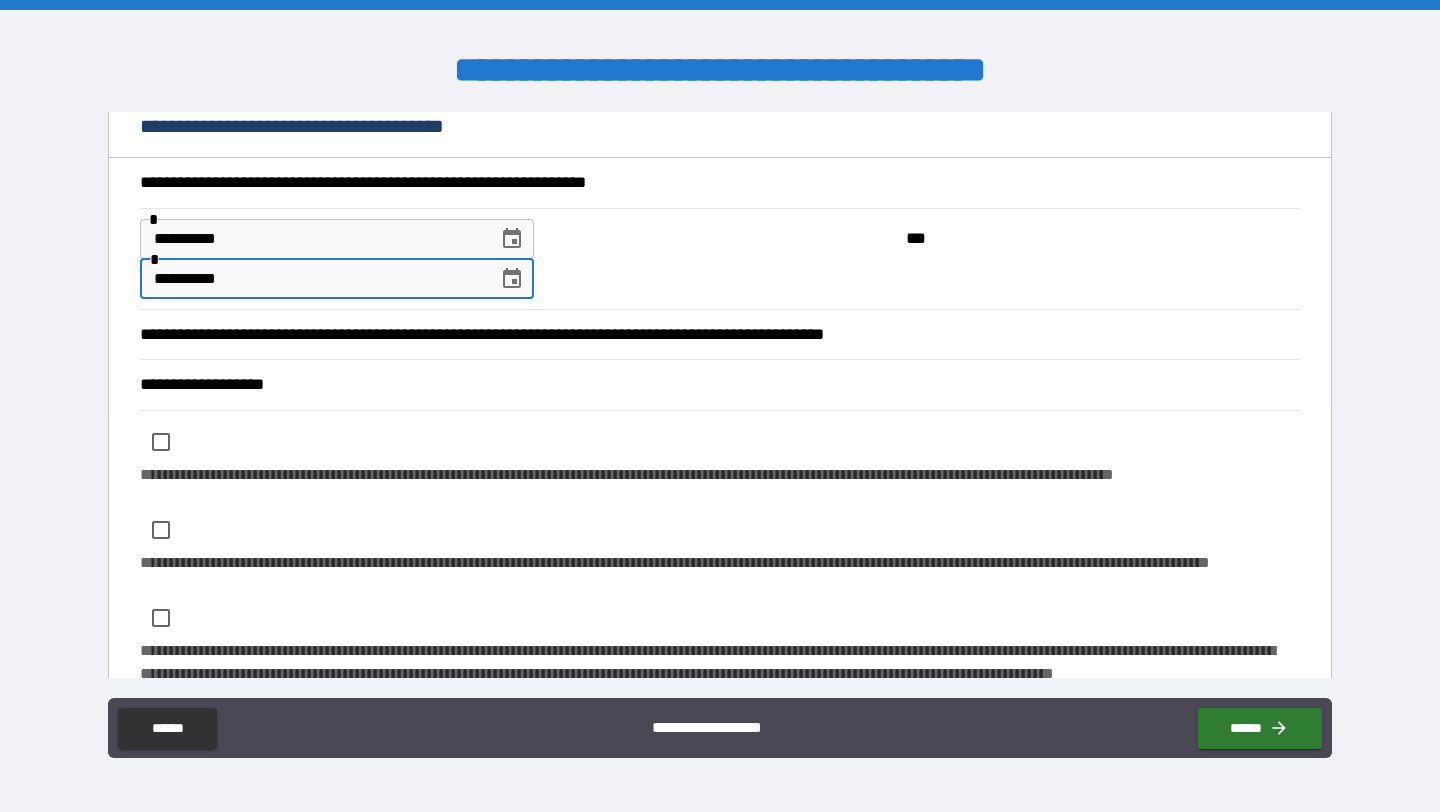 type on "**********" 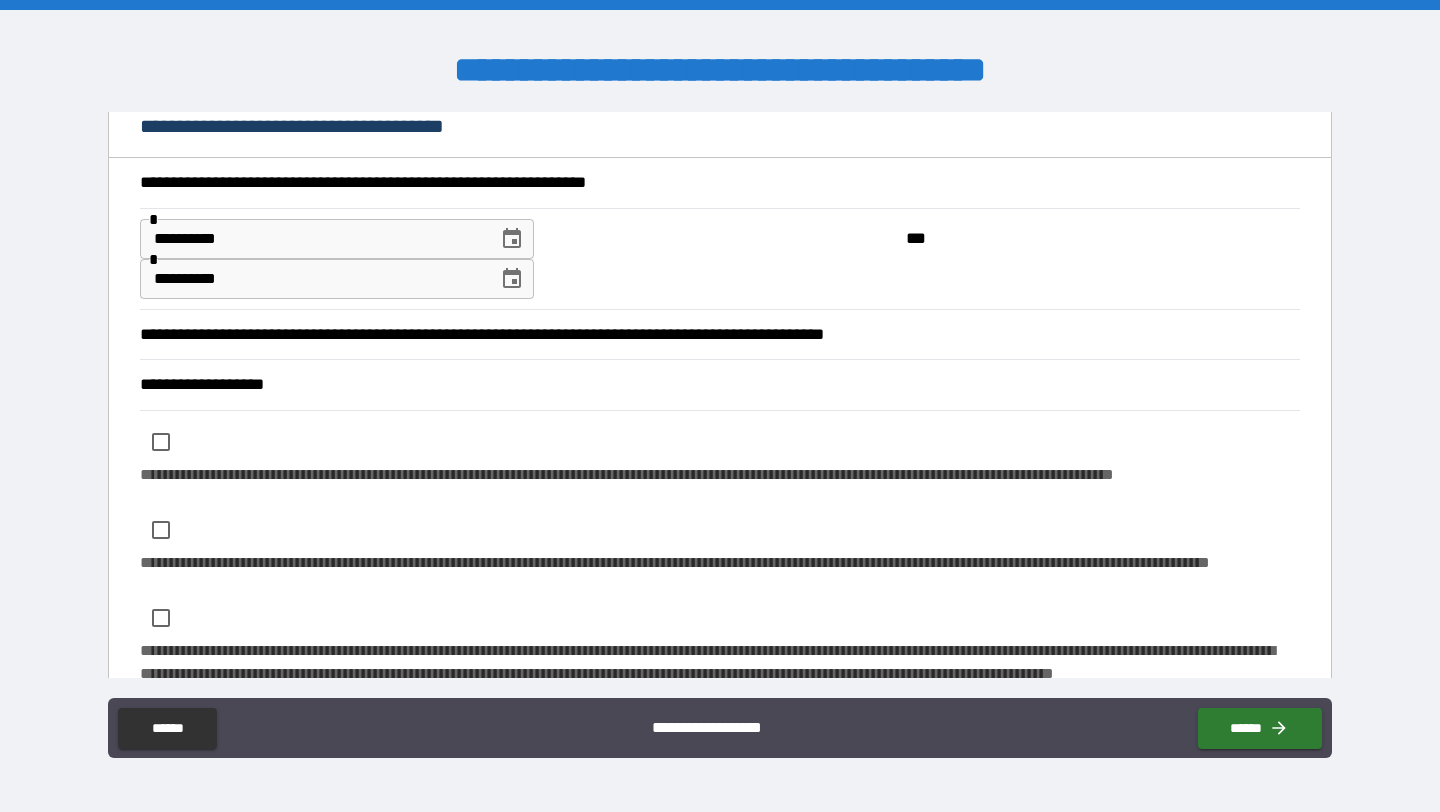 click on "**********" at bounding box center (720, 408) 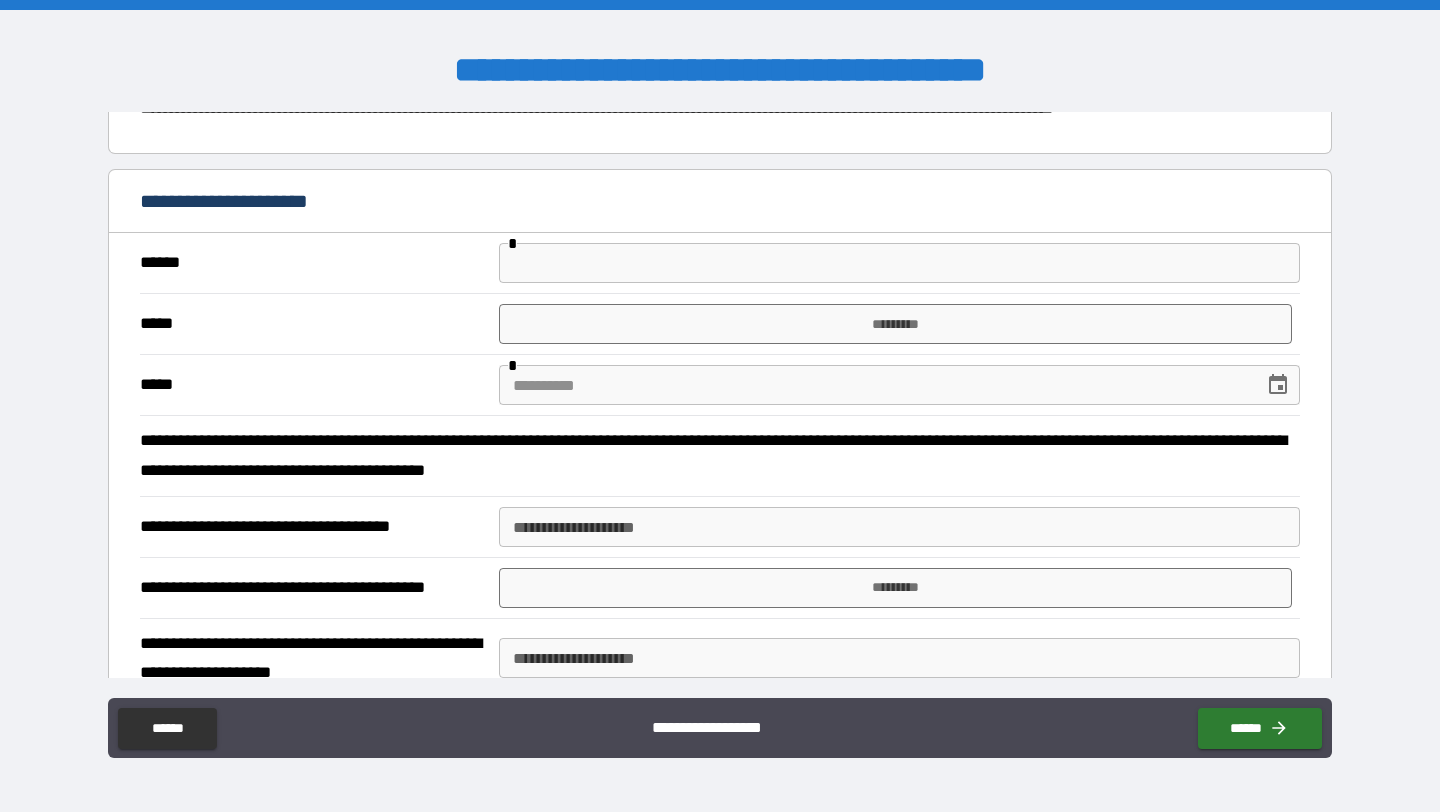 scroll, scrollTop: 1692, scrollLeft: 0, axis: vertical 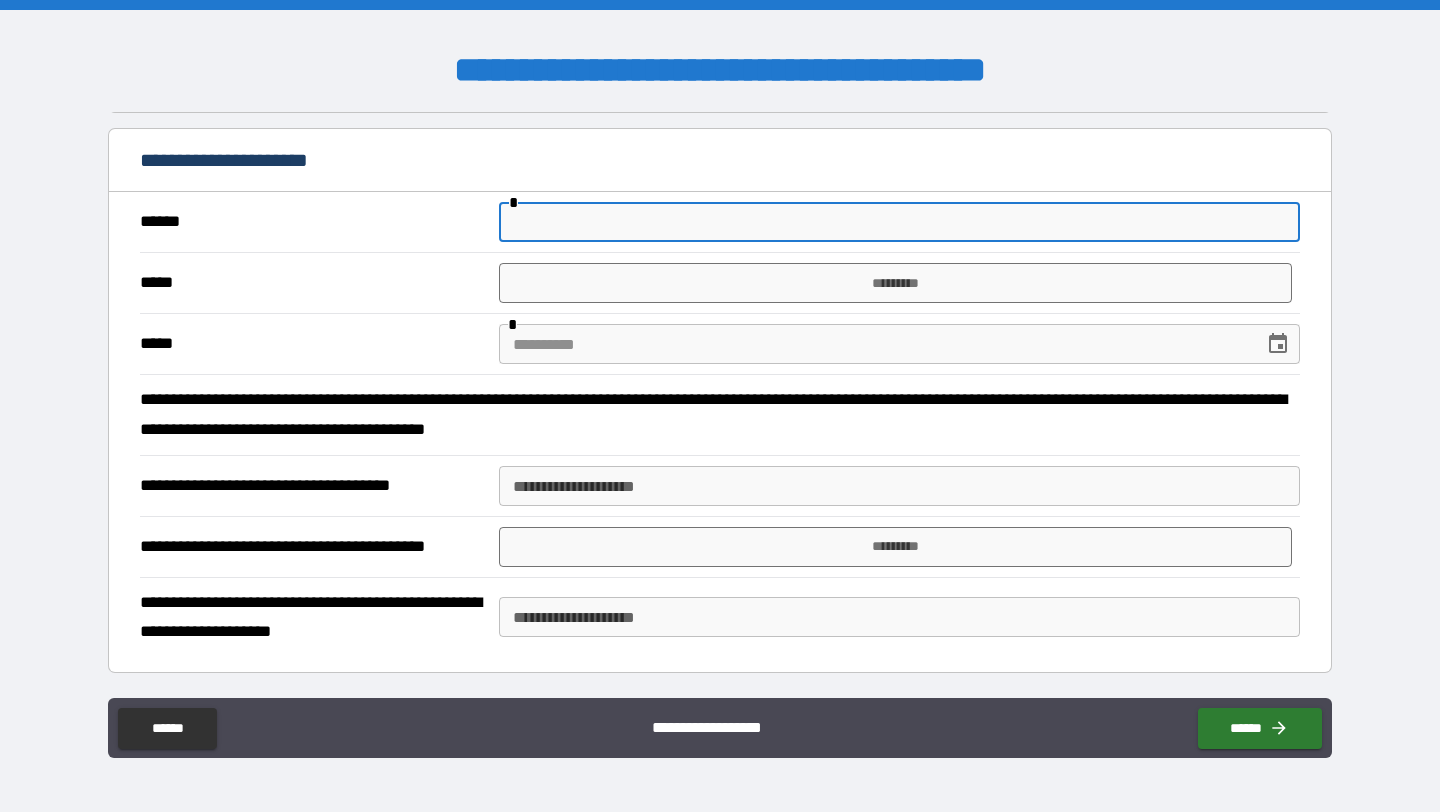 click at bounding box center [899, 222] 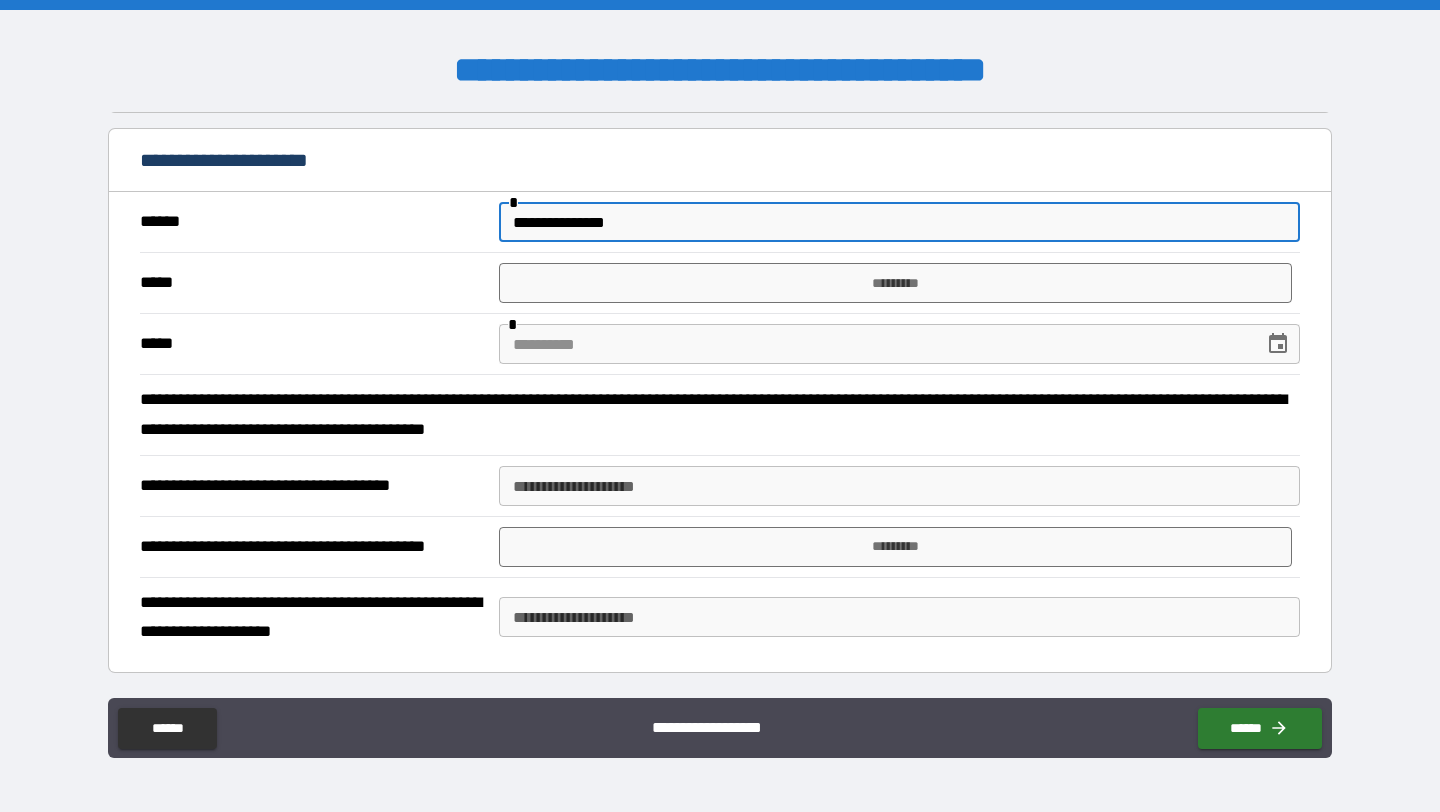 type on "**********" 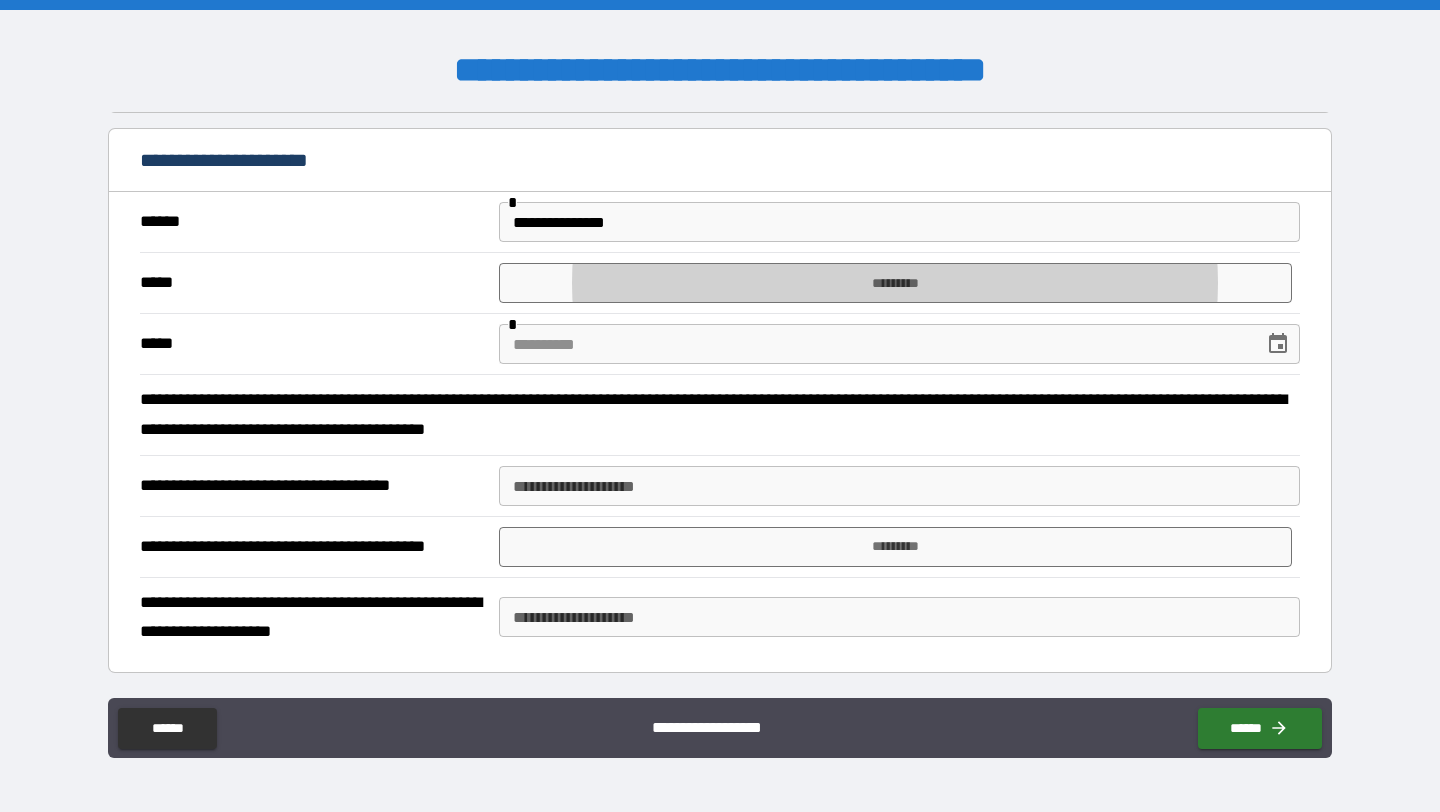 type 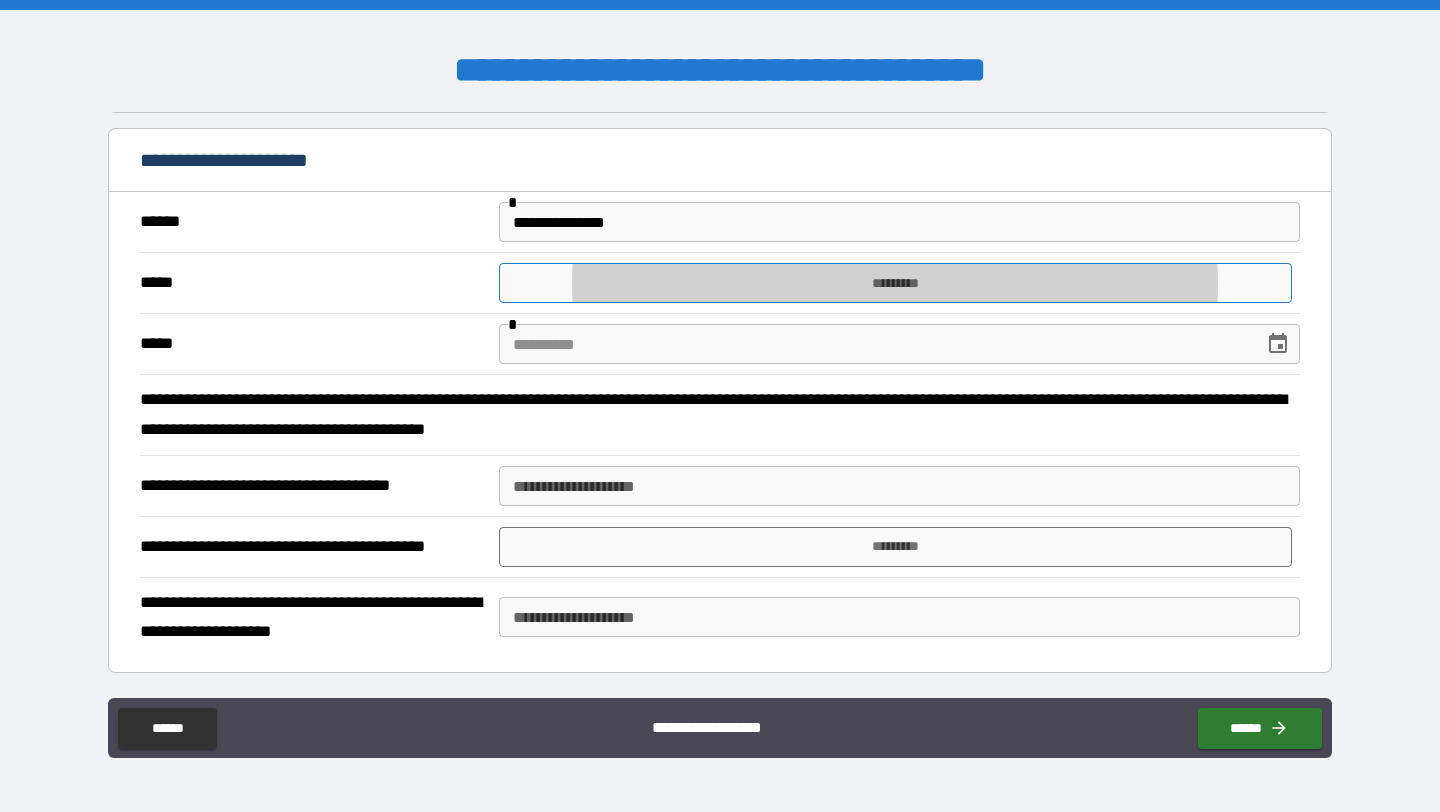 click on "*********" at bounding box center (895, 283) 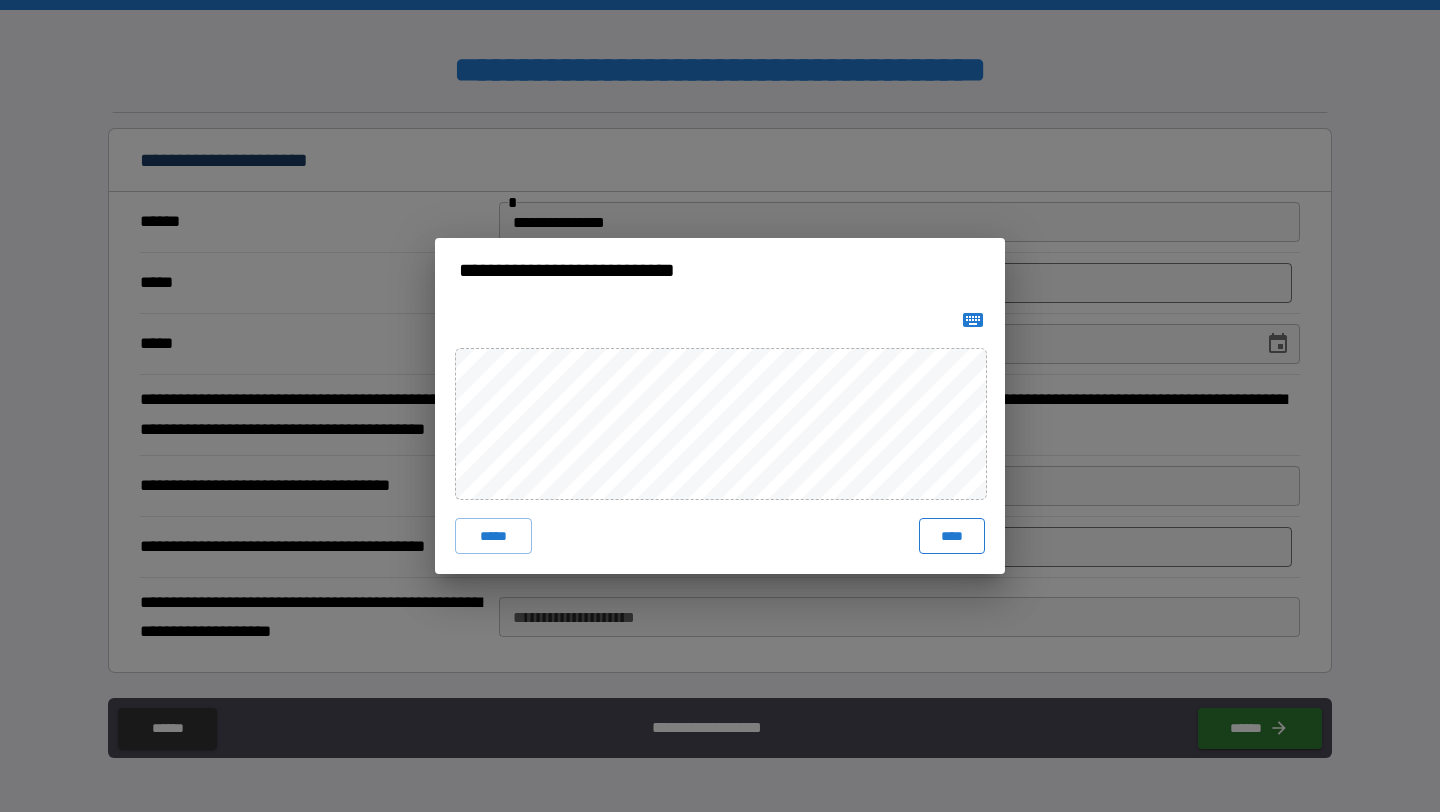 click on "****" at bounding box center (952, 536) 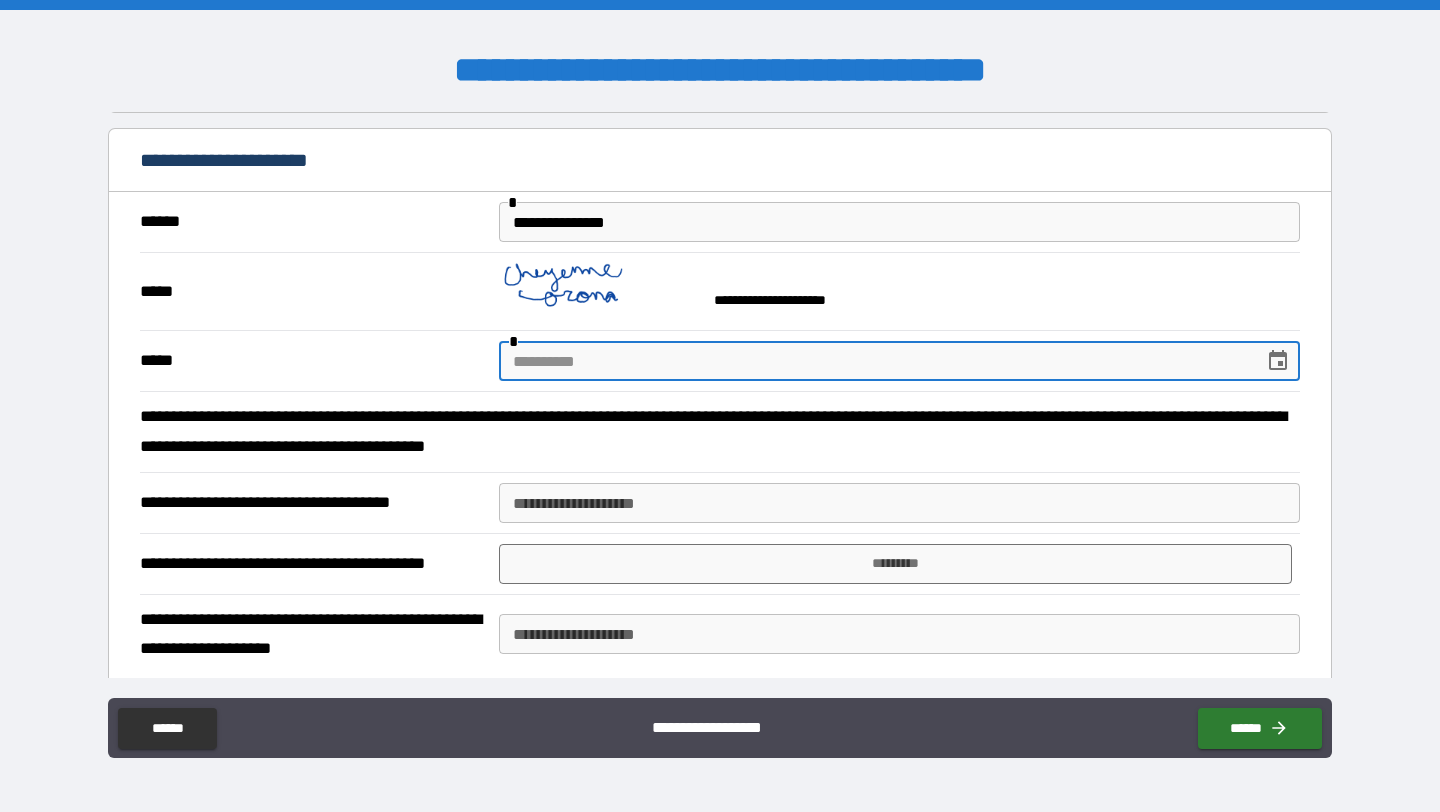 click at bounding box center (874, 361) 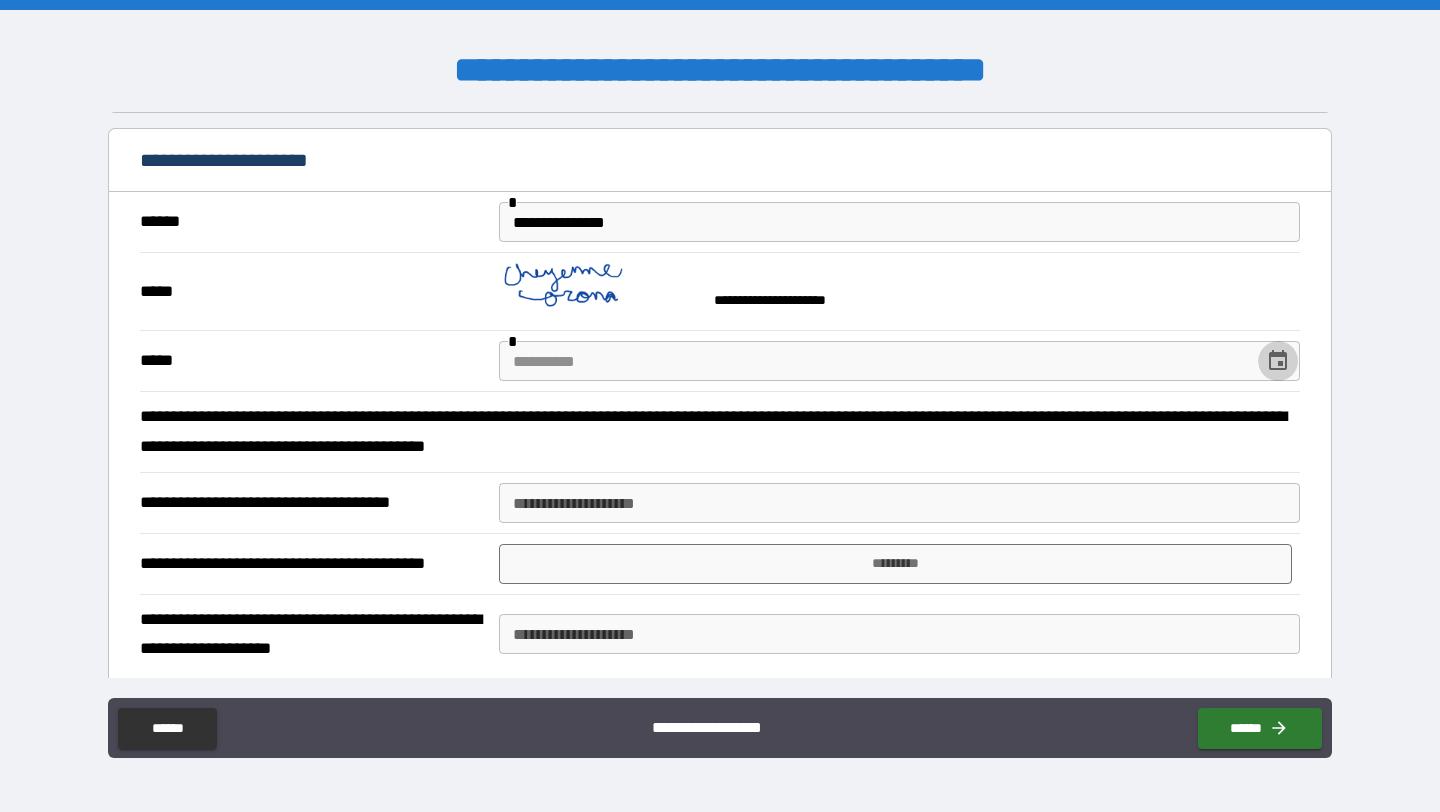 click 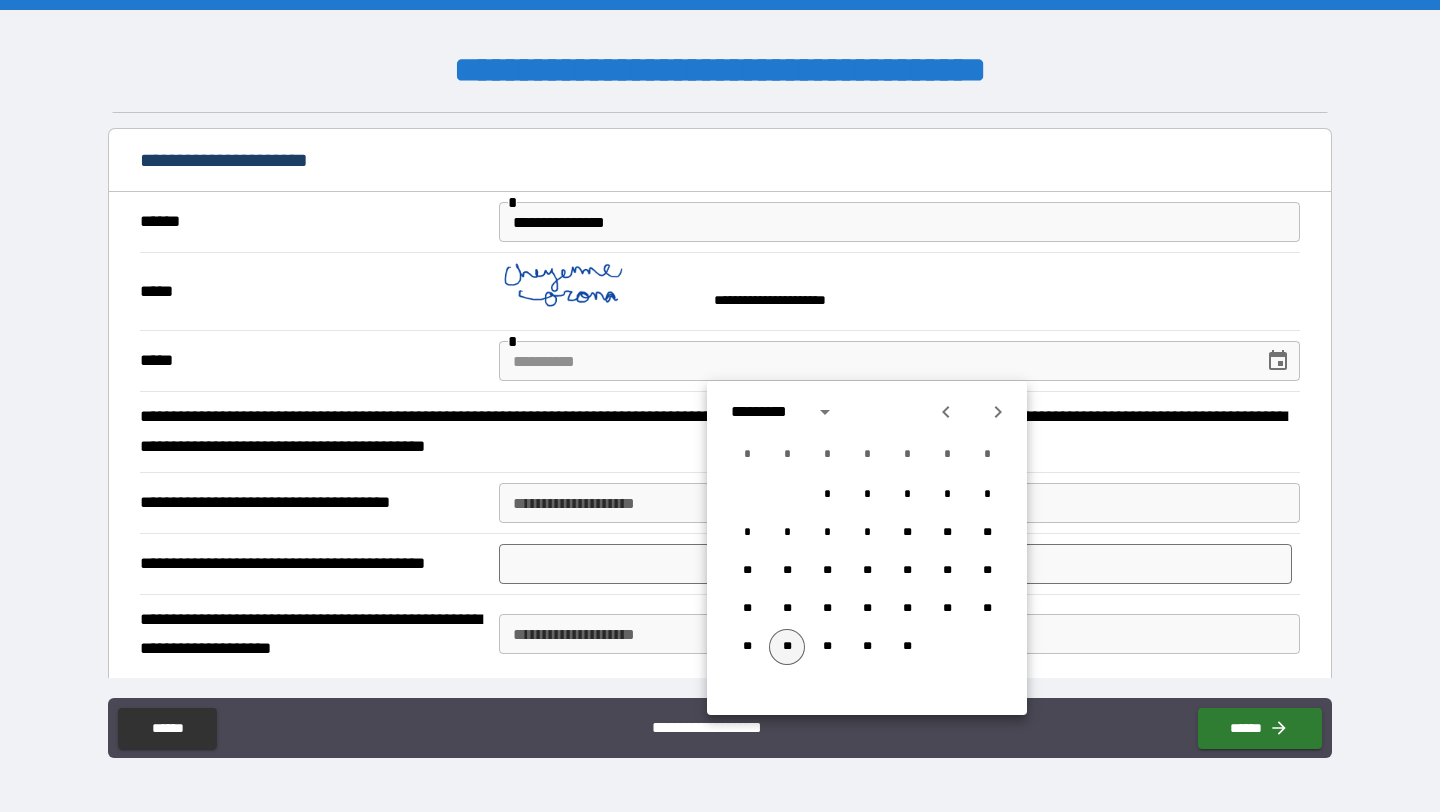 click on "**" at bounding box center [787, 647] 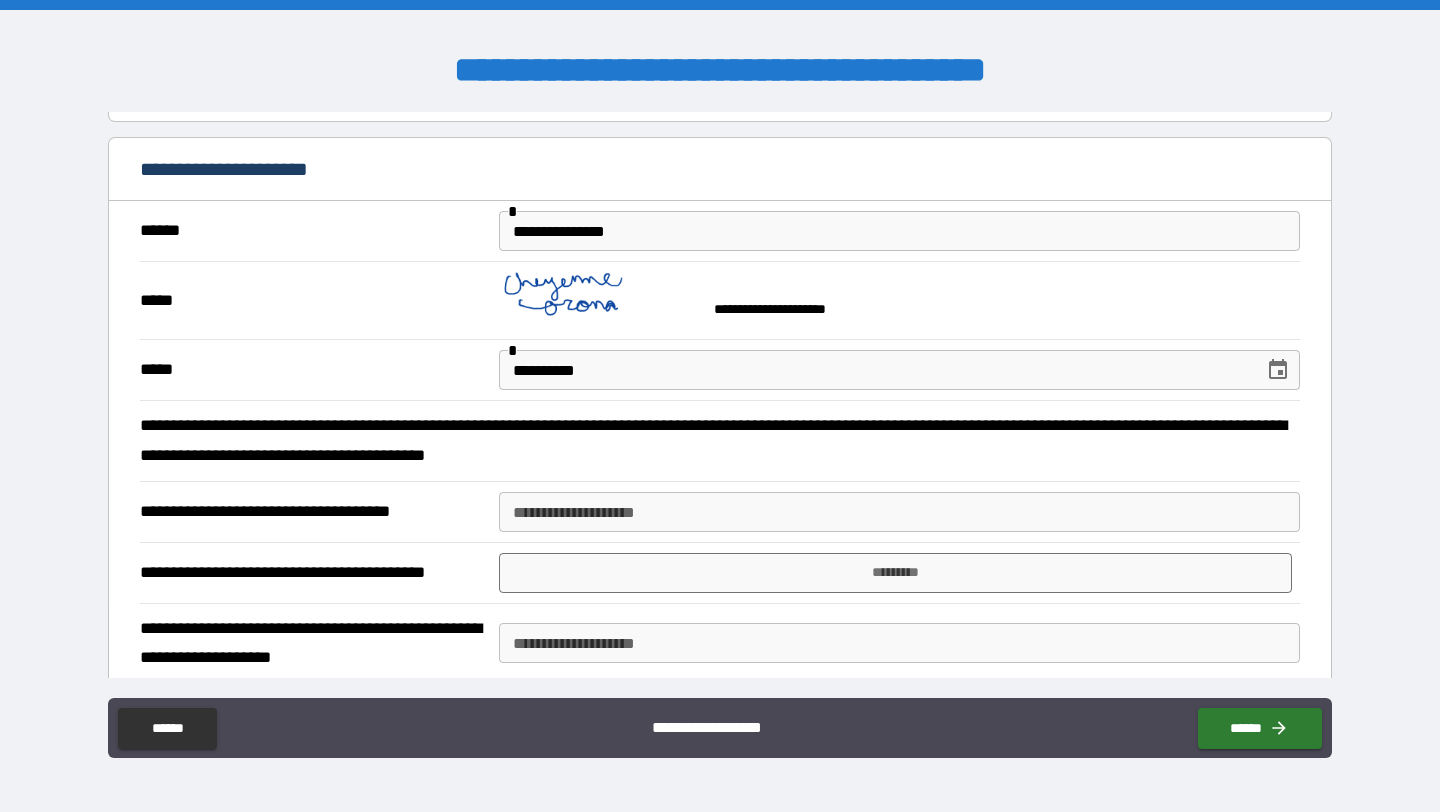 scroll, scrollTop: 1709, scrollLeft: 0, axis: vertical 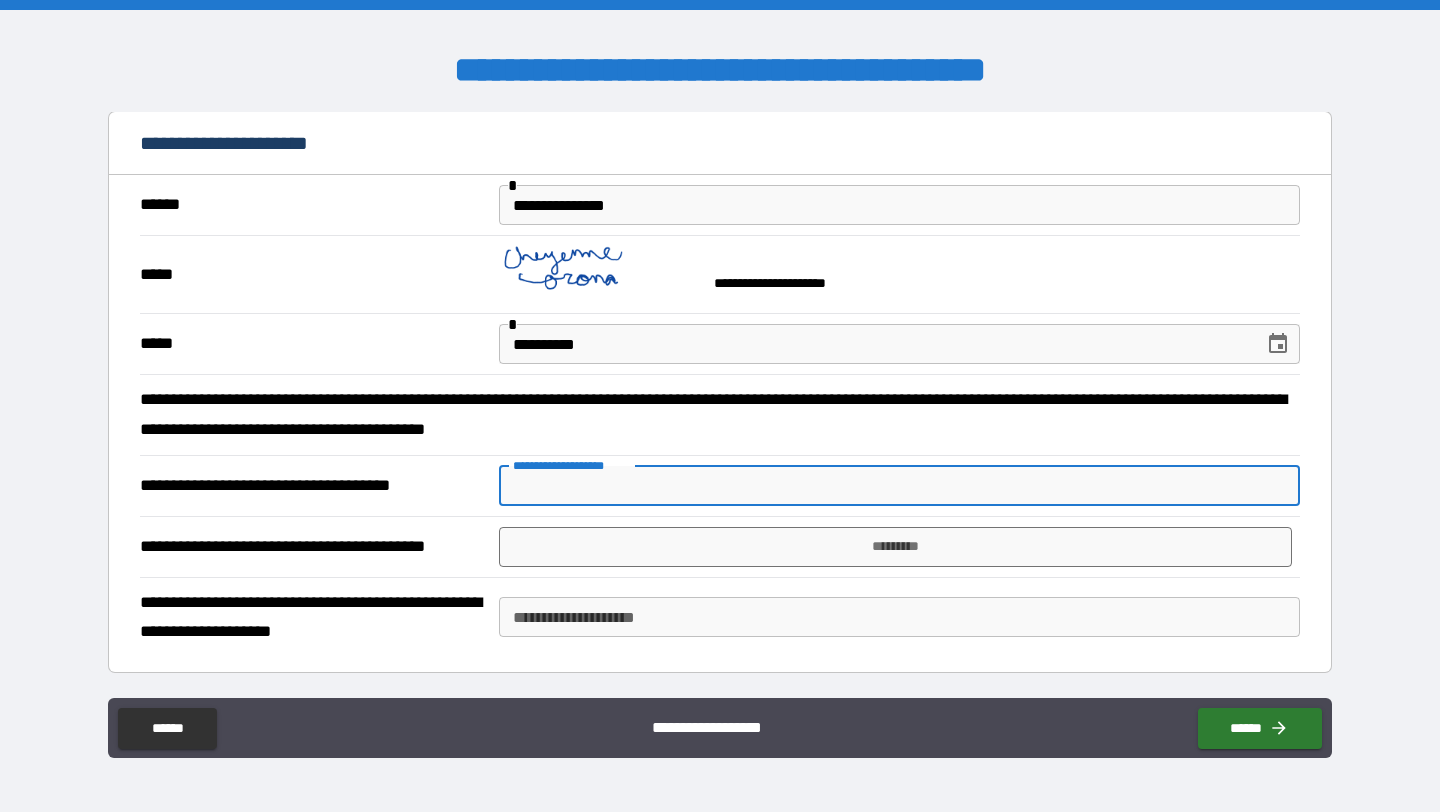 click on "**********" at bounding box center (899, 486) 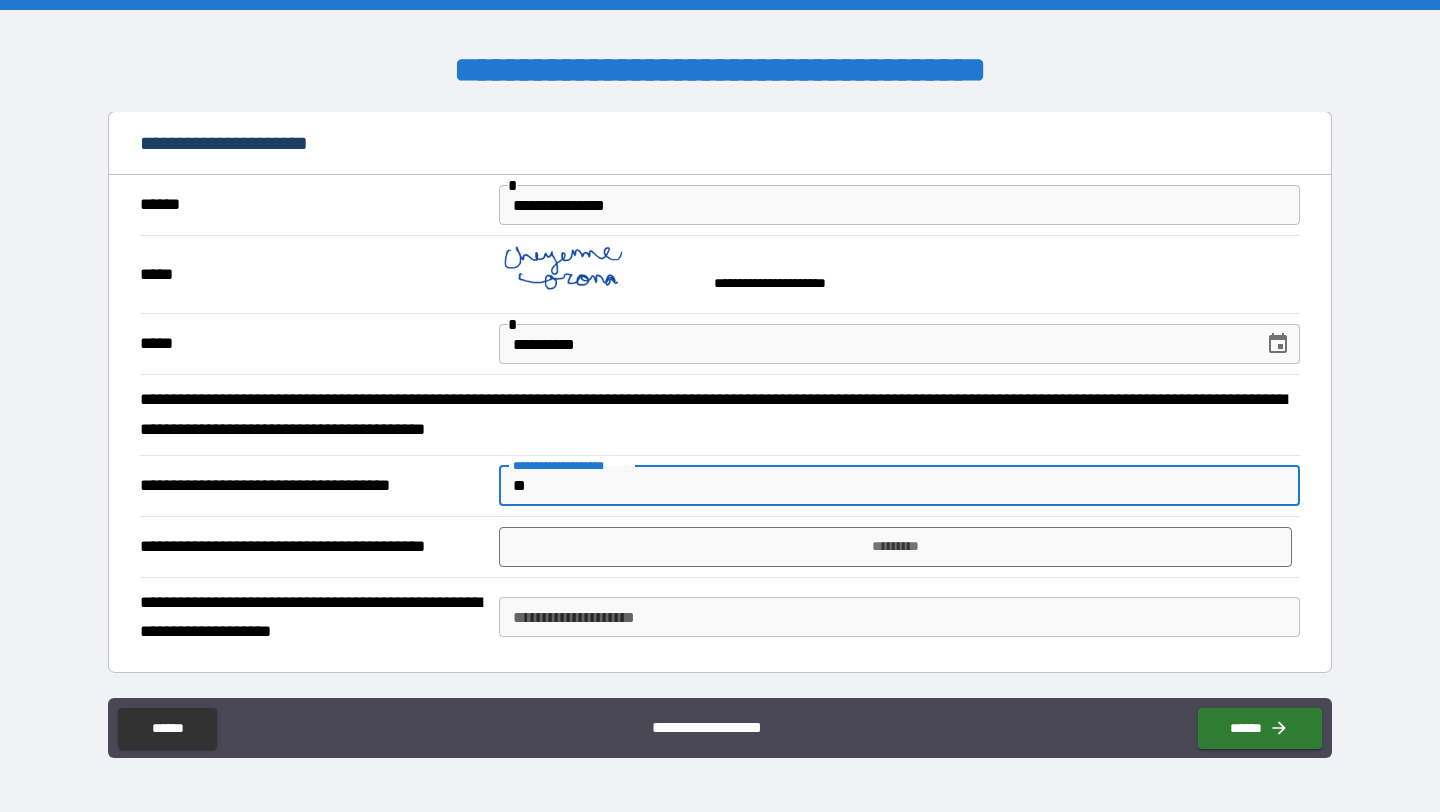 type on "**" 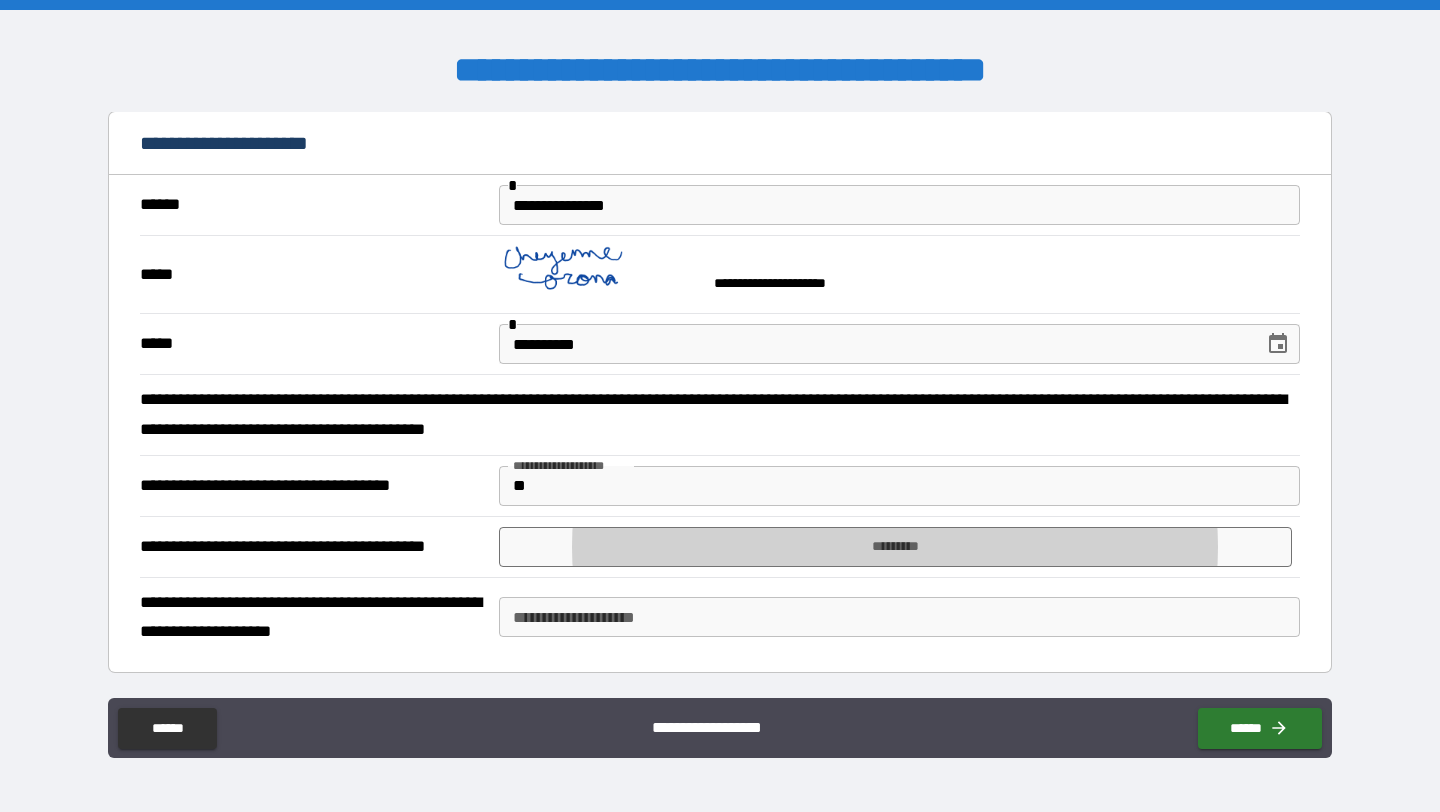type 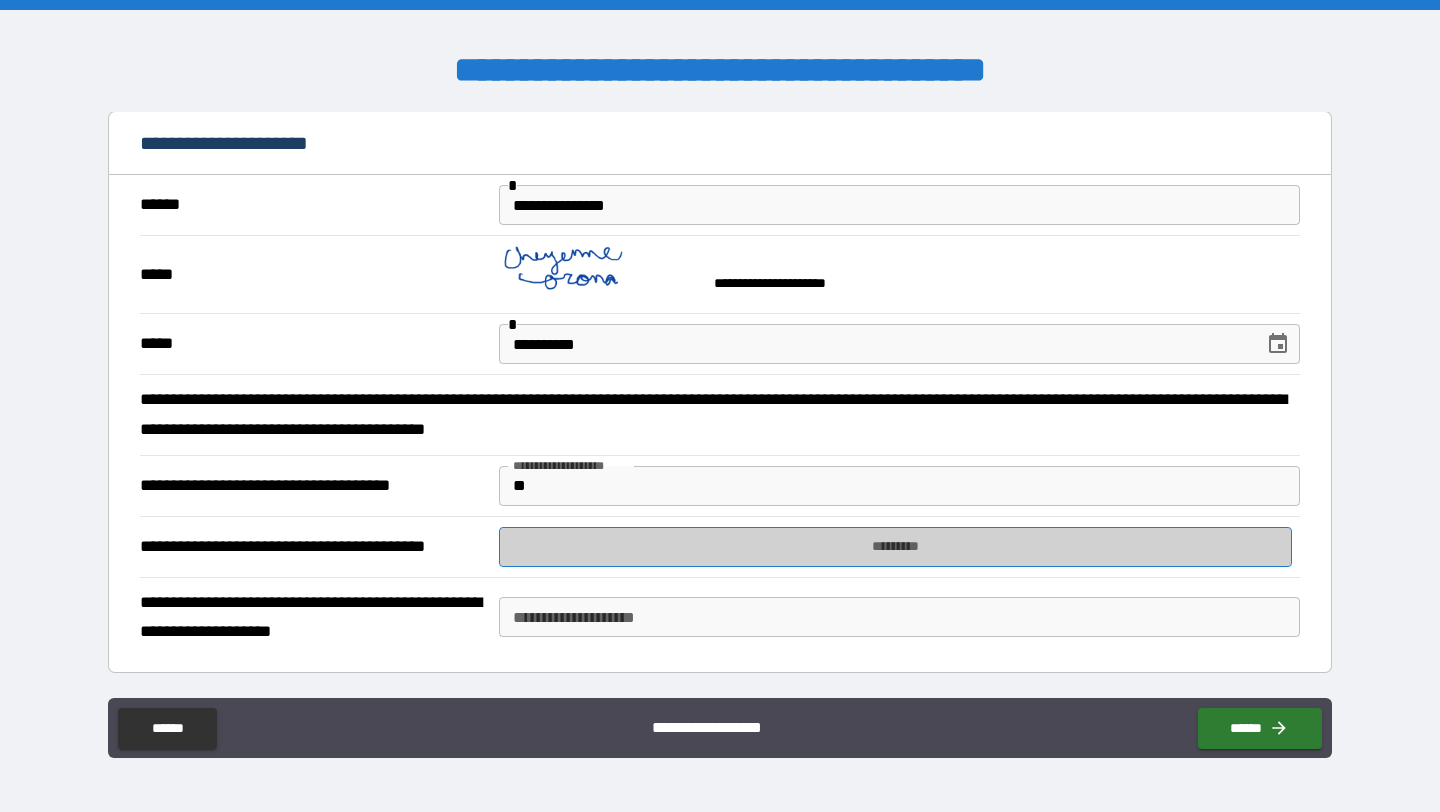 click on "*********" at bounding box center [895, 547] 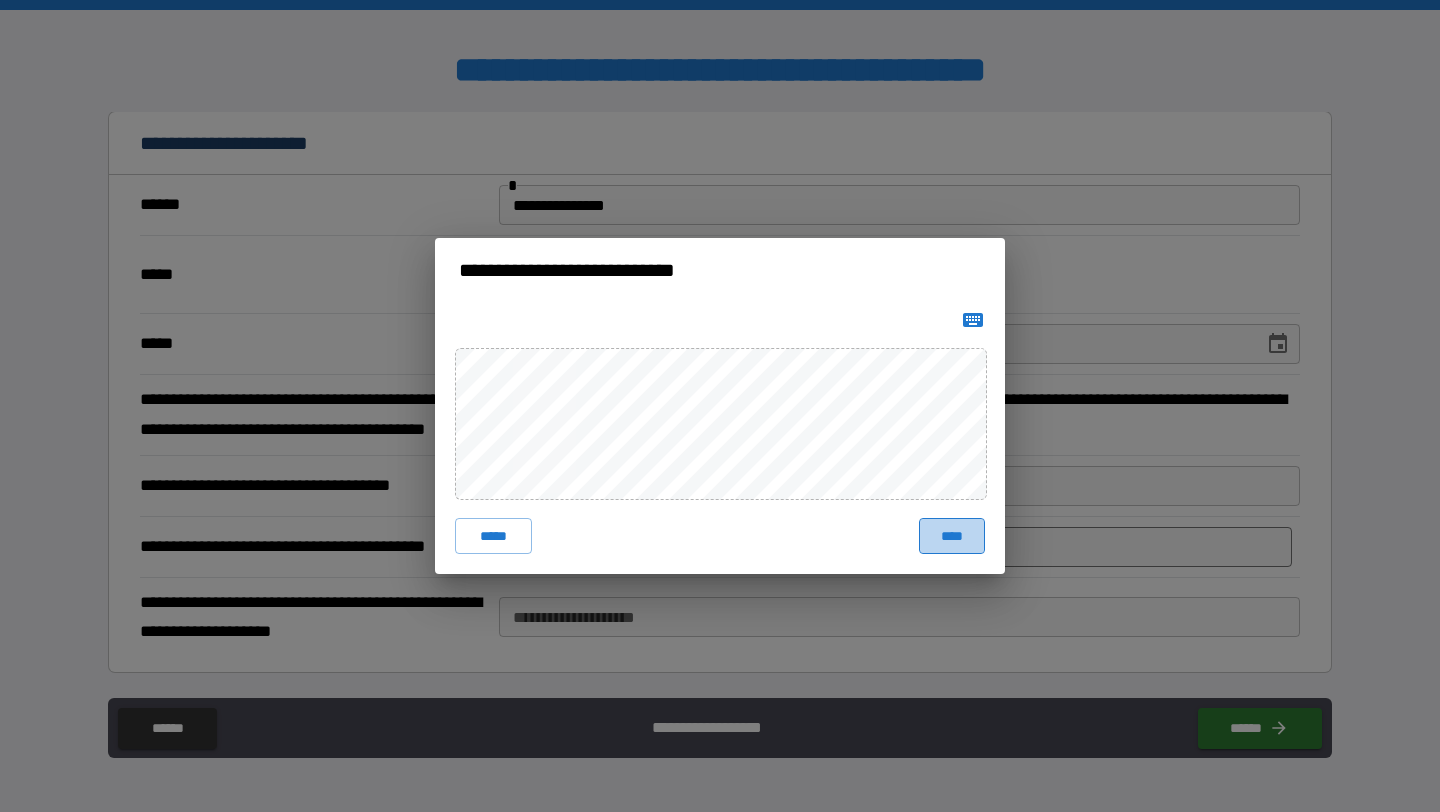 click on "****" at bounding box center (952, 536) 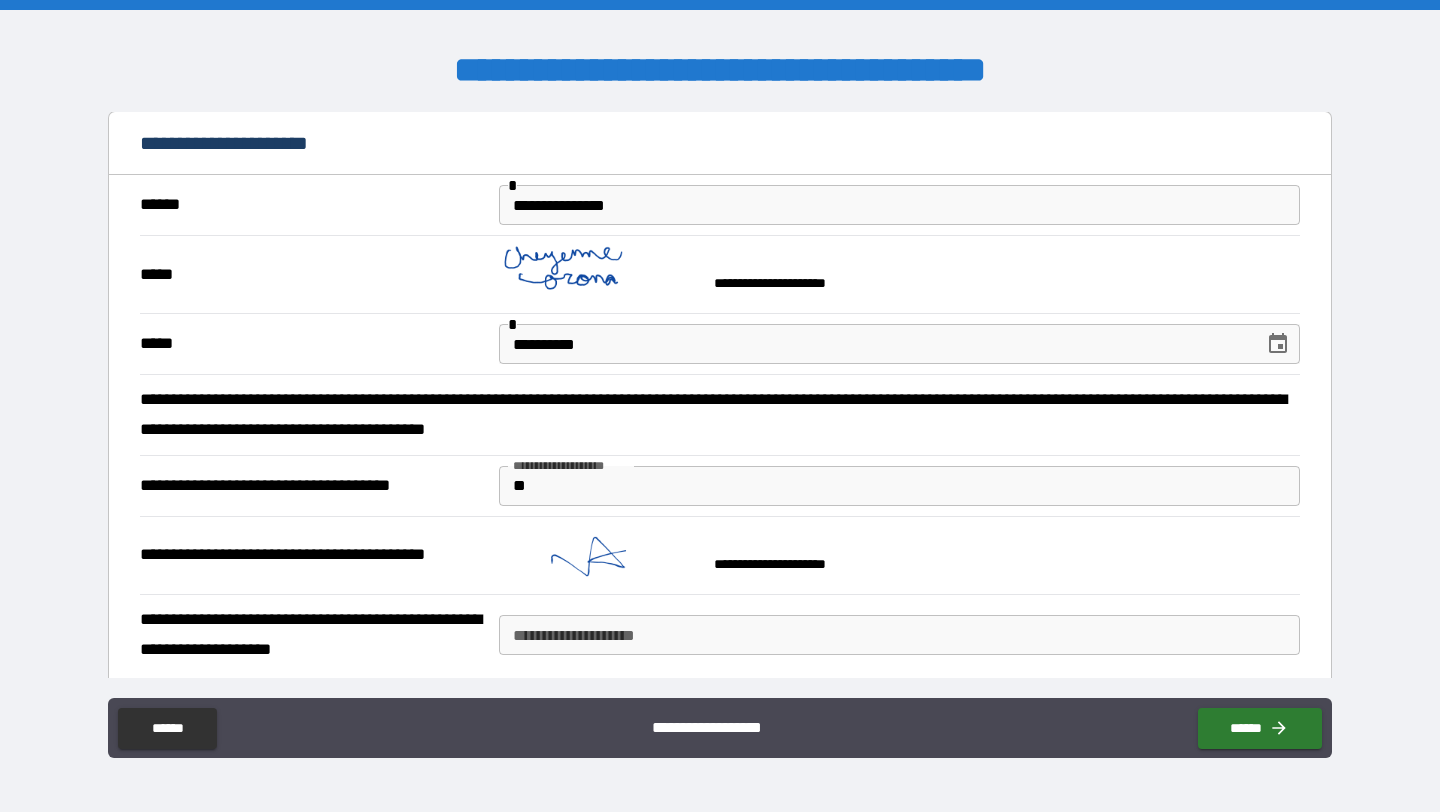scroll, scrollTop: 1726, scrollLeft: 0, axis: vertical 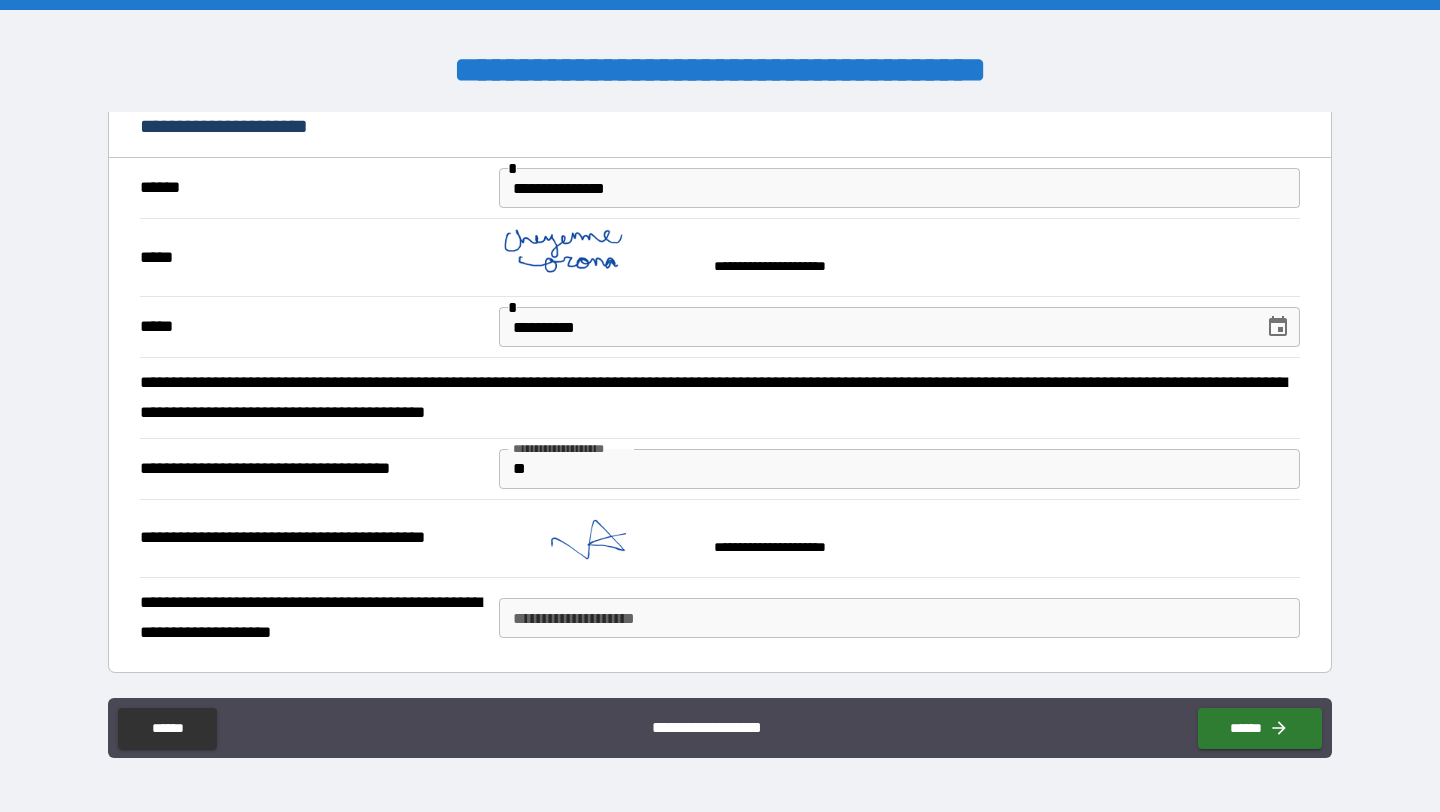 click on "**********" at bounding box center [899, 618] 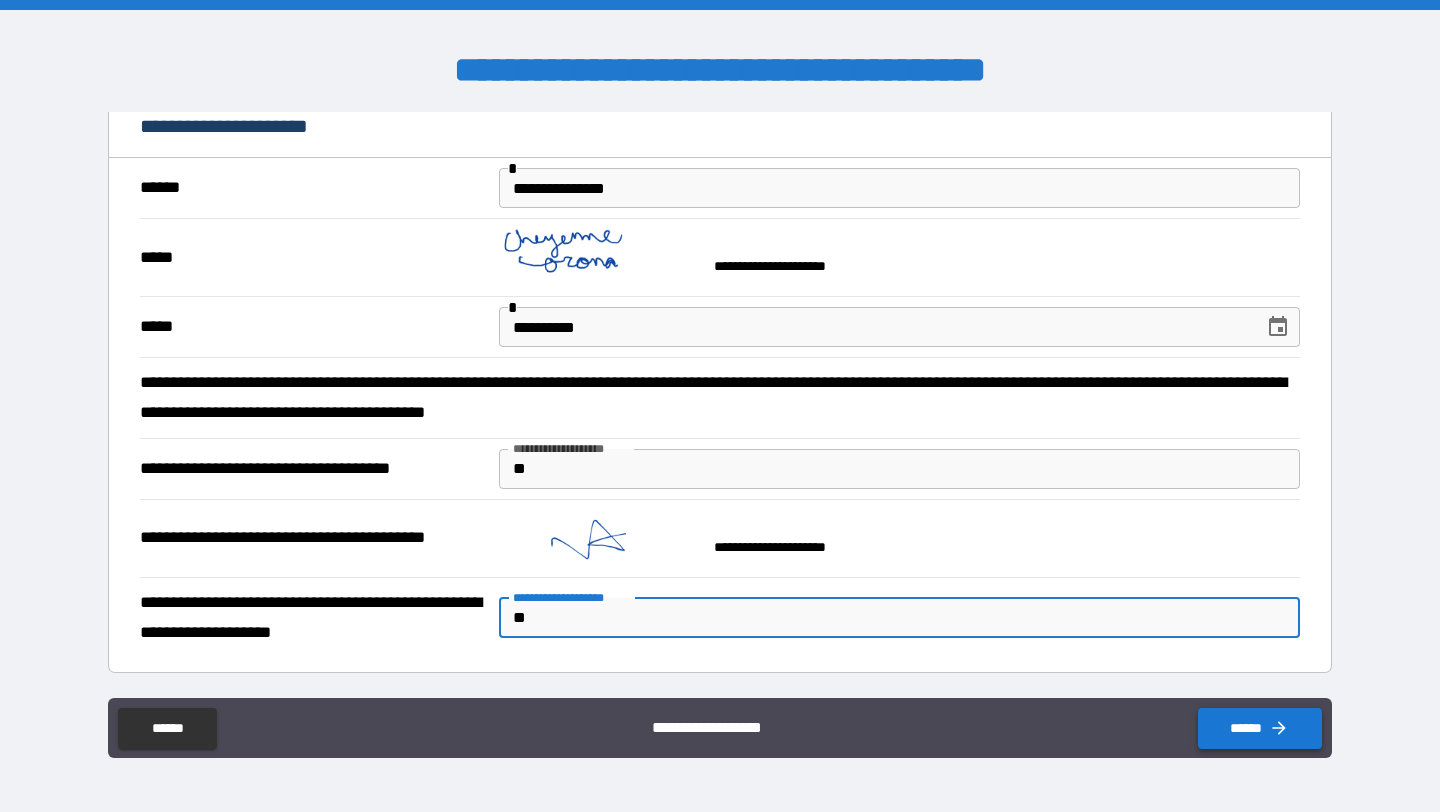 type on "**" 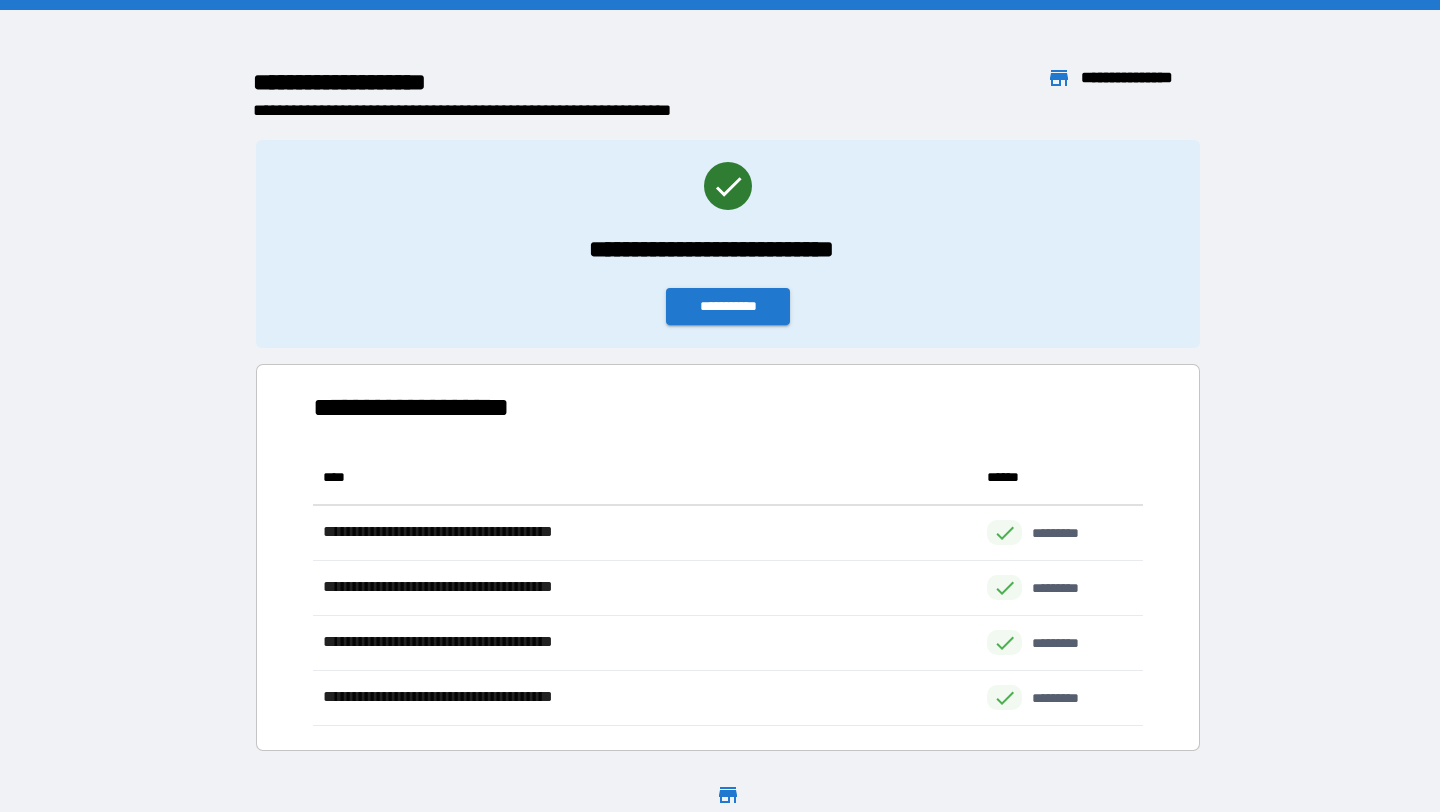 scroll, scrollTop: 1, scrollLeft: 1, axis: both 